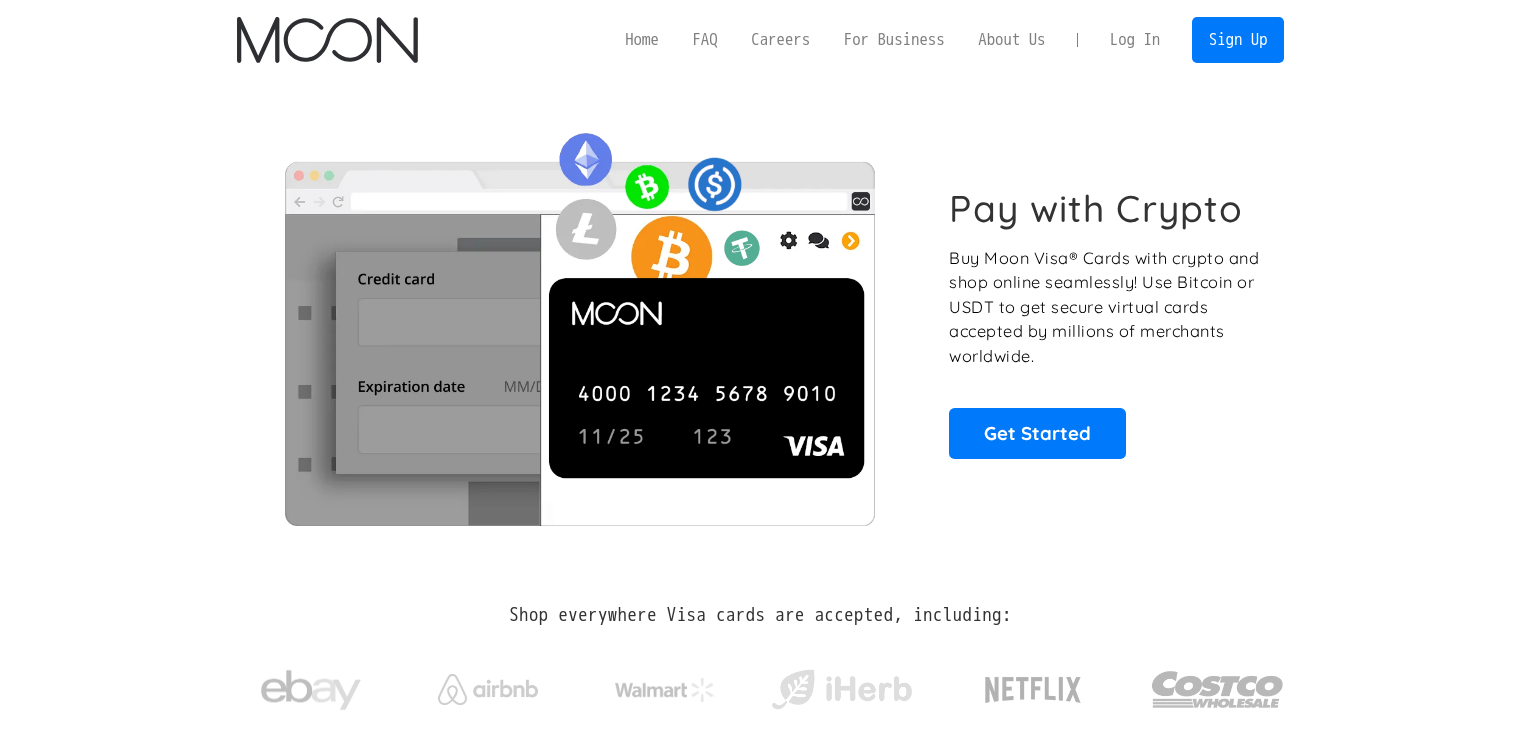 scroll, scrollTop: 0, scrollLeft: 0, axis: both 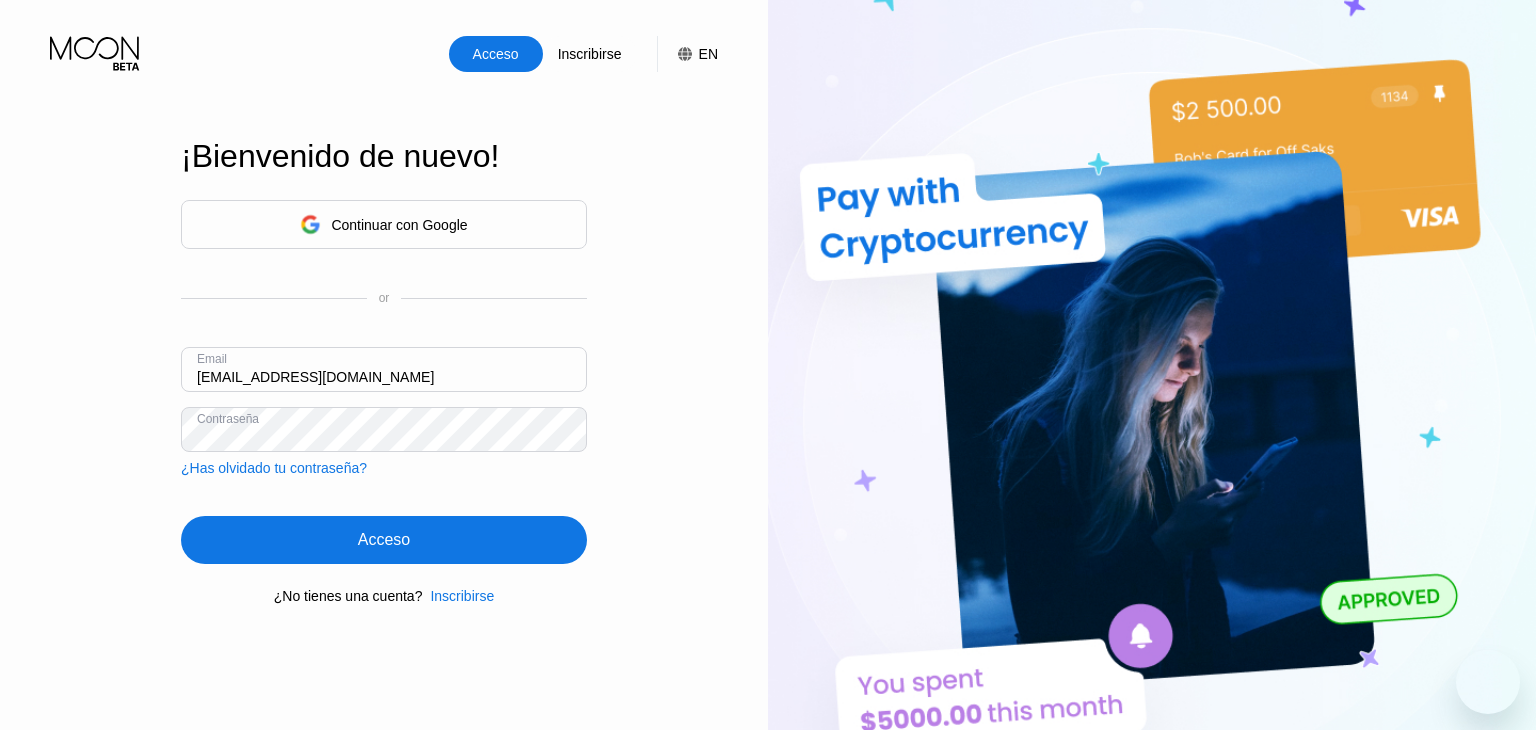 type on "cirilo.guillen66@gmail.com" 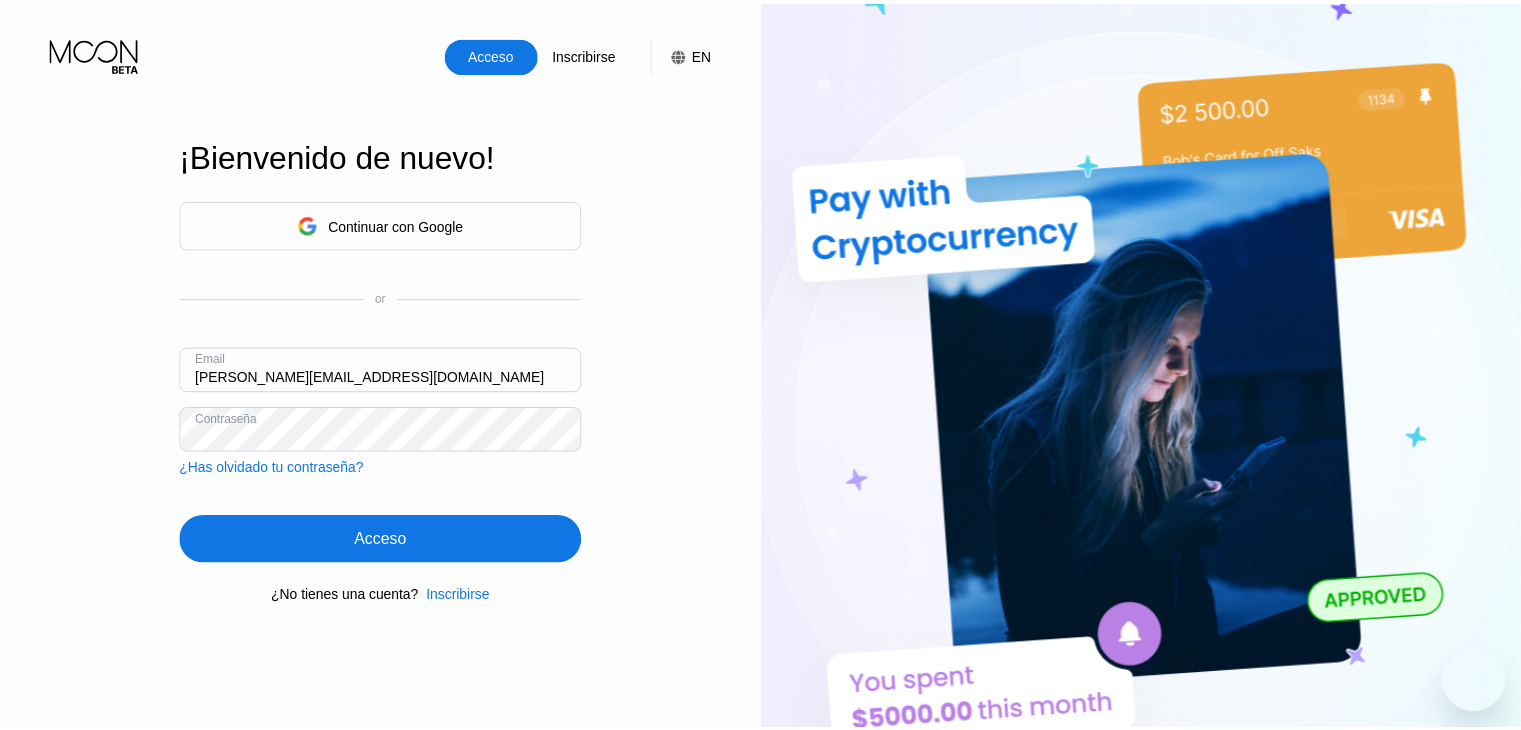 scroll, scrollTop: 0, scrollLeft: 0, axis: both 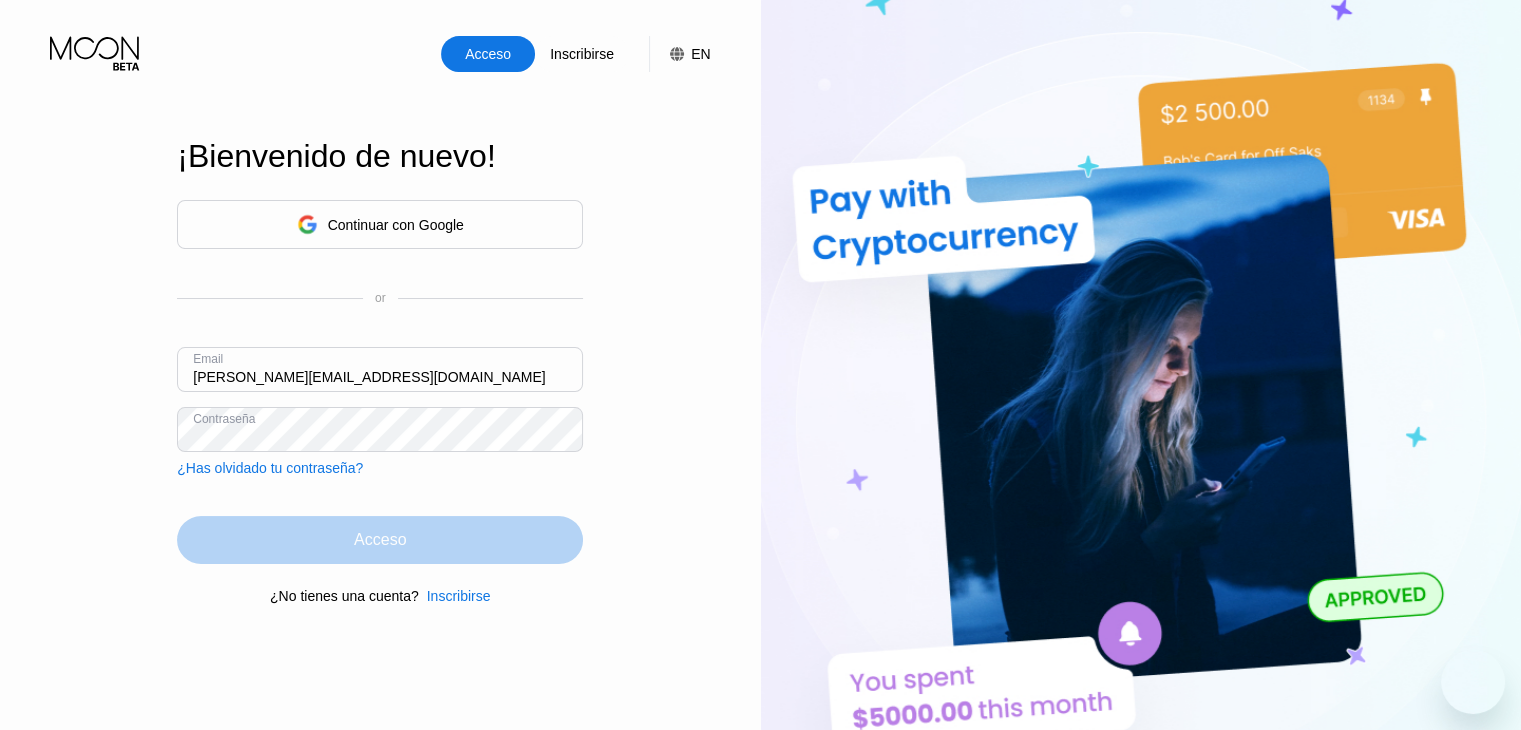 click on "Acceso" at bounding box center (380, 540) 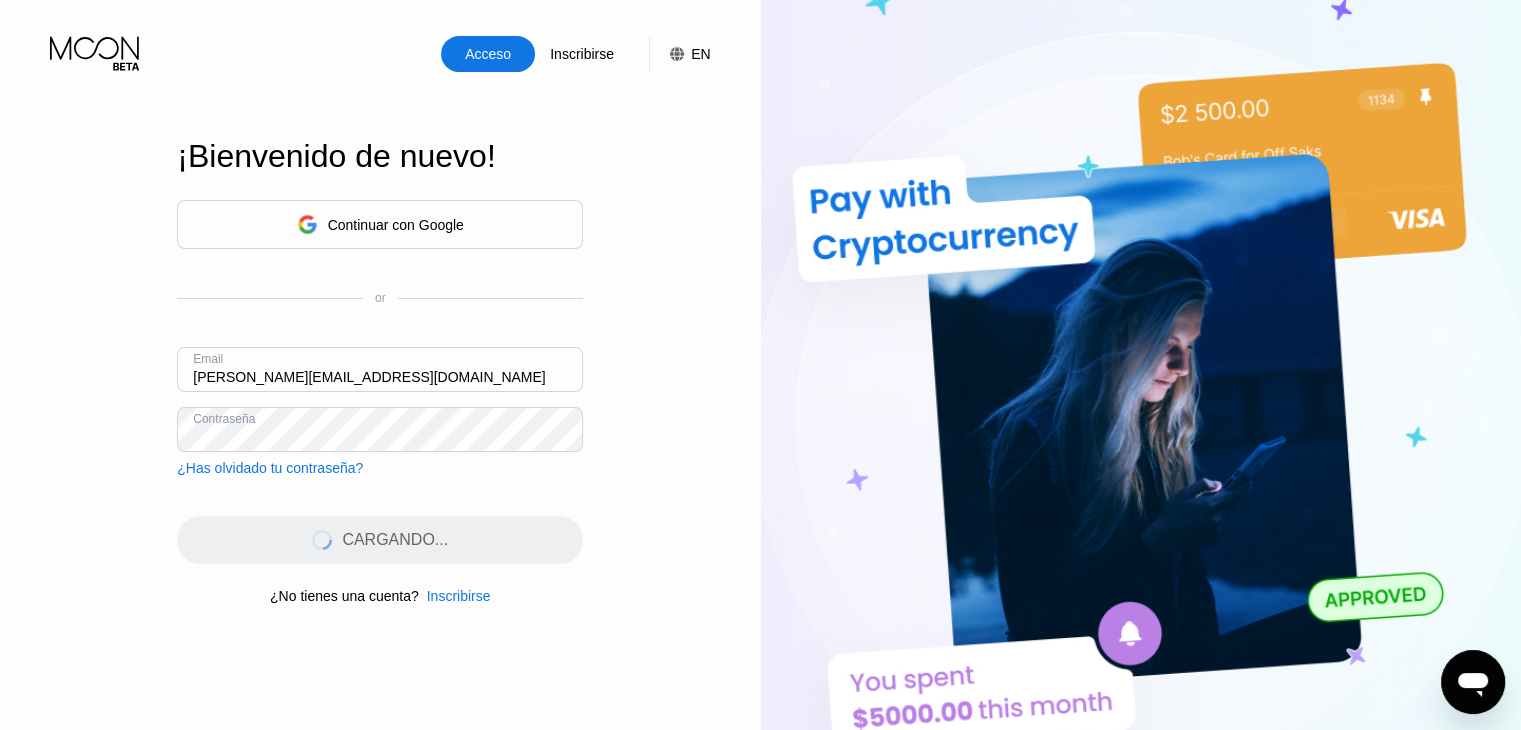 scroll, scrollTop: 0, scrollLeft: 0, axis: both 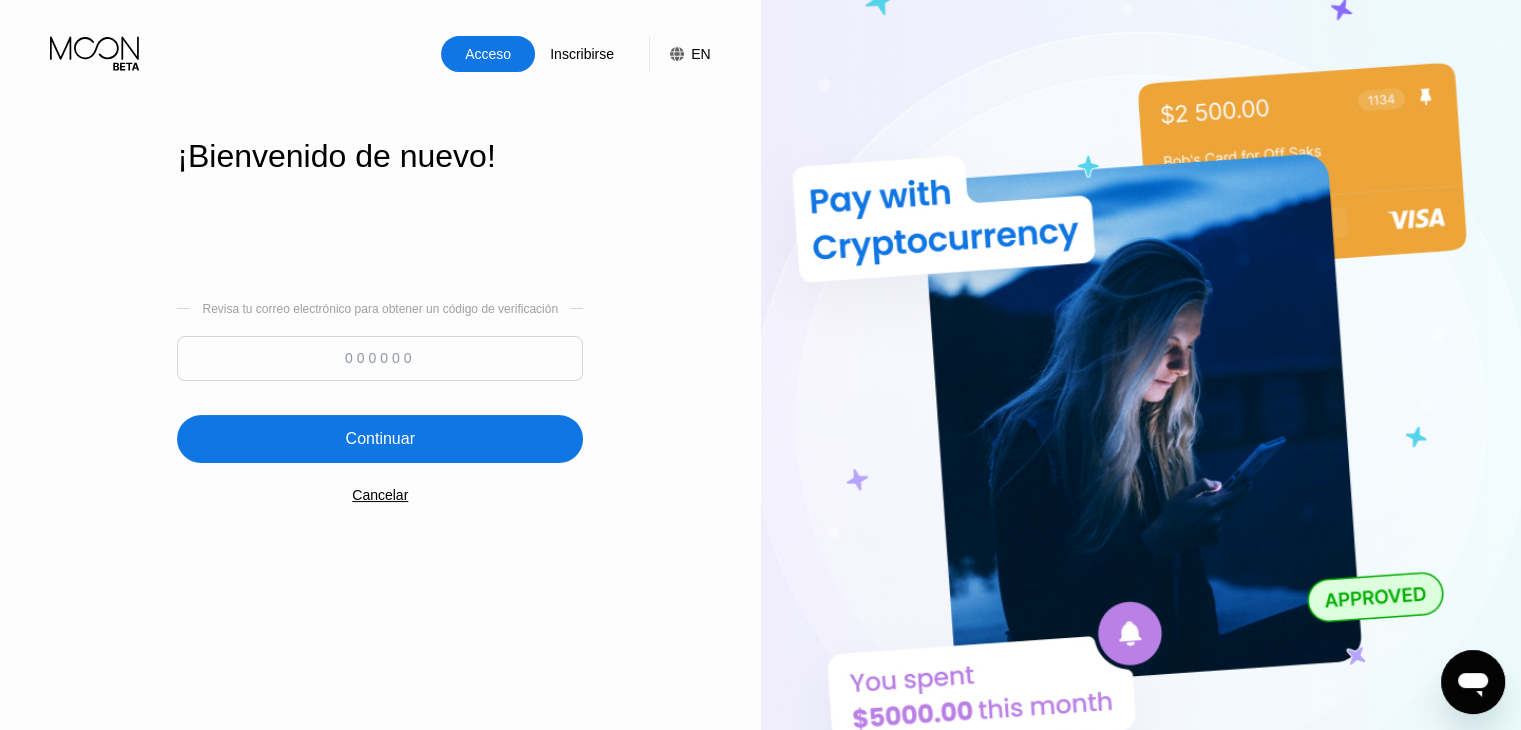 click at bounding box center (380, 358) 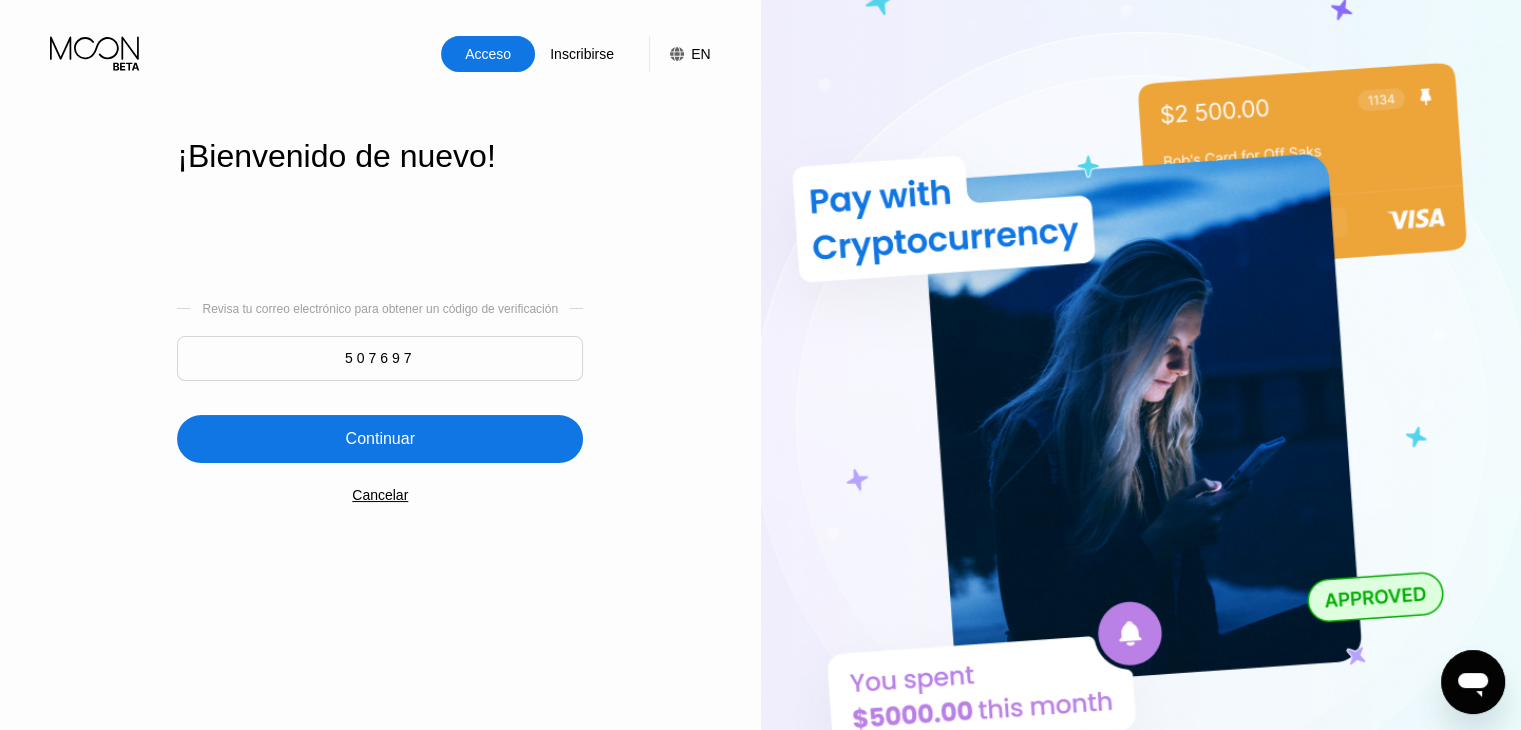type on "507697" 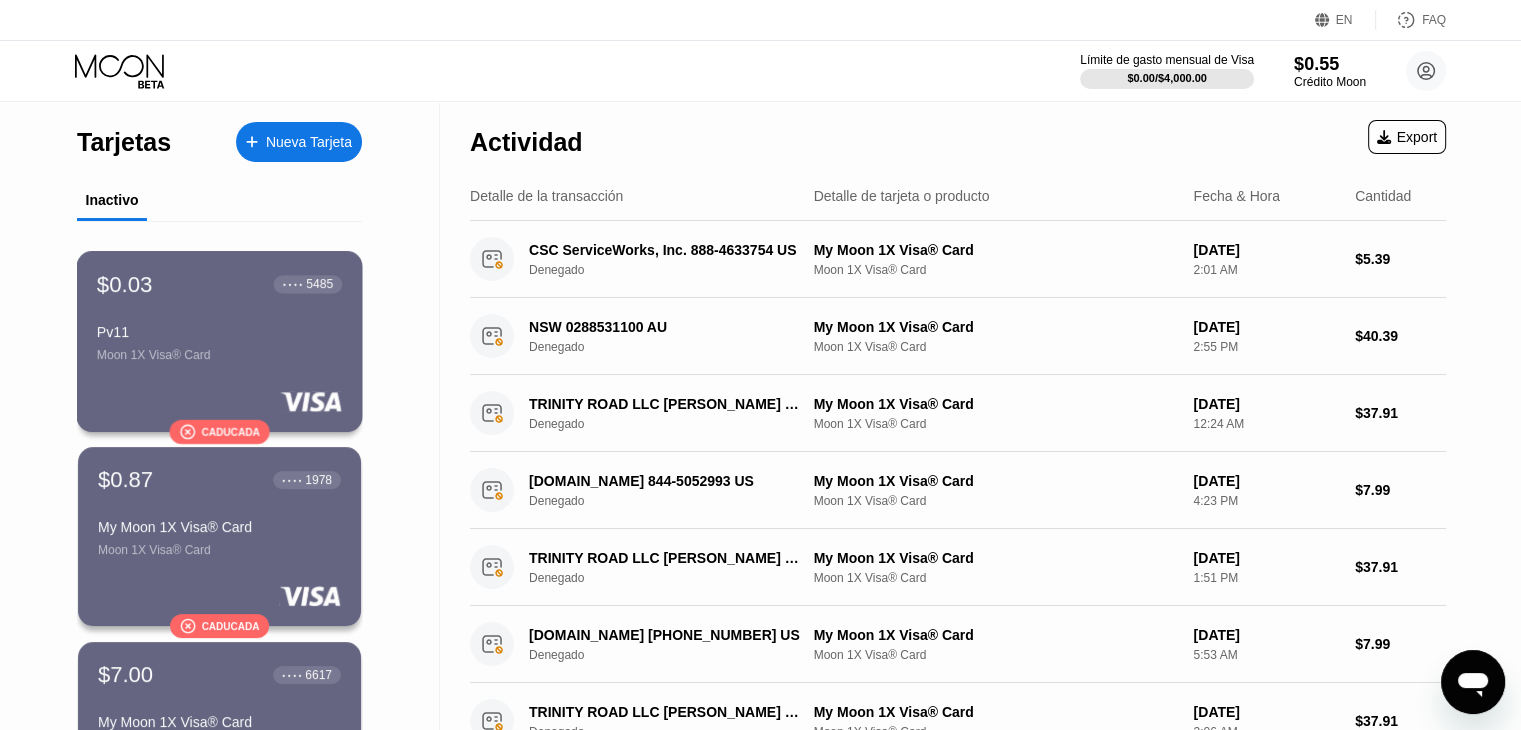 click on "Caducada" at bounding box center (230, 431) 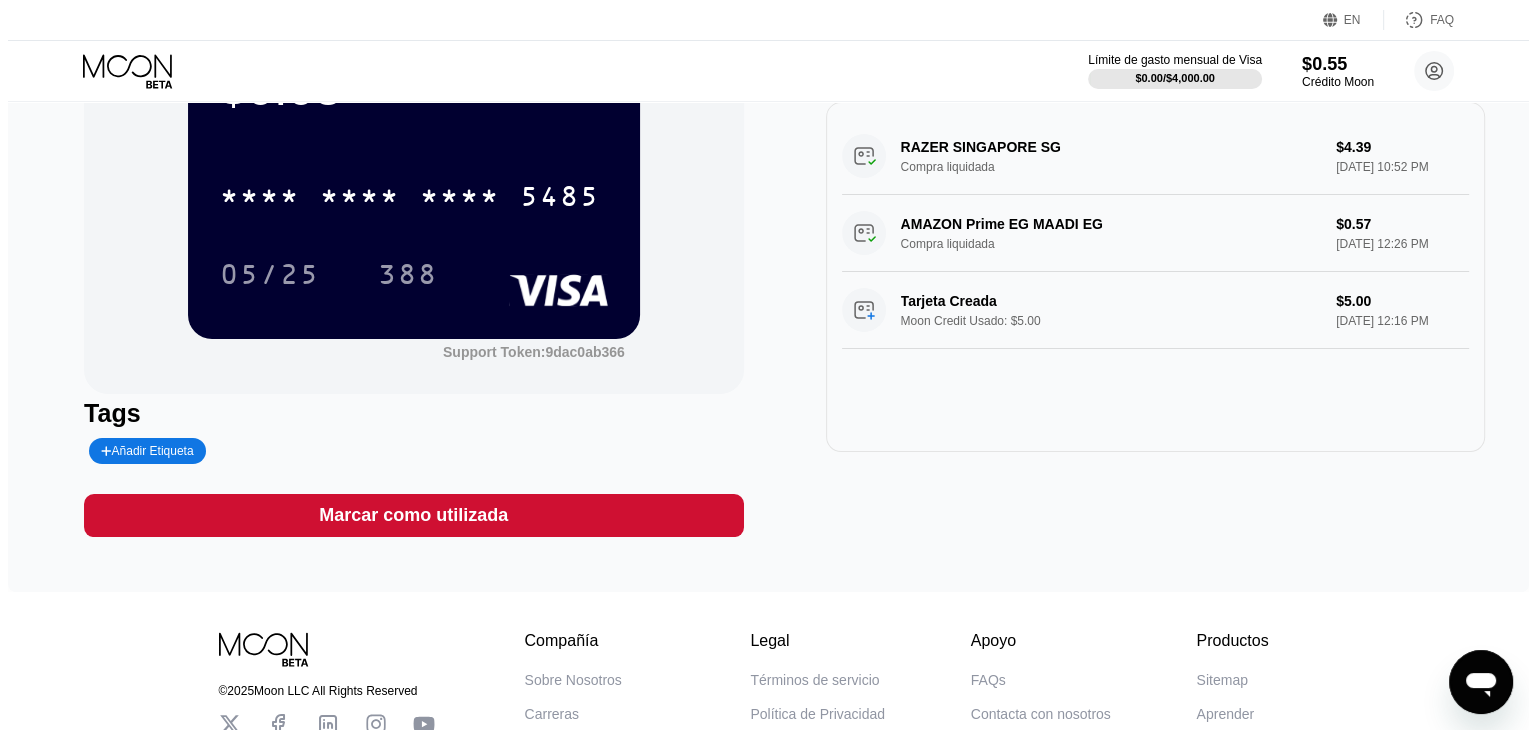 scroll, scrollTop: 0, scrollLeft: 0, axis: both 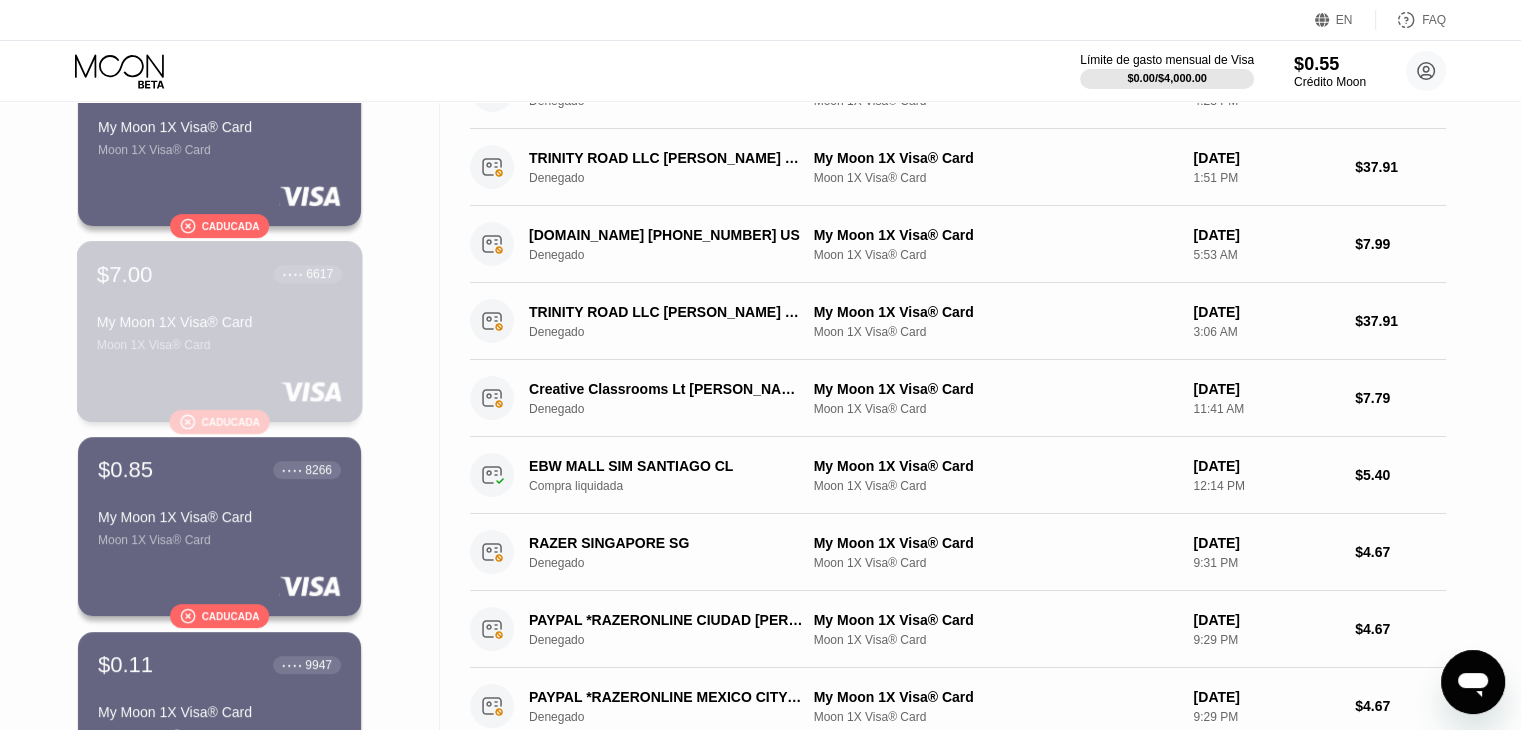 click on "Moon 1X Visa® Card" at bounding box center (219, 345) 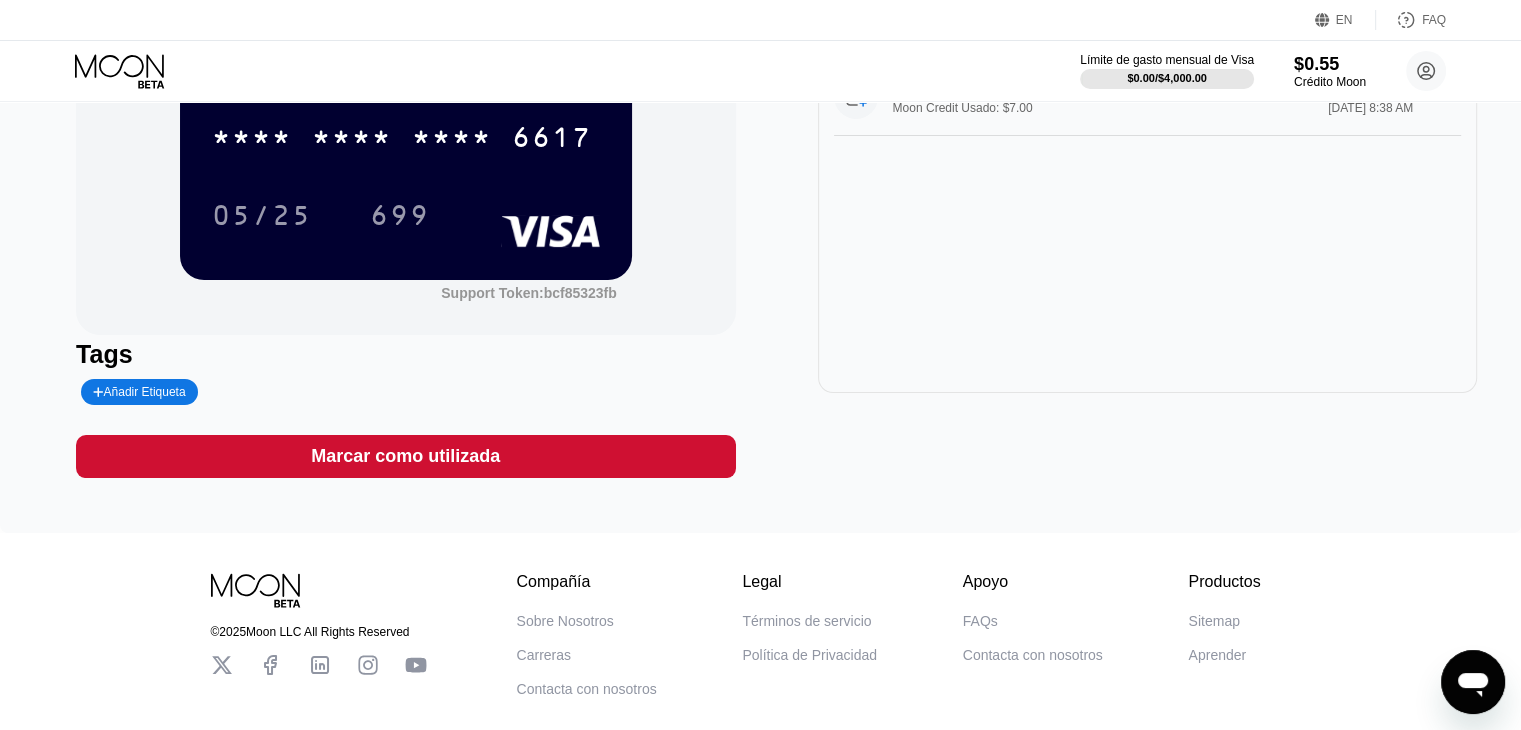 scroll, scrollTop: 200, scrollLeft: 0, axis: vertical 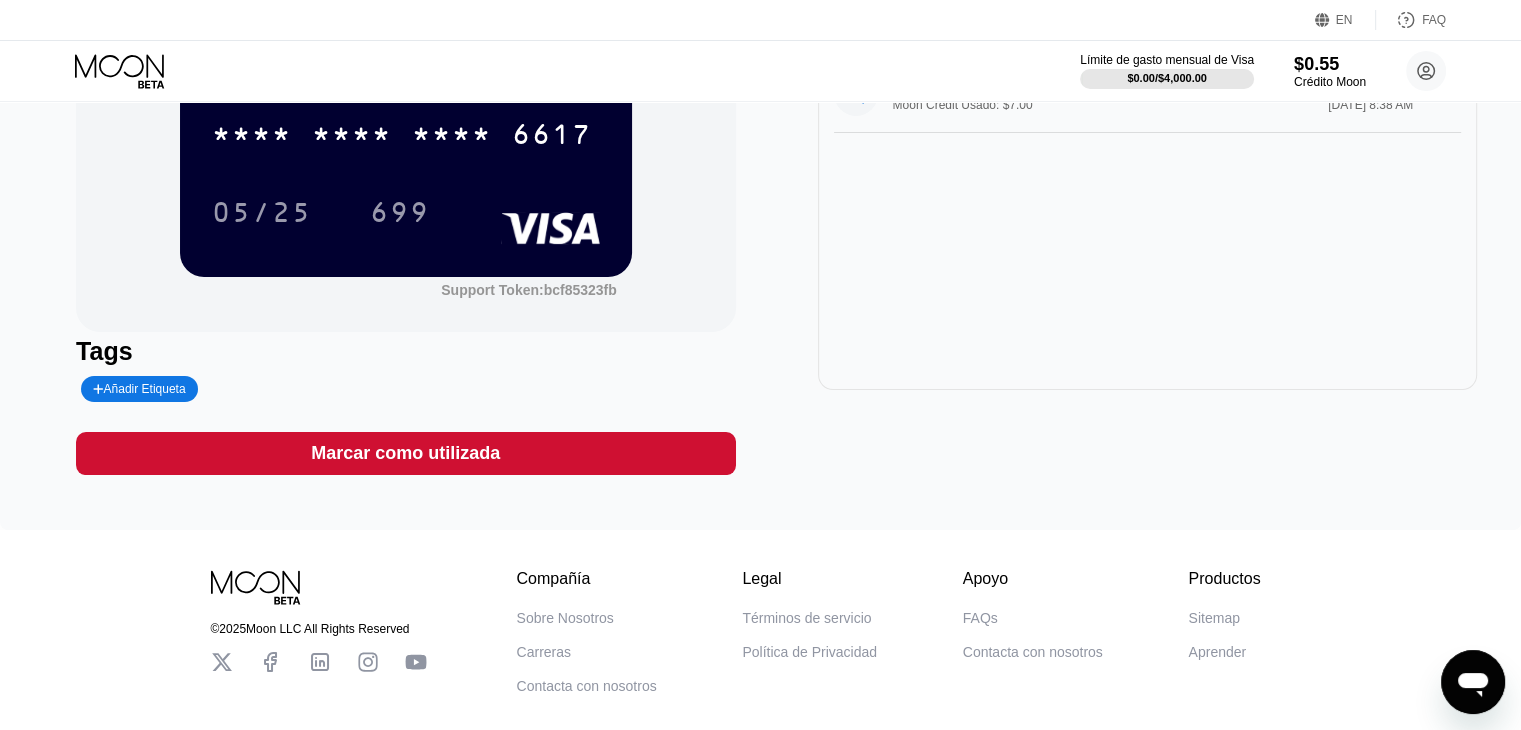 click on "Marcar como utilizada" at bounding box center (405, 453) 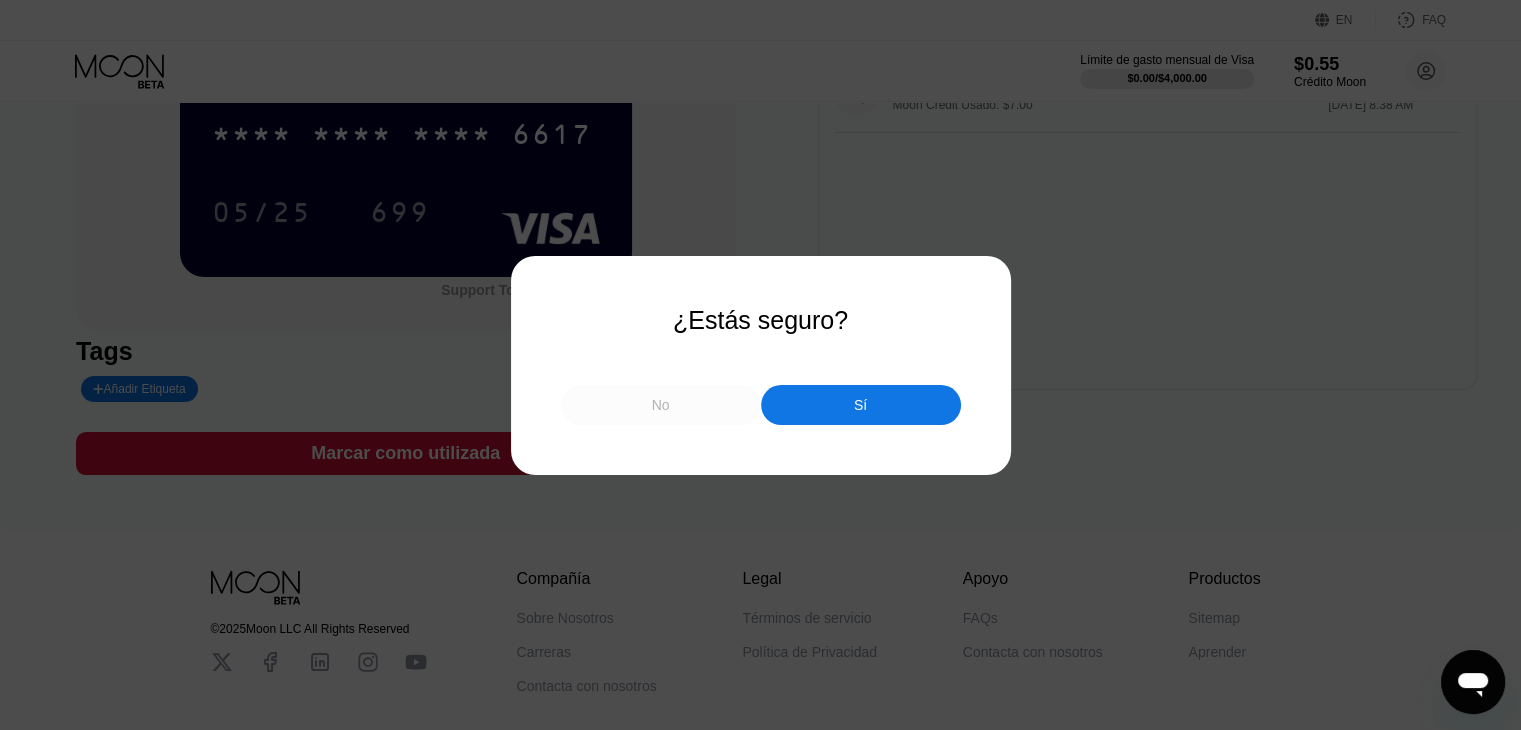 click on "No" at bounding box center [661, 405] 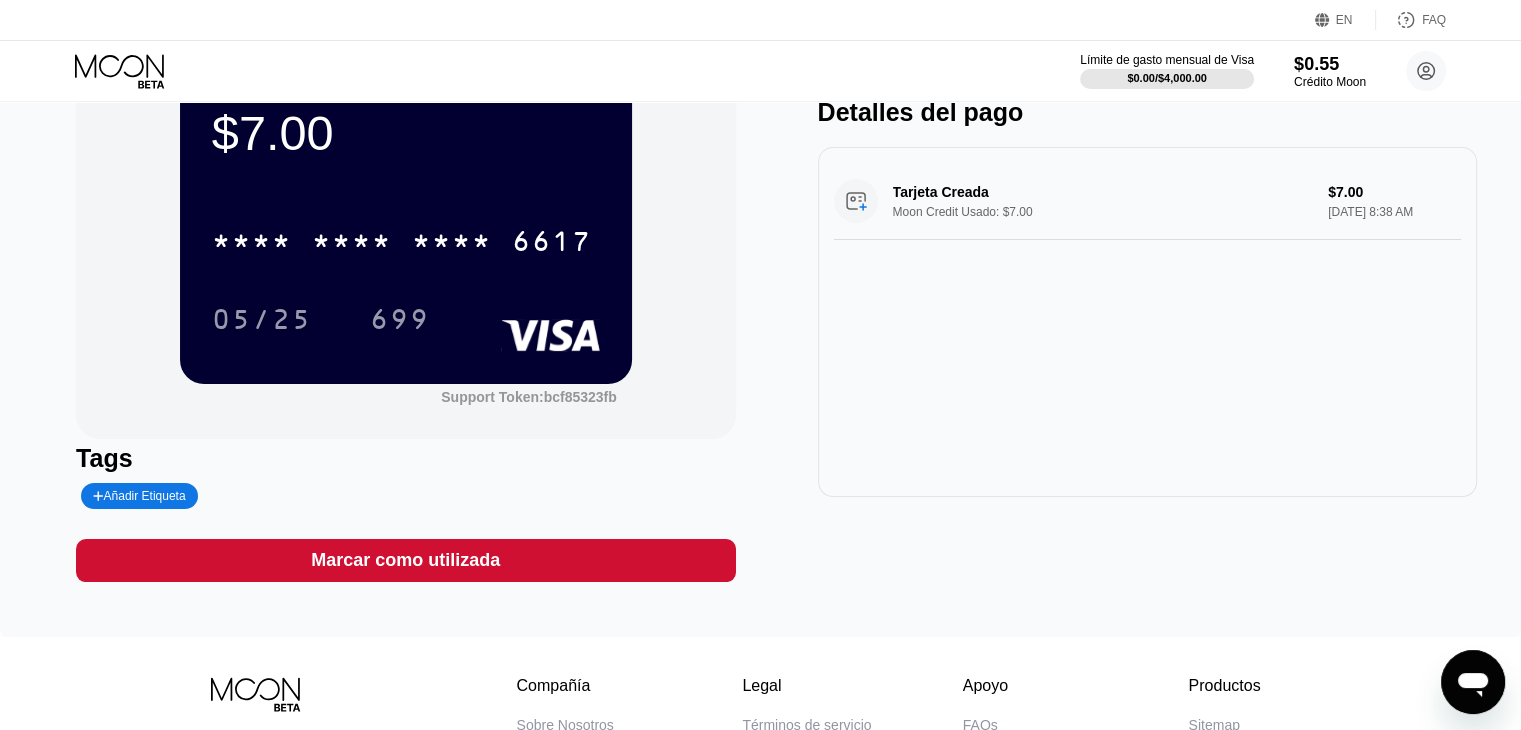 scroll, scrollTop: 0, scrollLeft: 0, axis: both 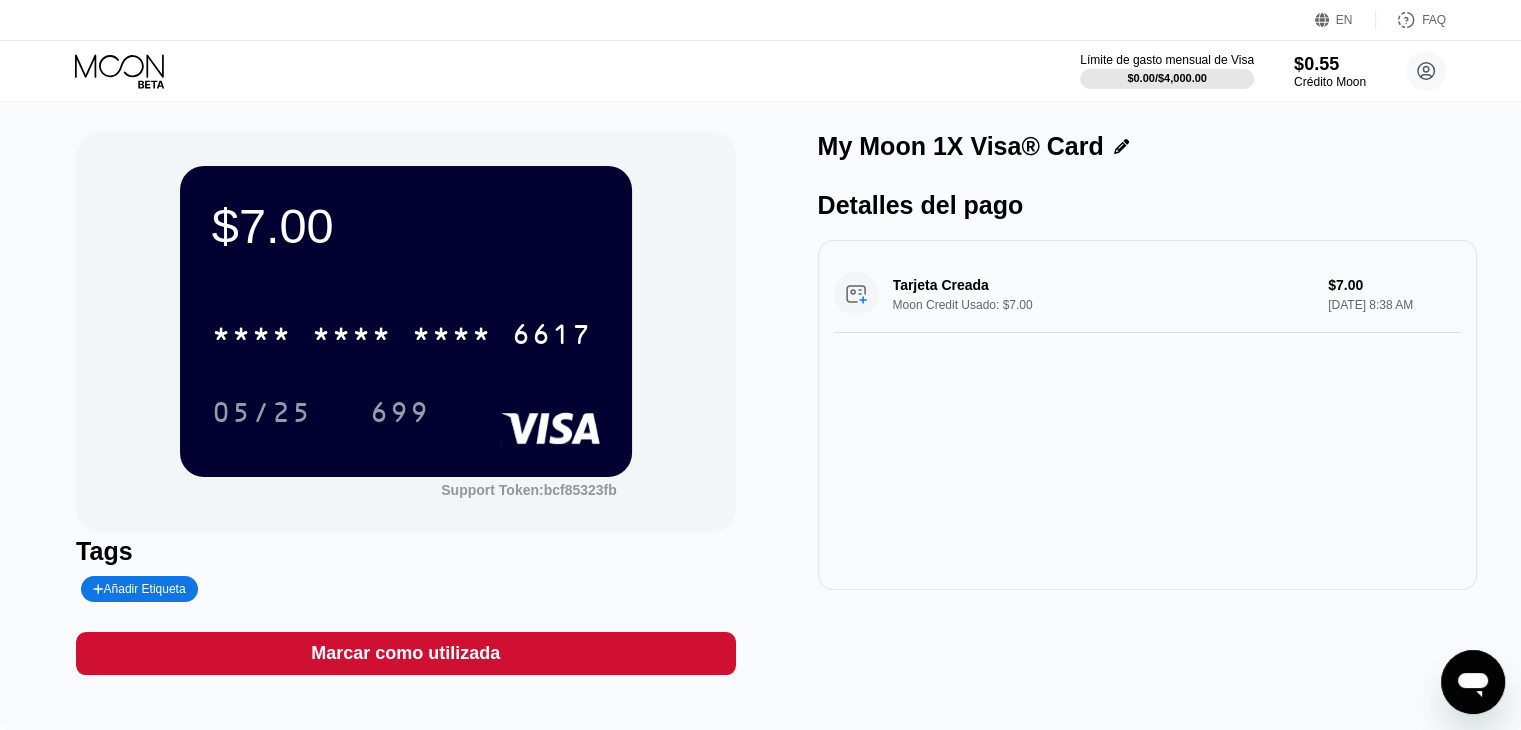click on "Marcar como utilizada" at bounding box center [405, 653] 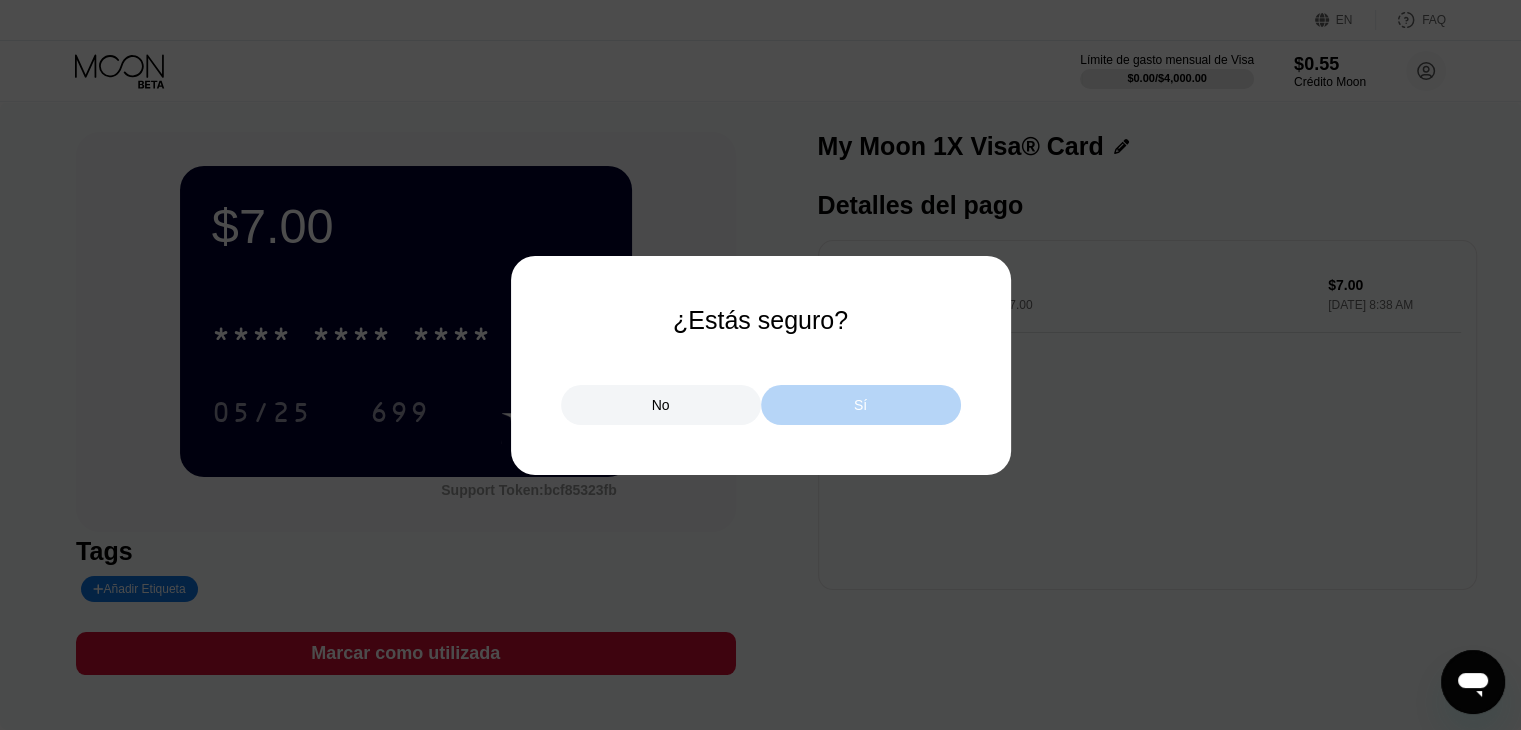 click on "Sí" at bounding box center [861, 405] 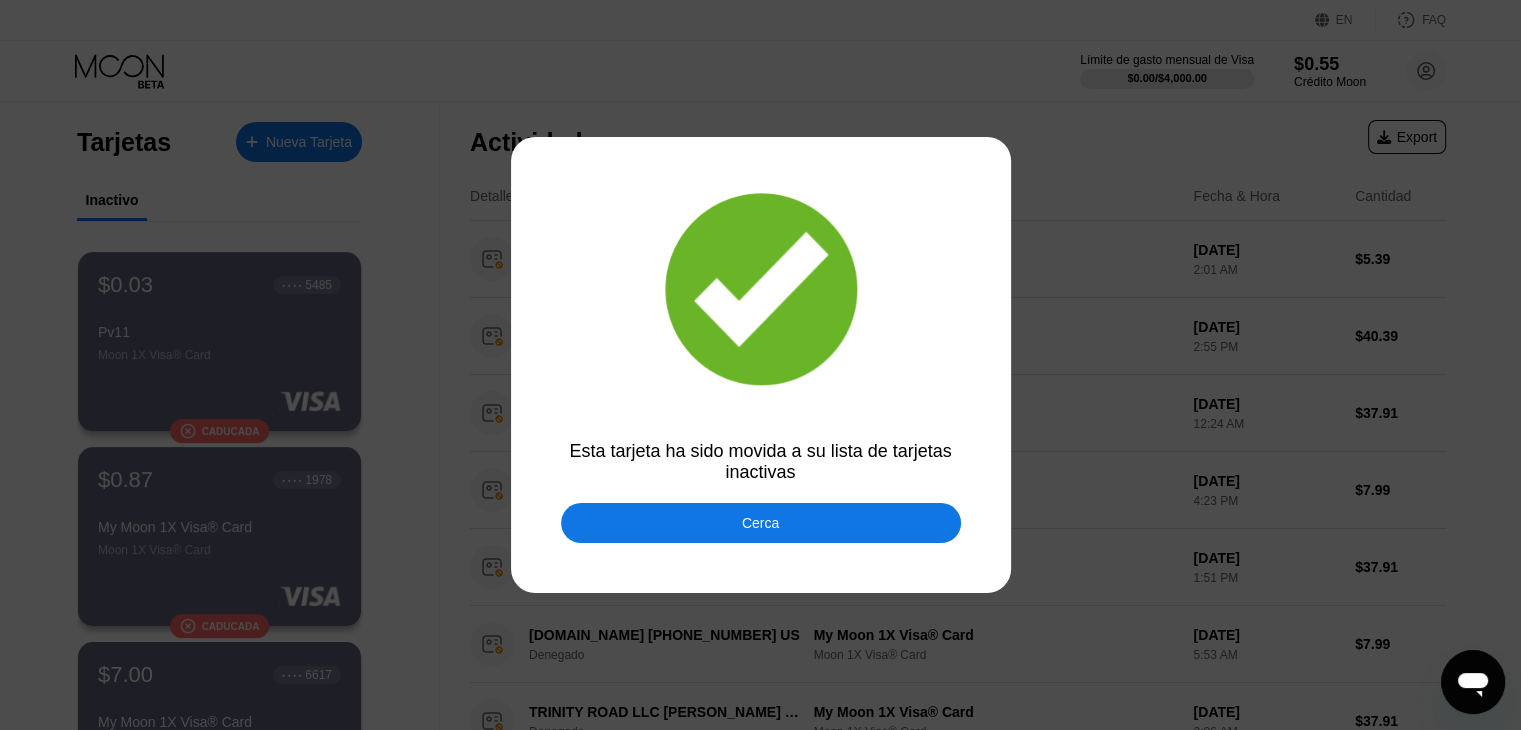 click on "Cerca" at bounding box center (761, 523) 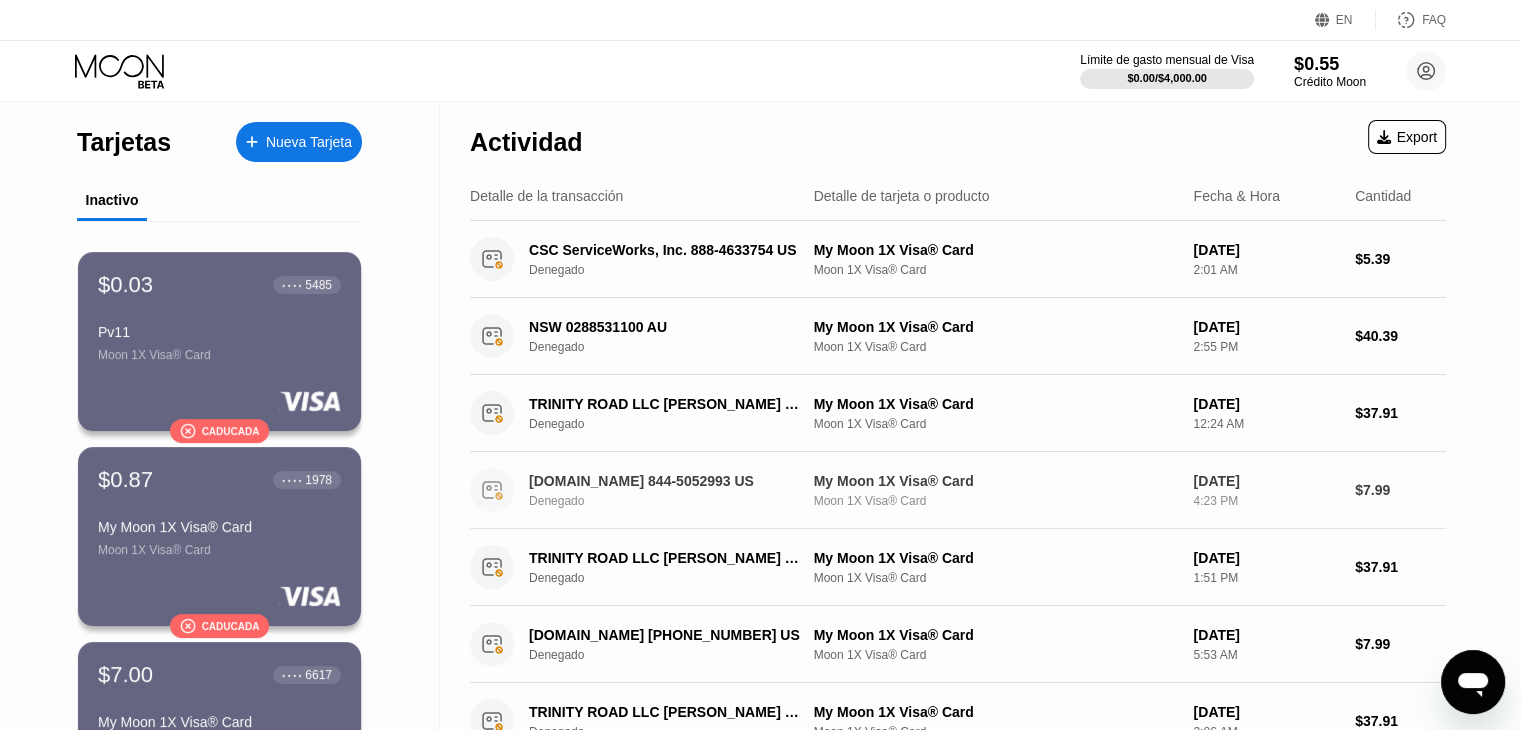 click at bounding box center (219, 791) 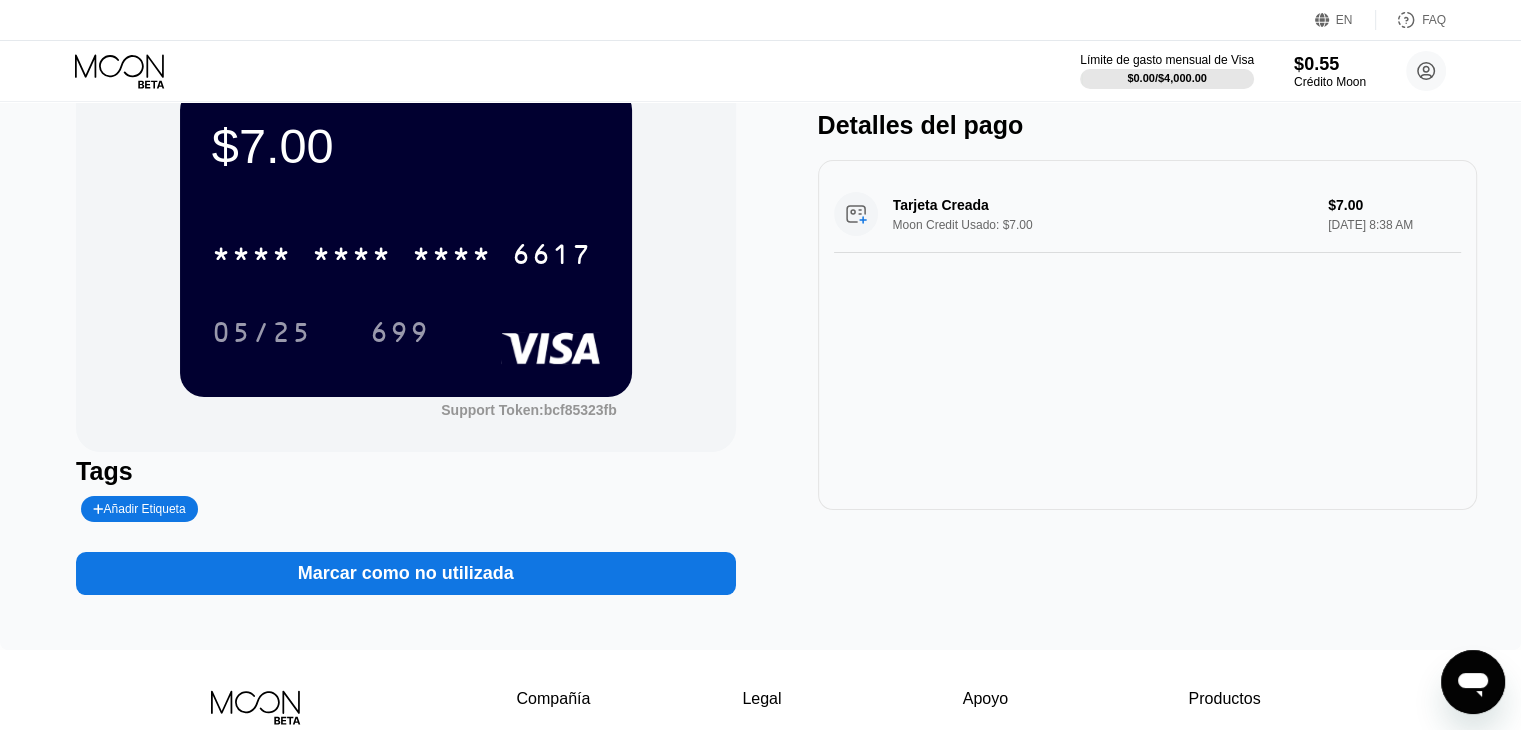 scroll, scrollTop: 0, scrollLeft: 0, axis: both 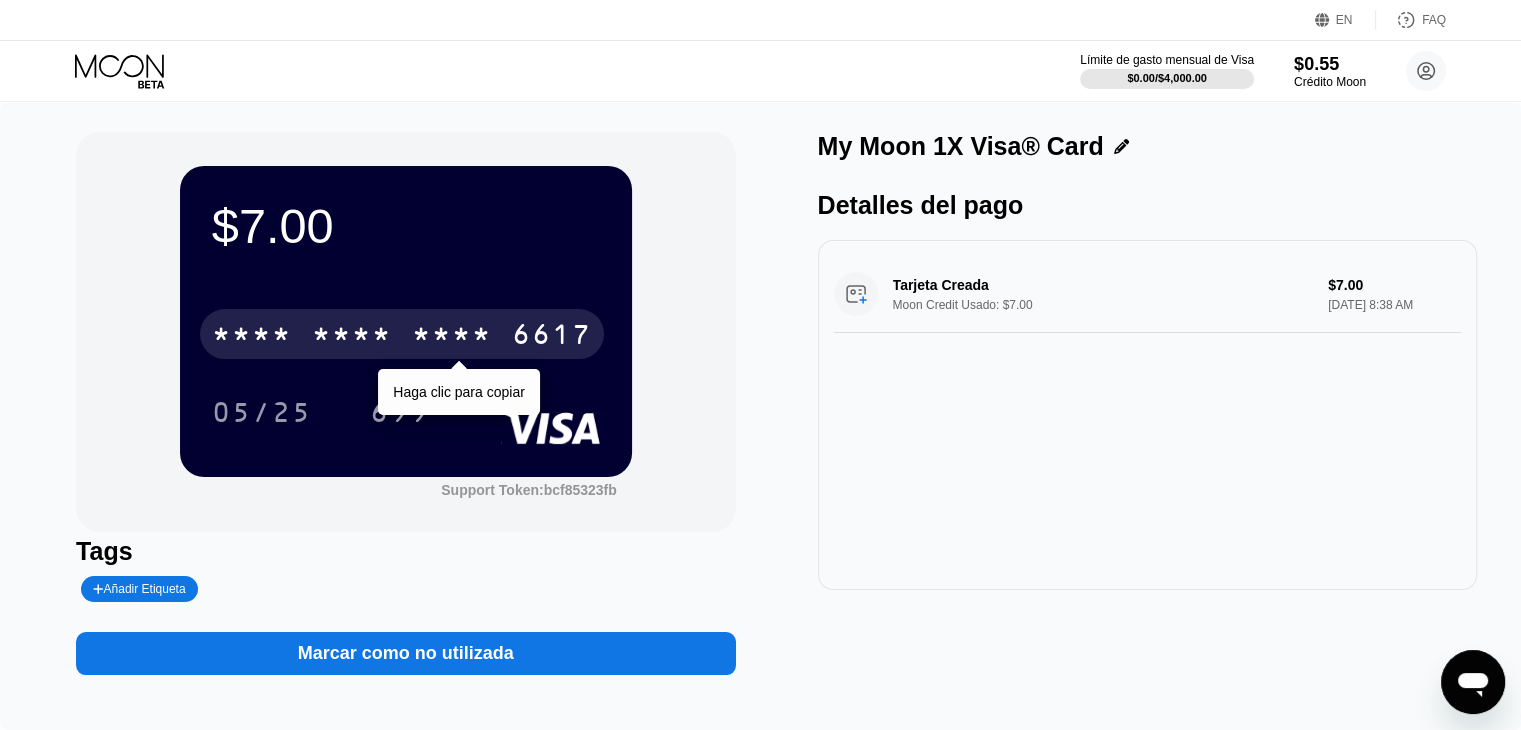 click on "* * * * * * * * * * * * 6617" at bounding box center (402, 334) 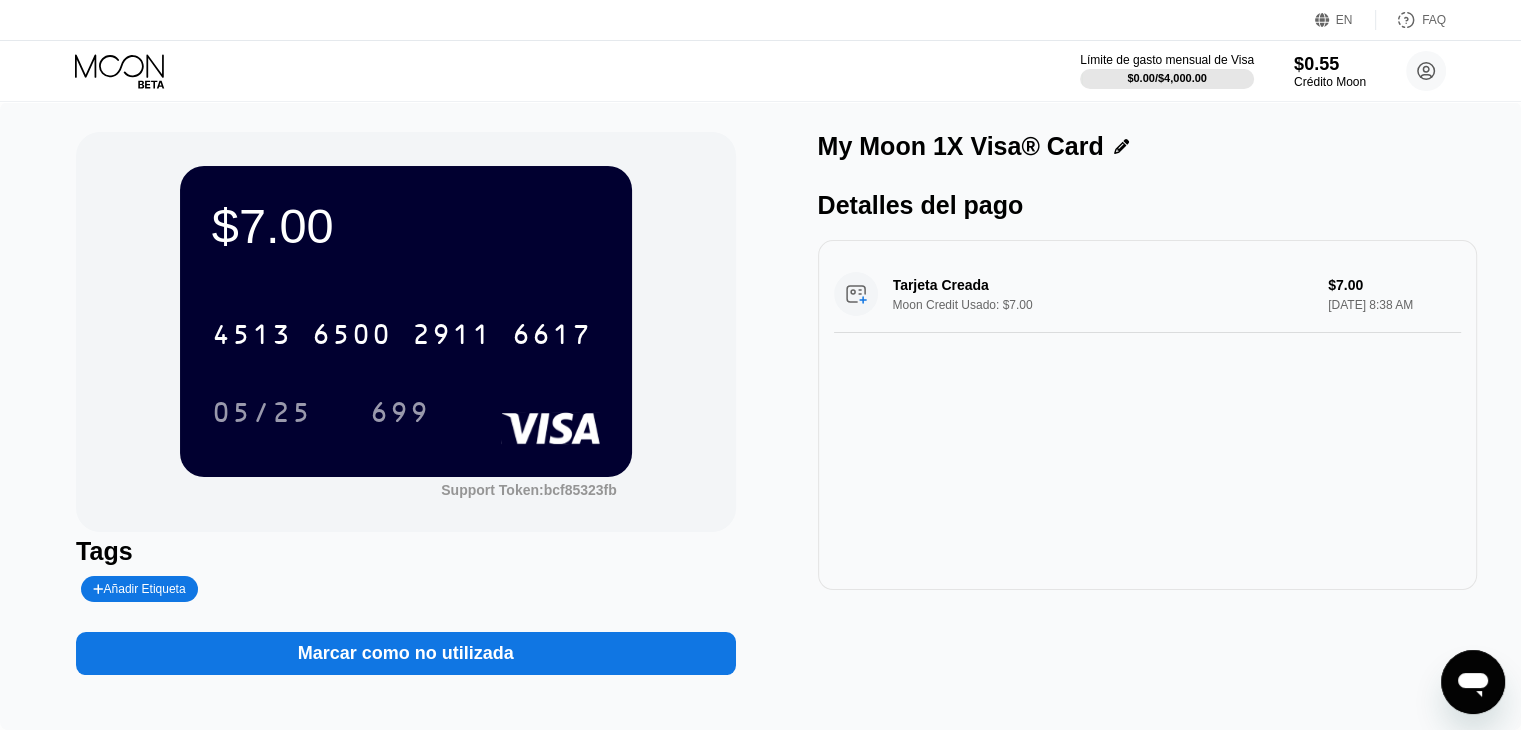 click 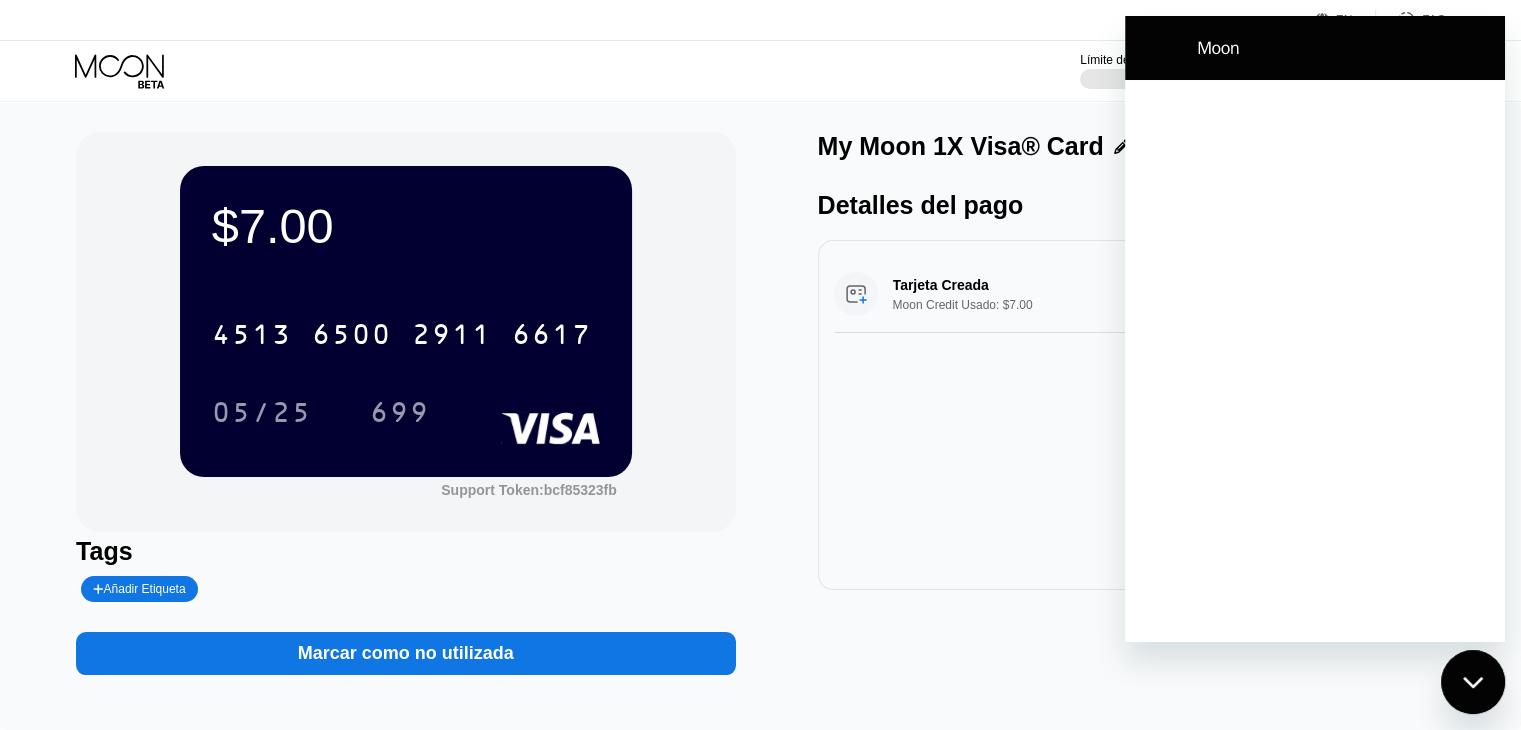 scroll, scrollTop: 0, scrollLeft: 0, axis: both 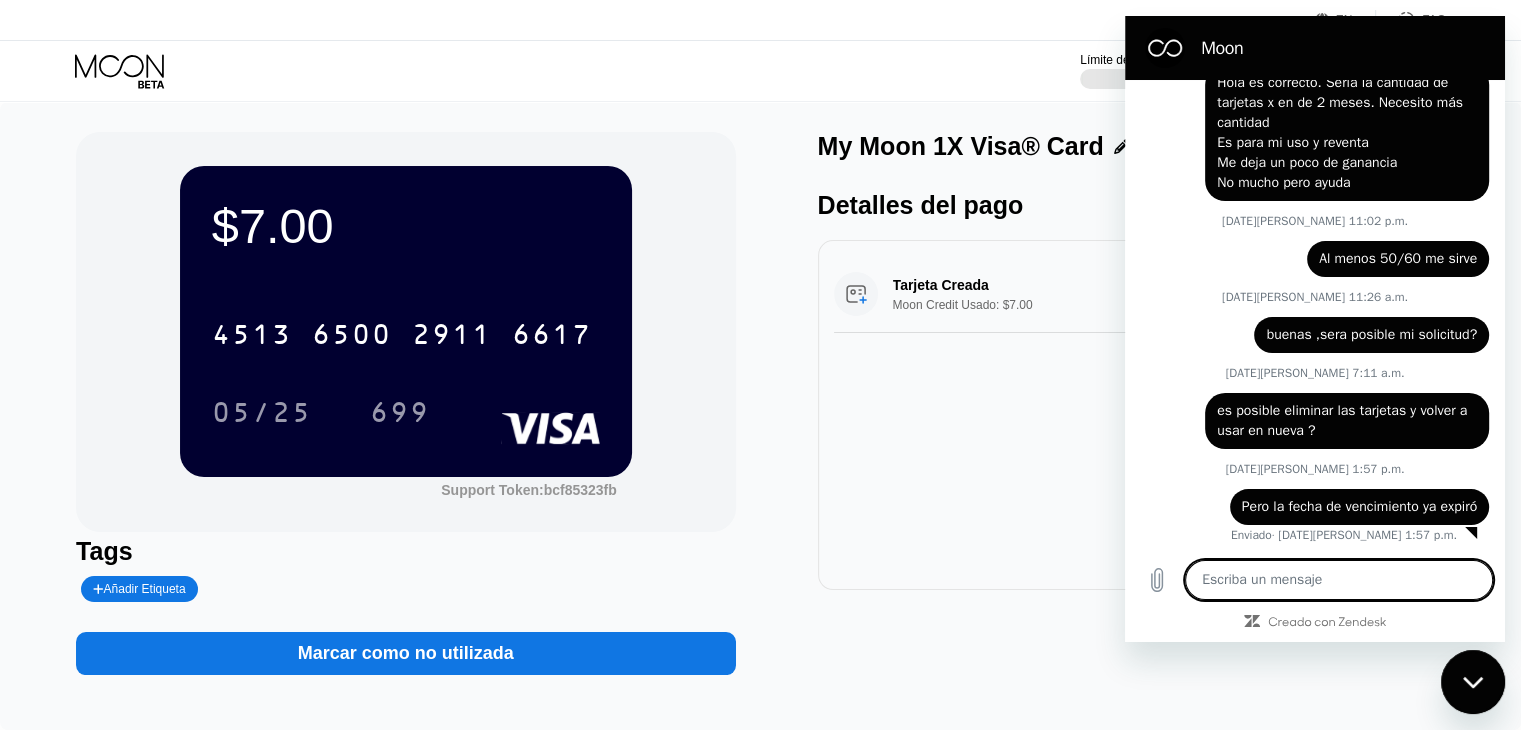 type on "h" 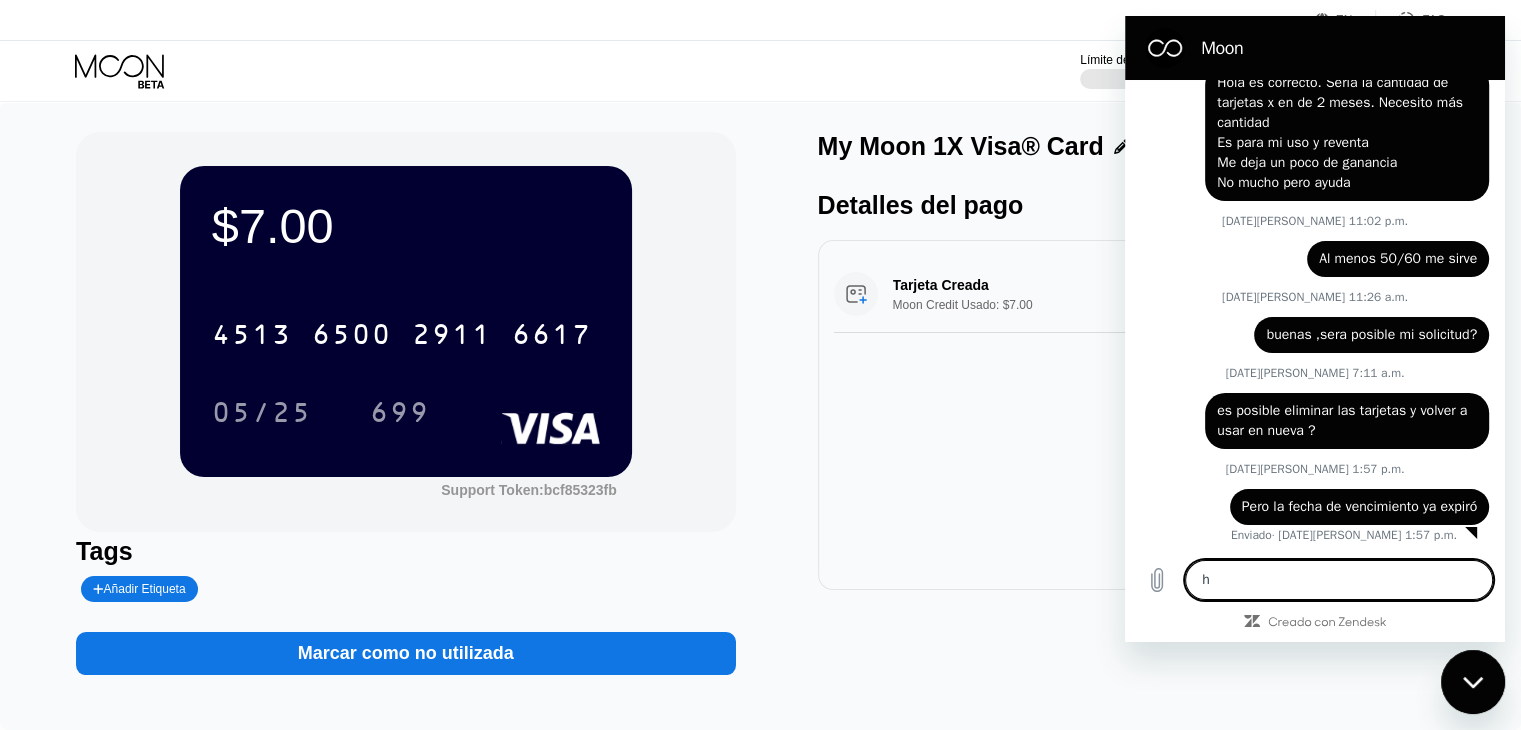 type on "x" 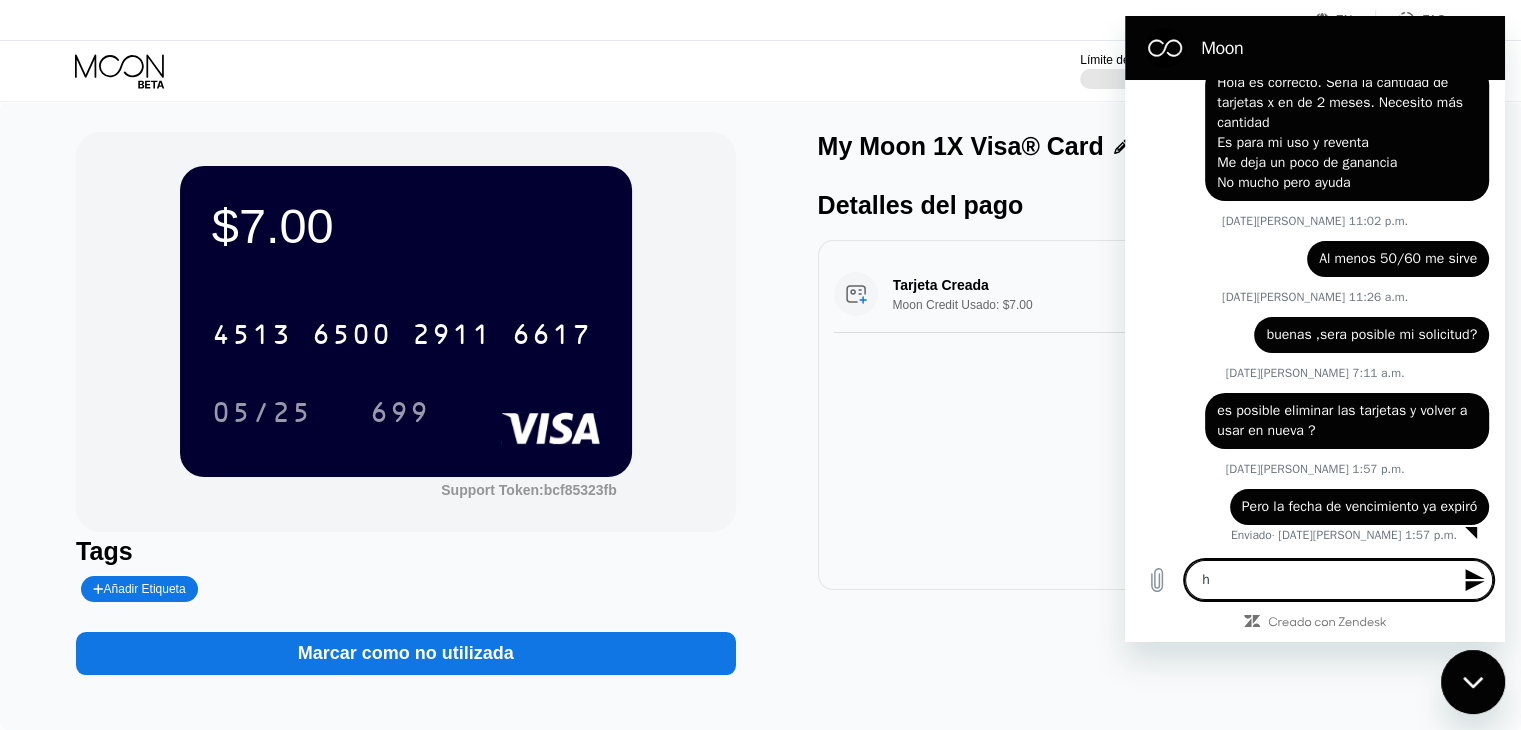 type on "ho" 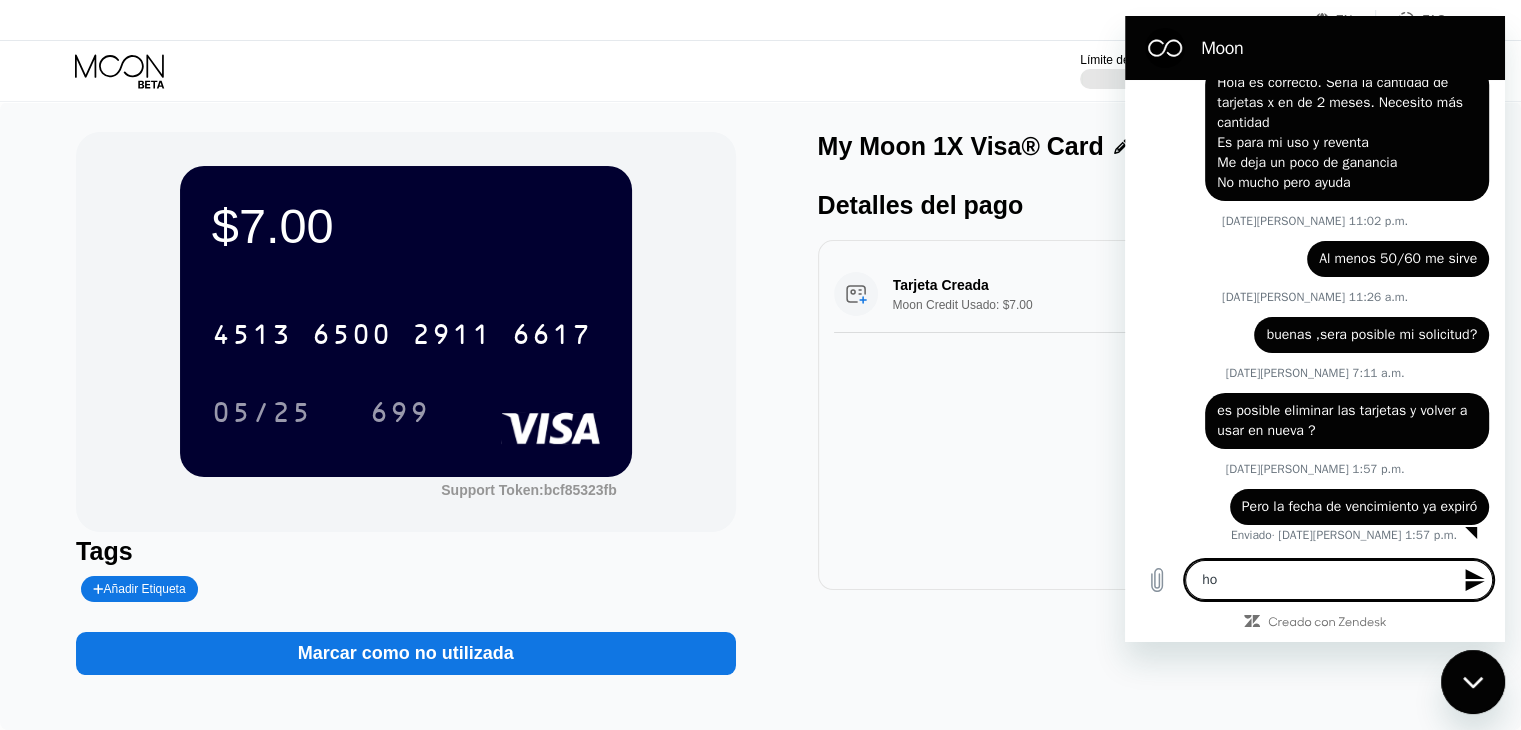 type on "hol" 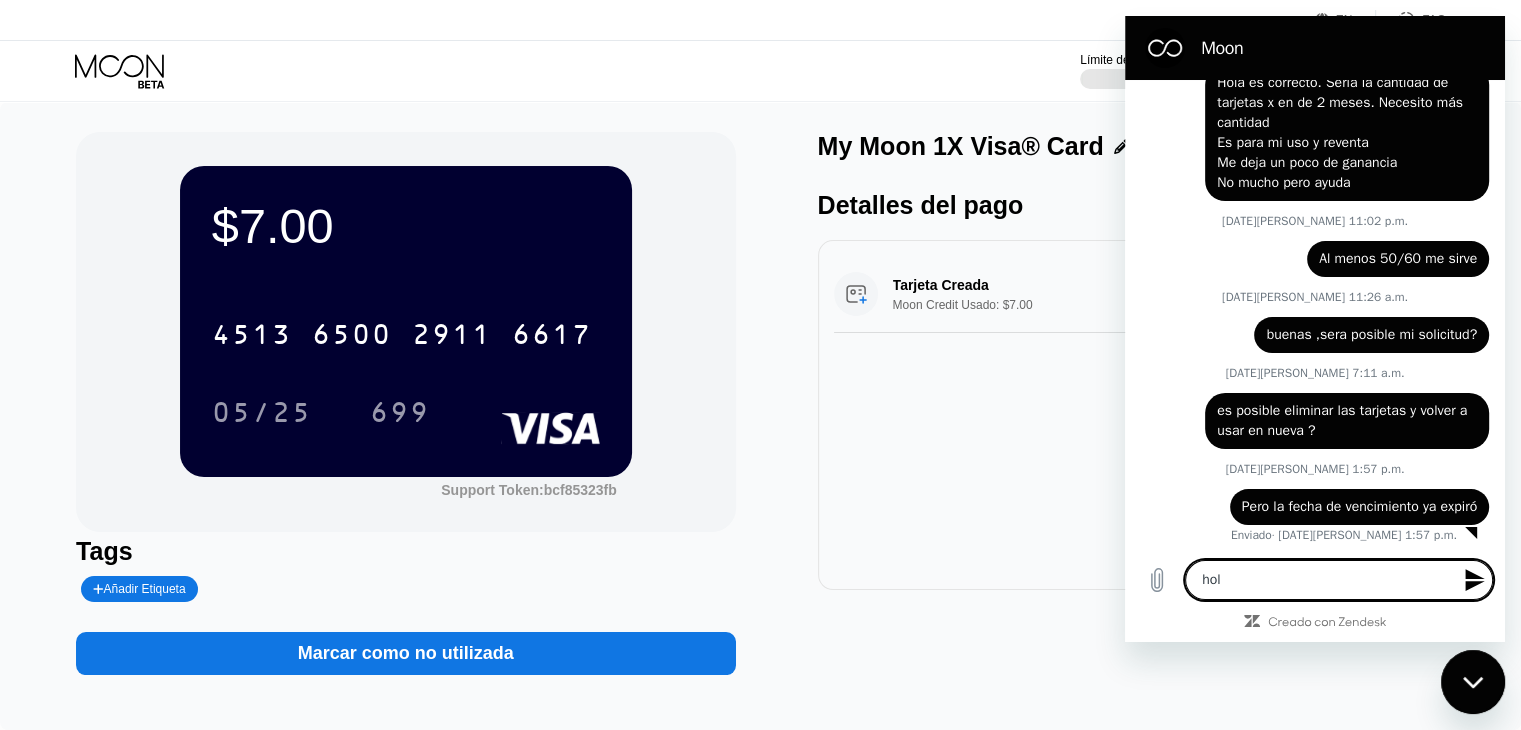 type on "hola" 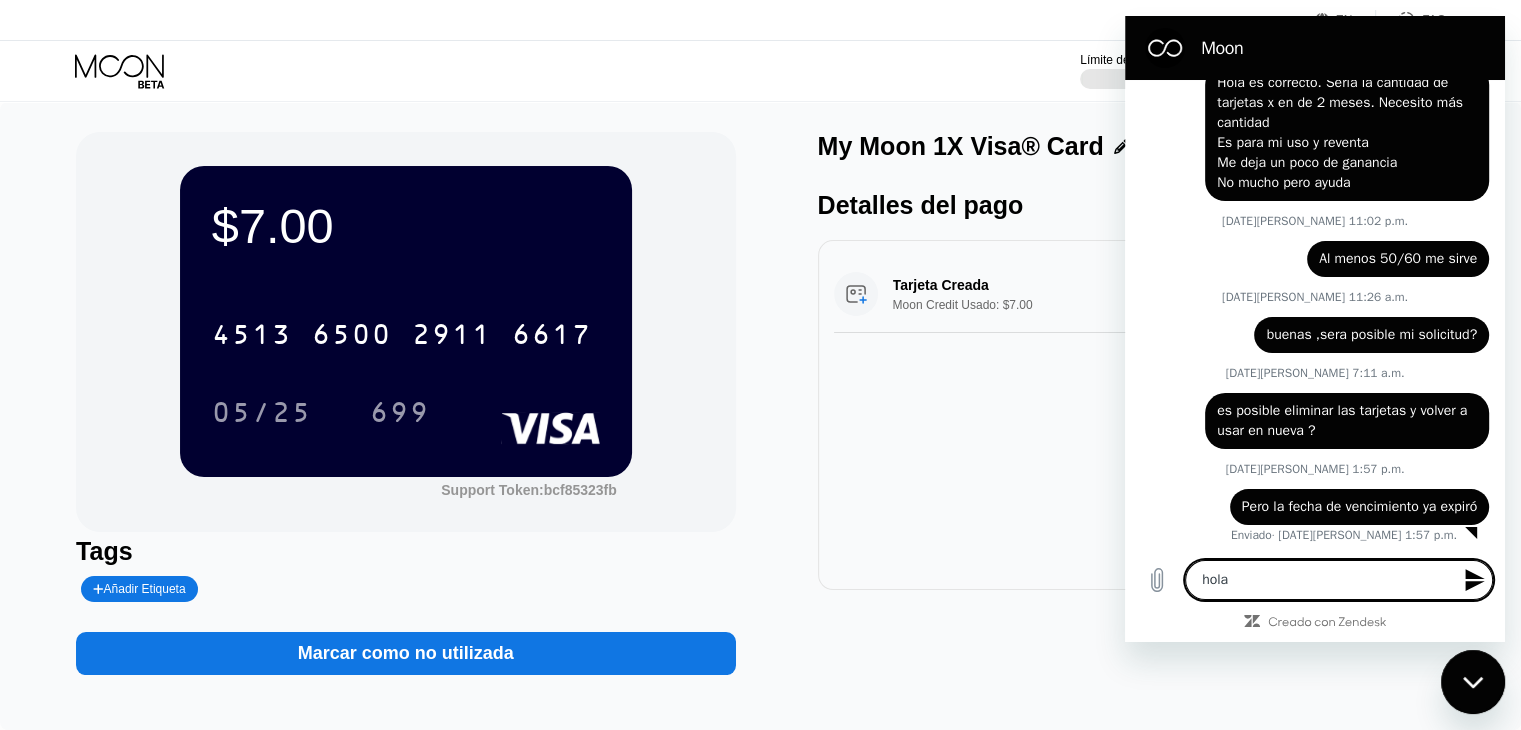 type on "hola" 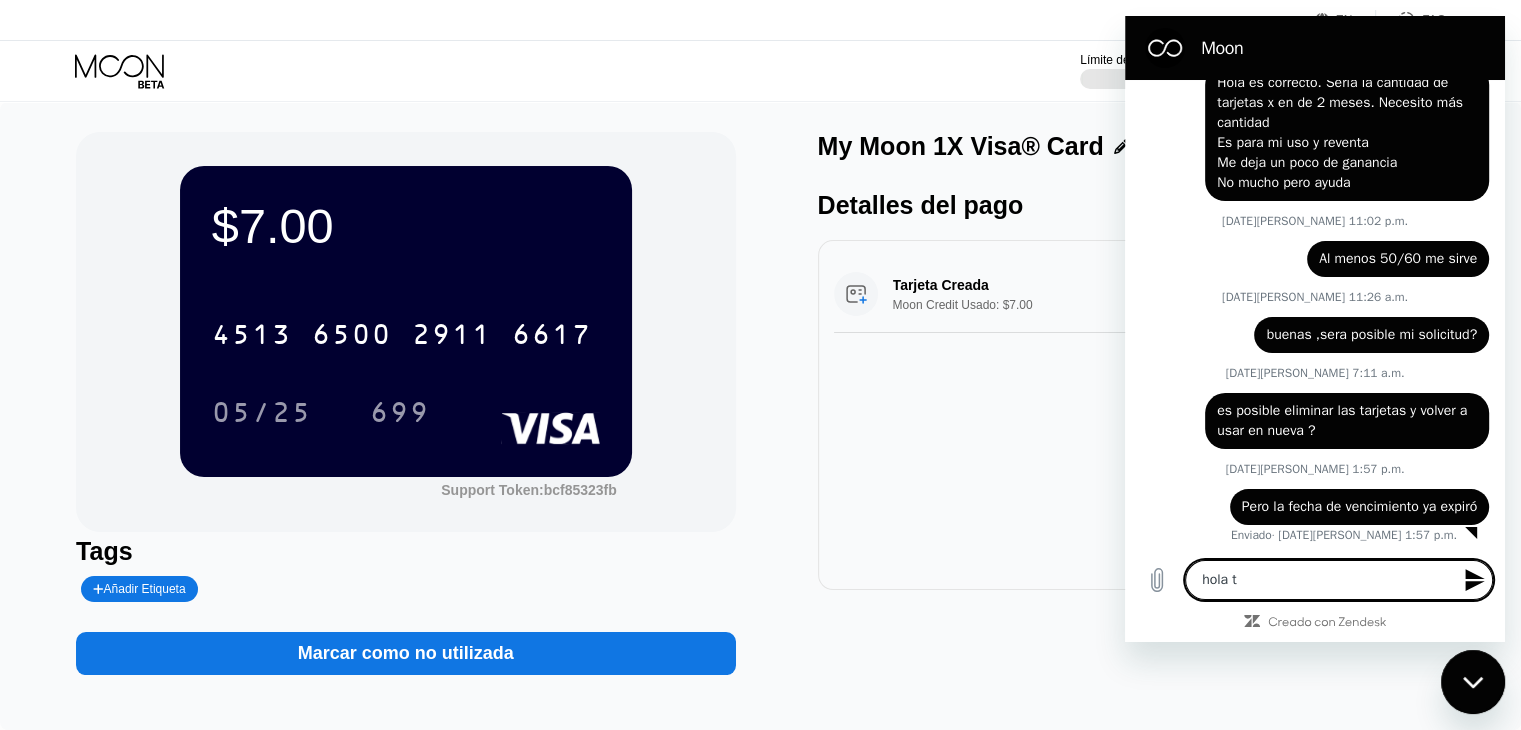 type on "hola te" 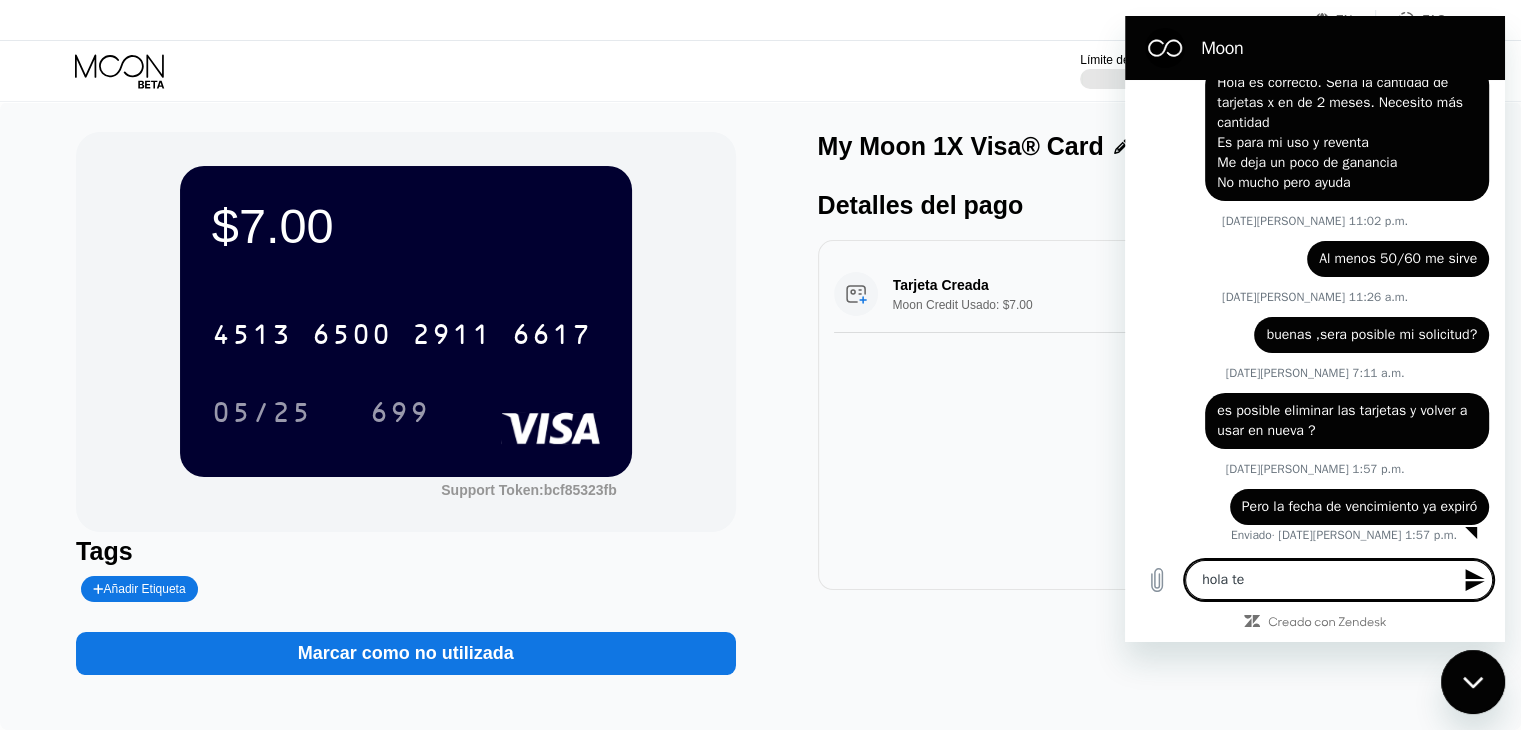 type on "hola ten" 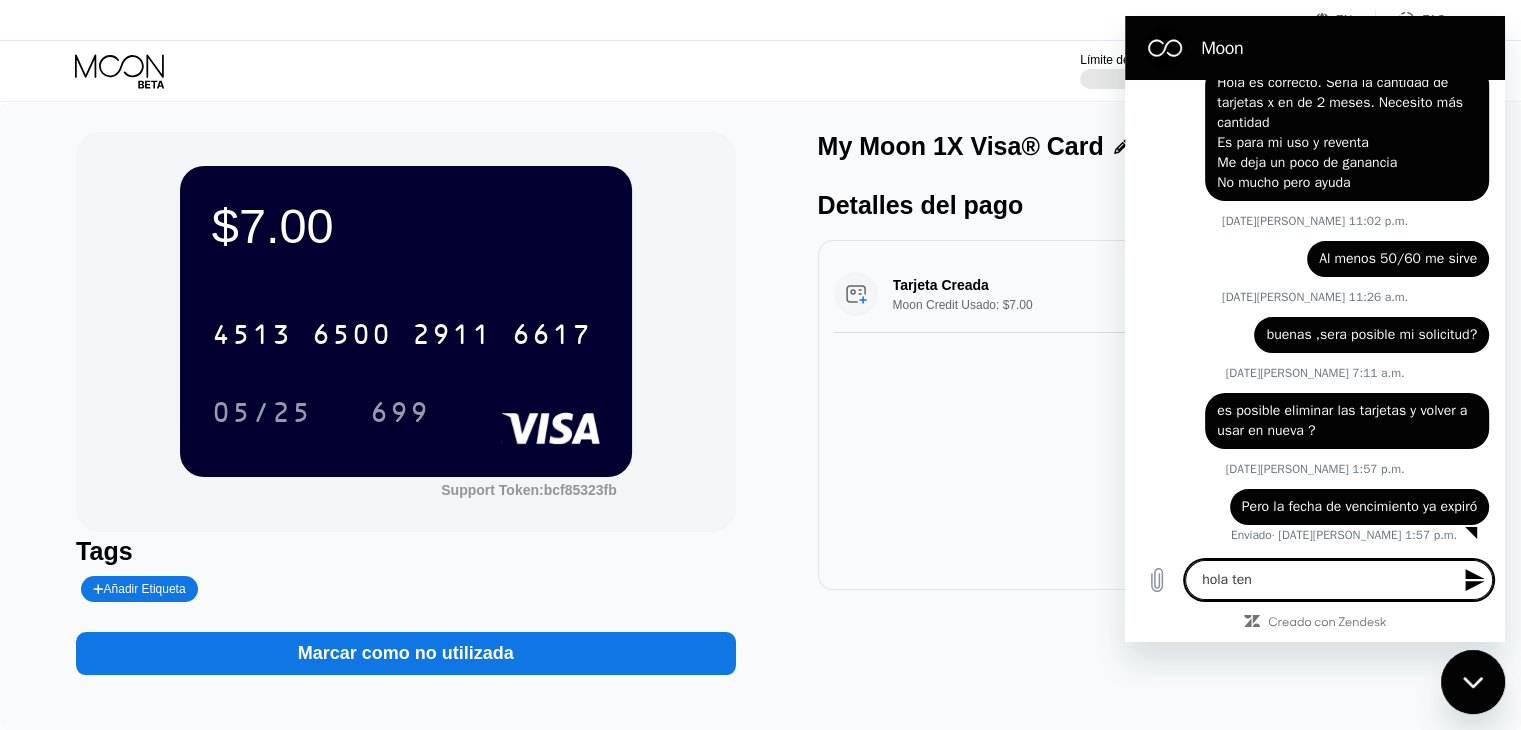 type on "hola teng" 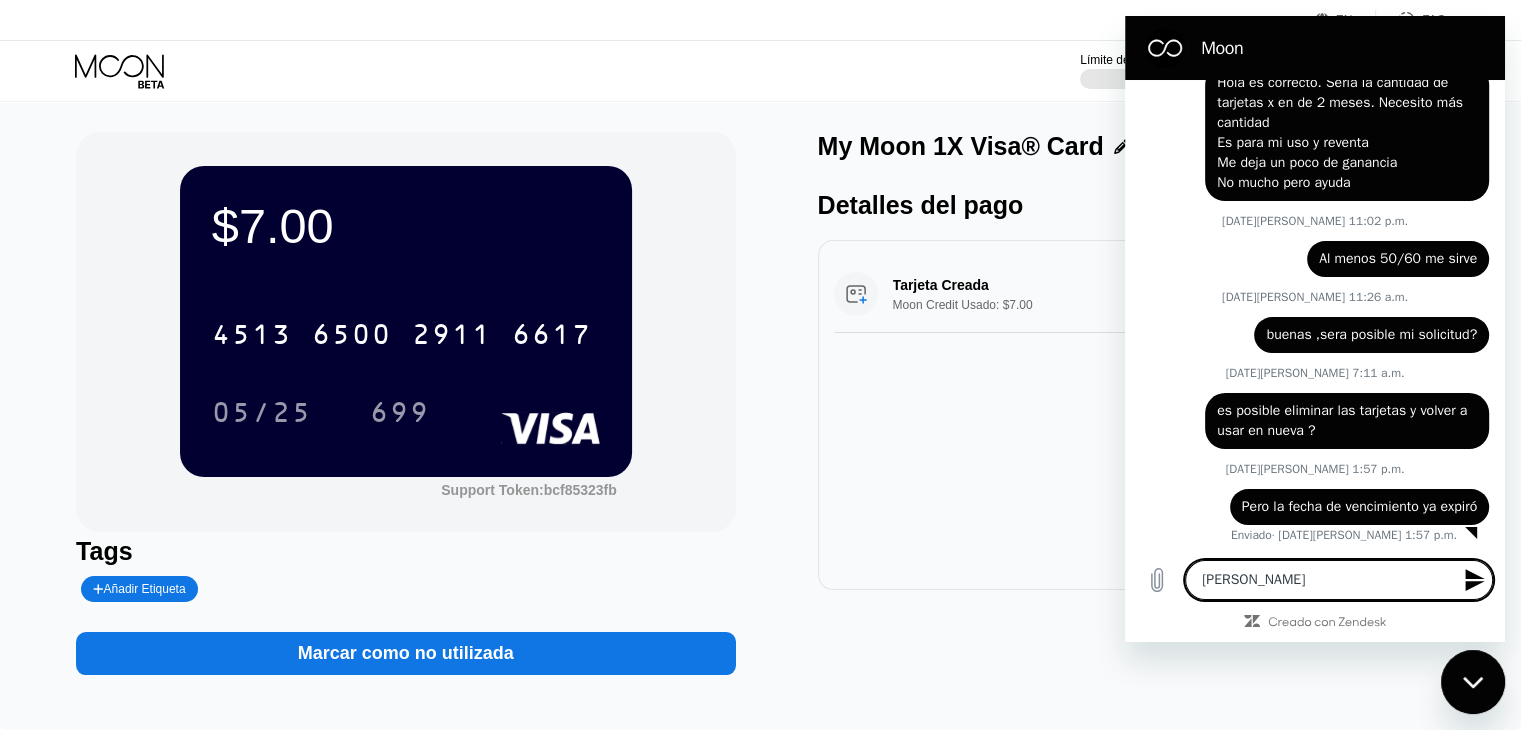 type on "hola tengo" 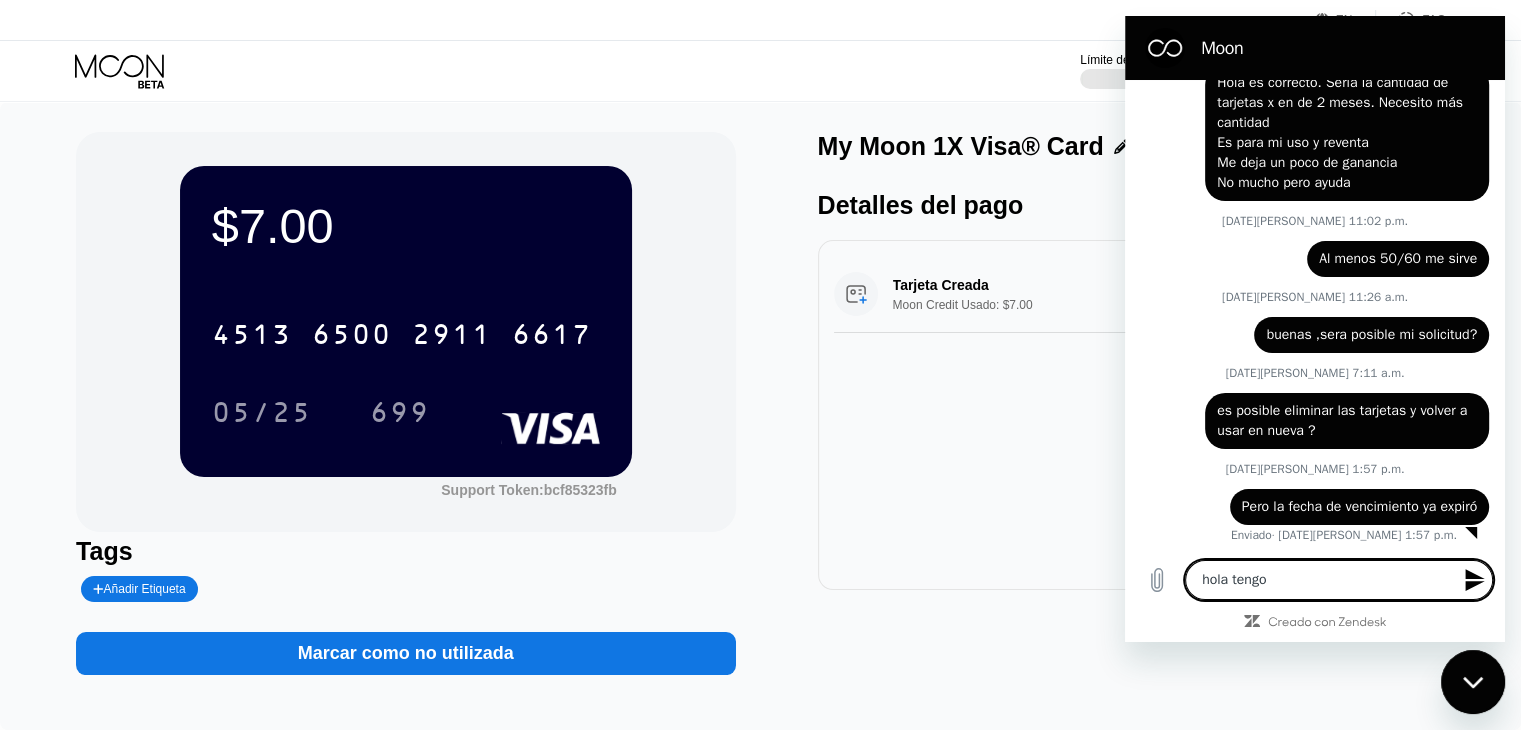 type on "x" 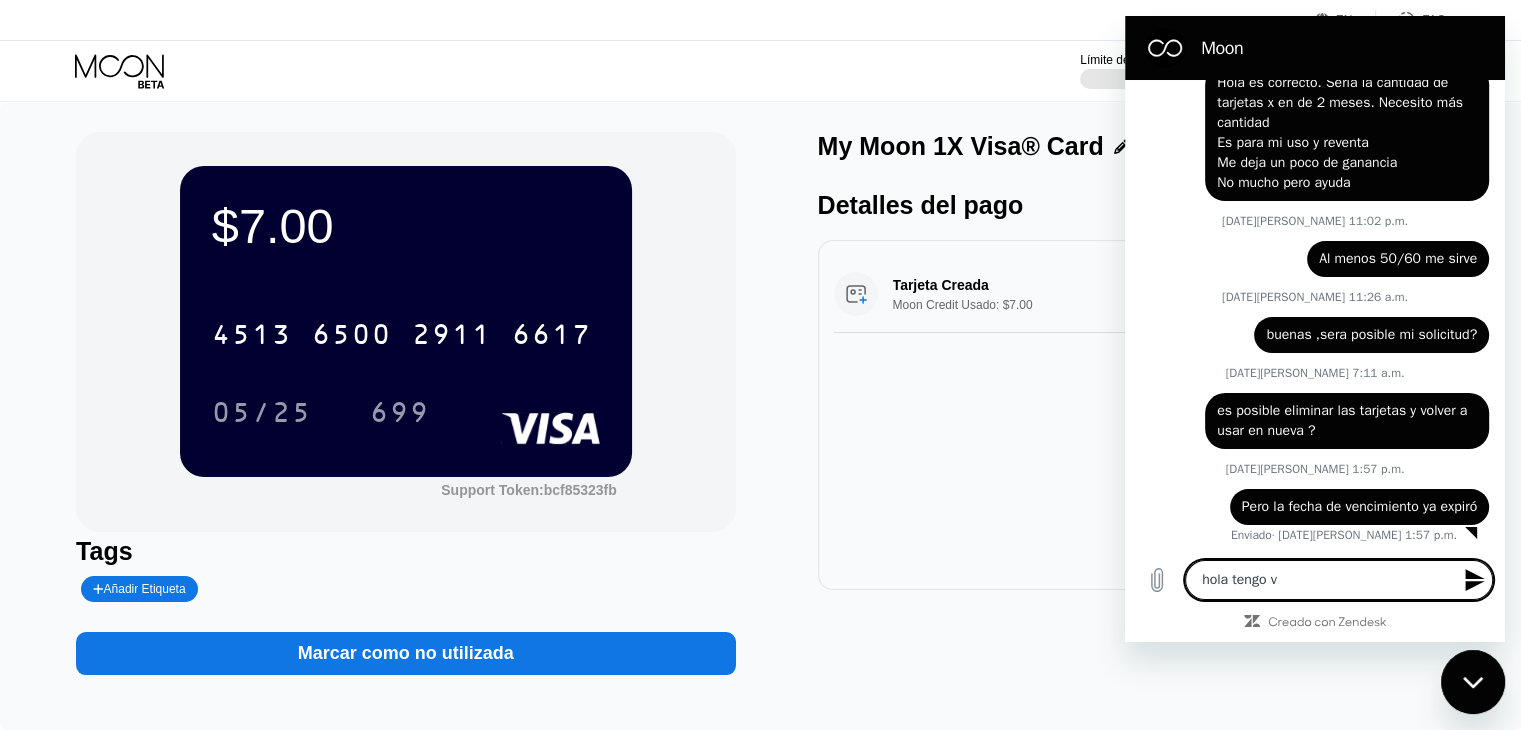 type on "hola tengo va" 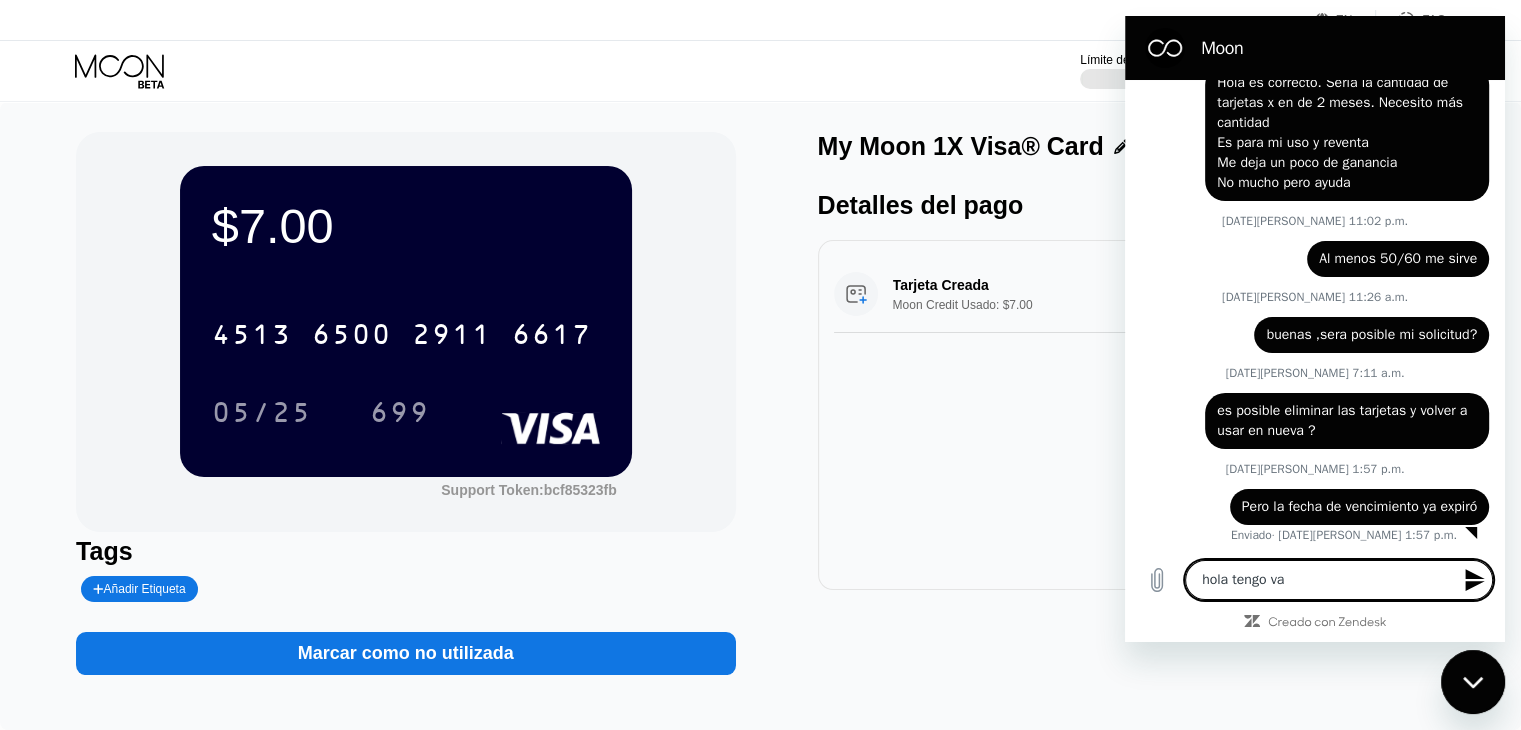 type on "x" 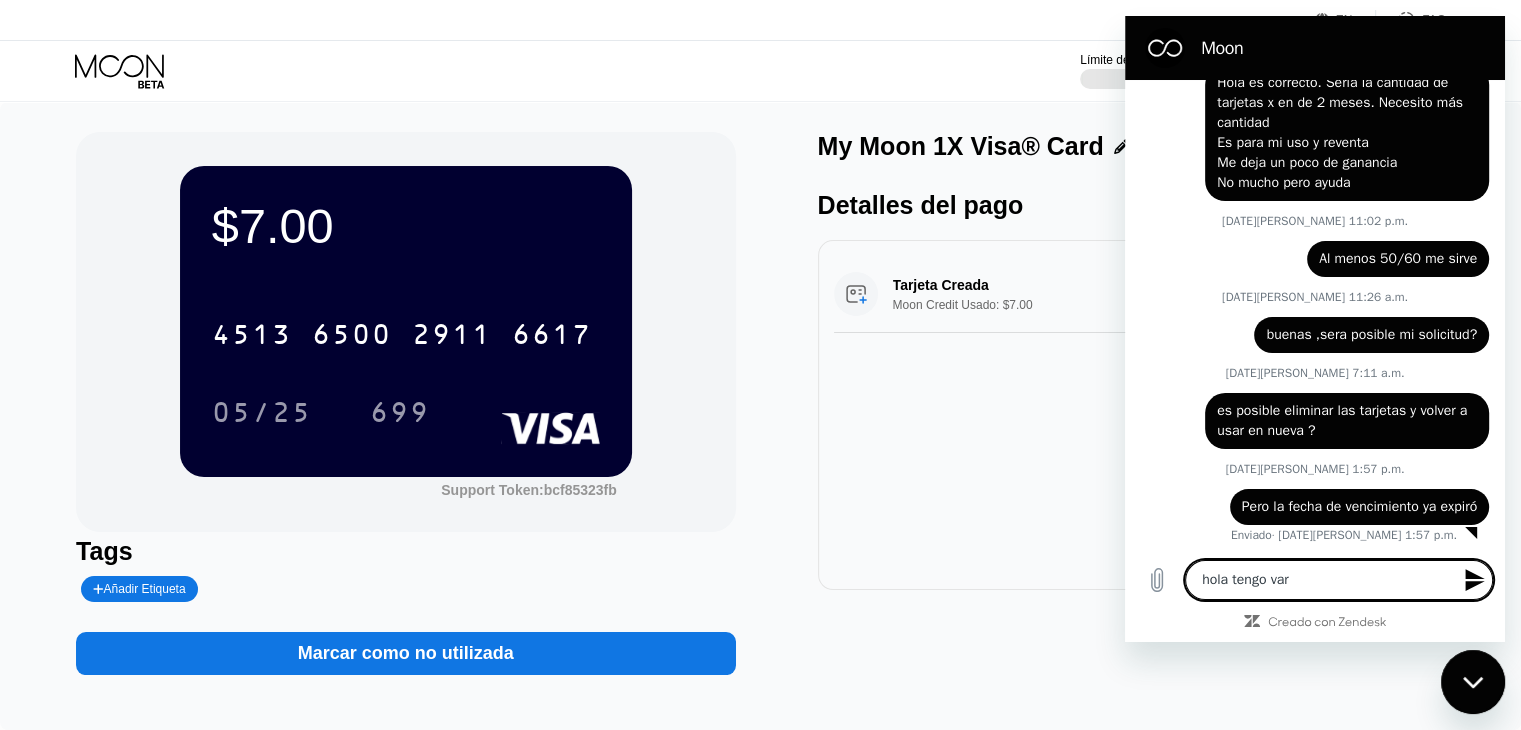type on "hola tengo vari" 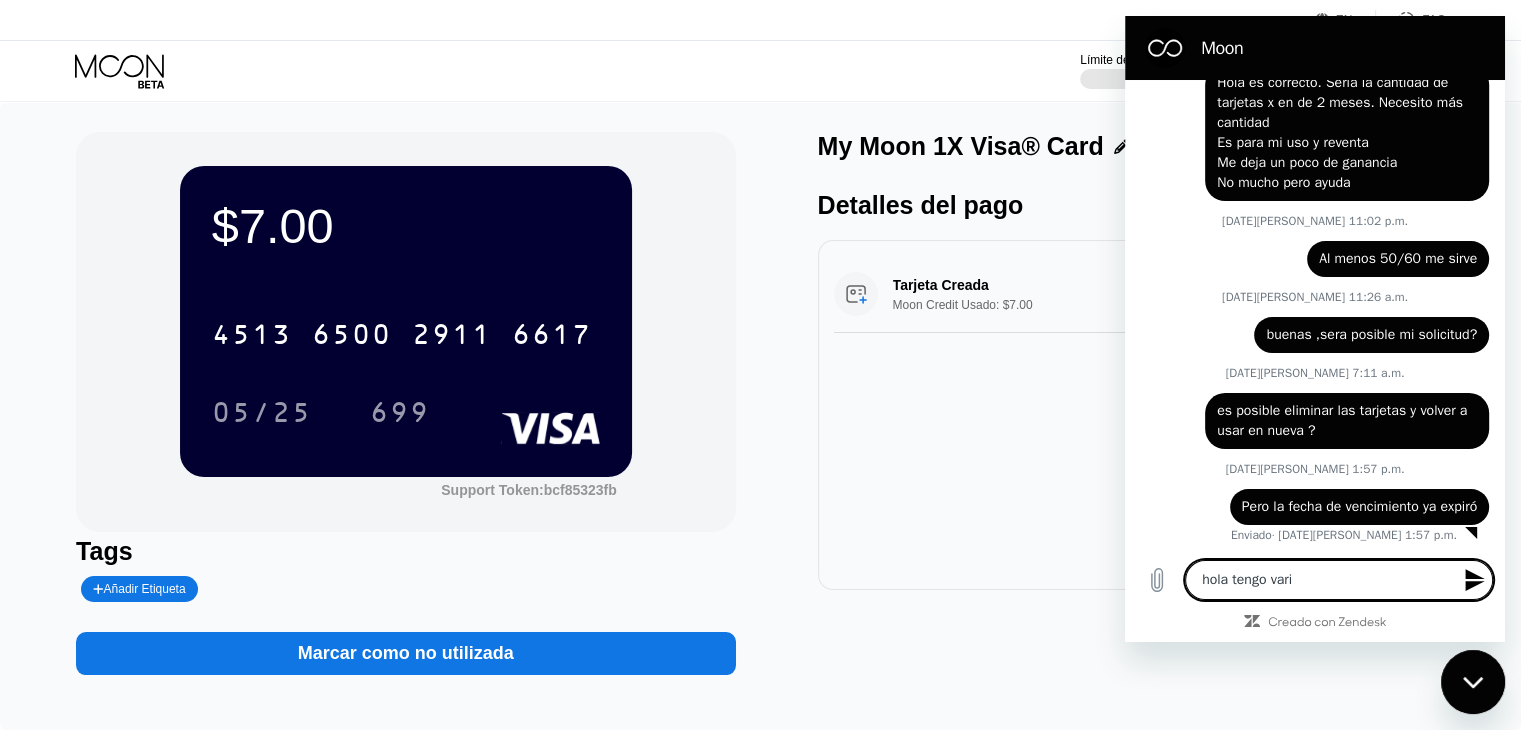 type on "hola tengo varia" 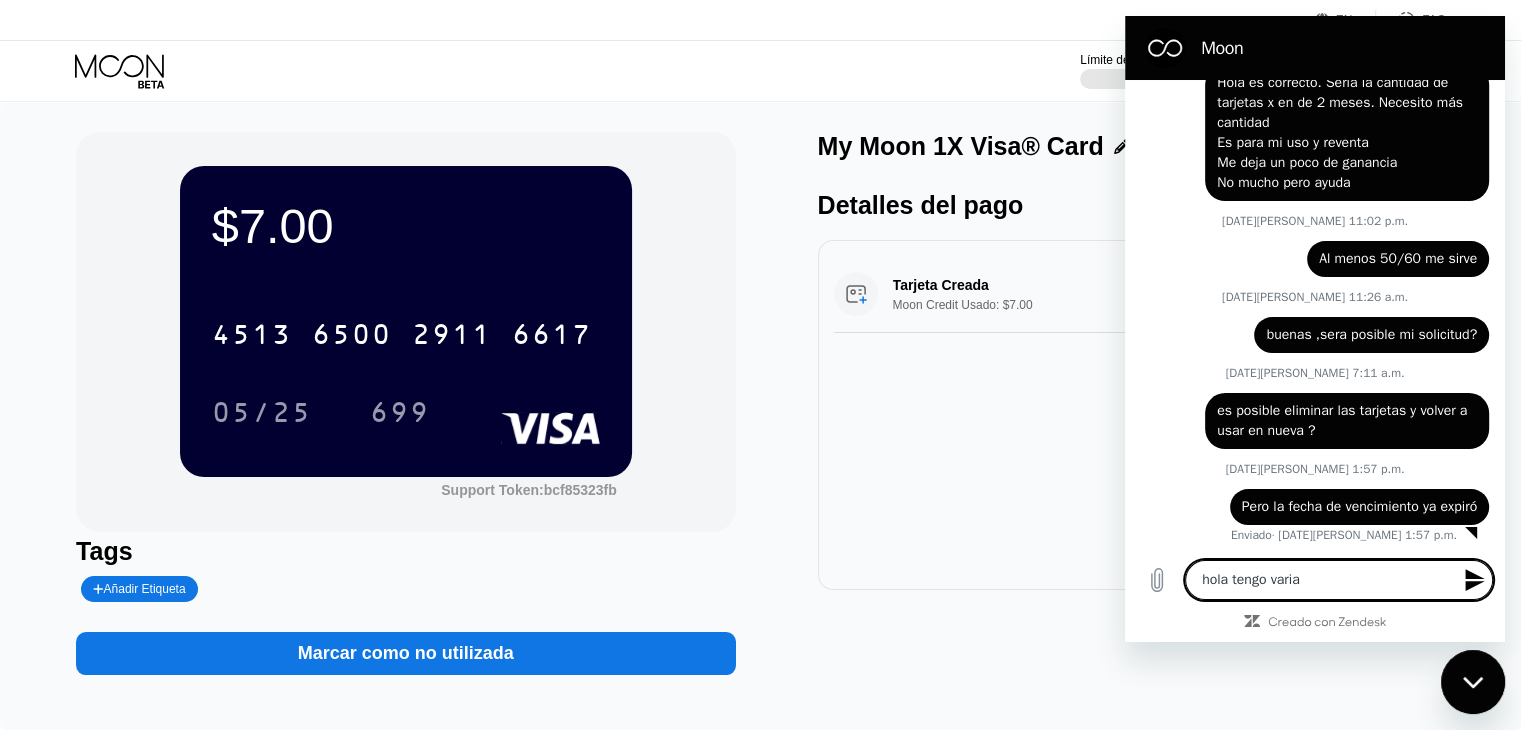 type on "x" 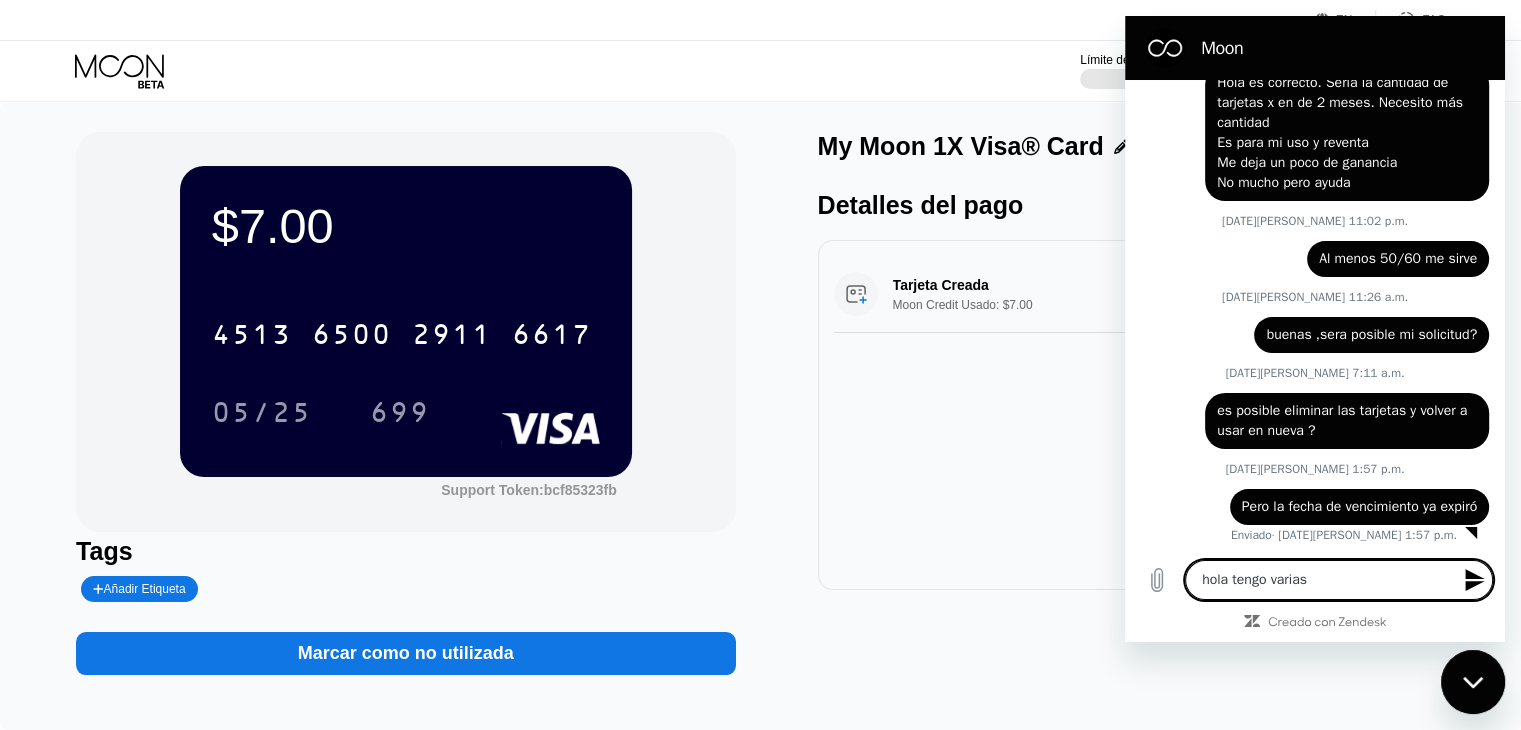 type on "hola tengo varias" 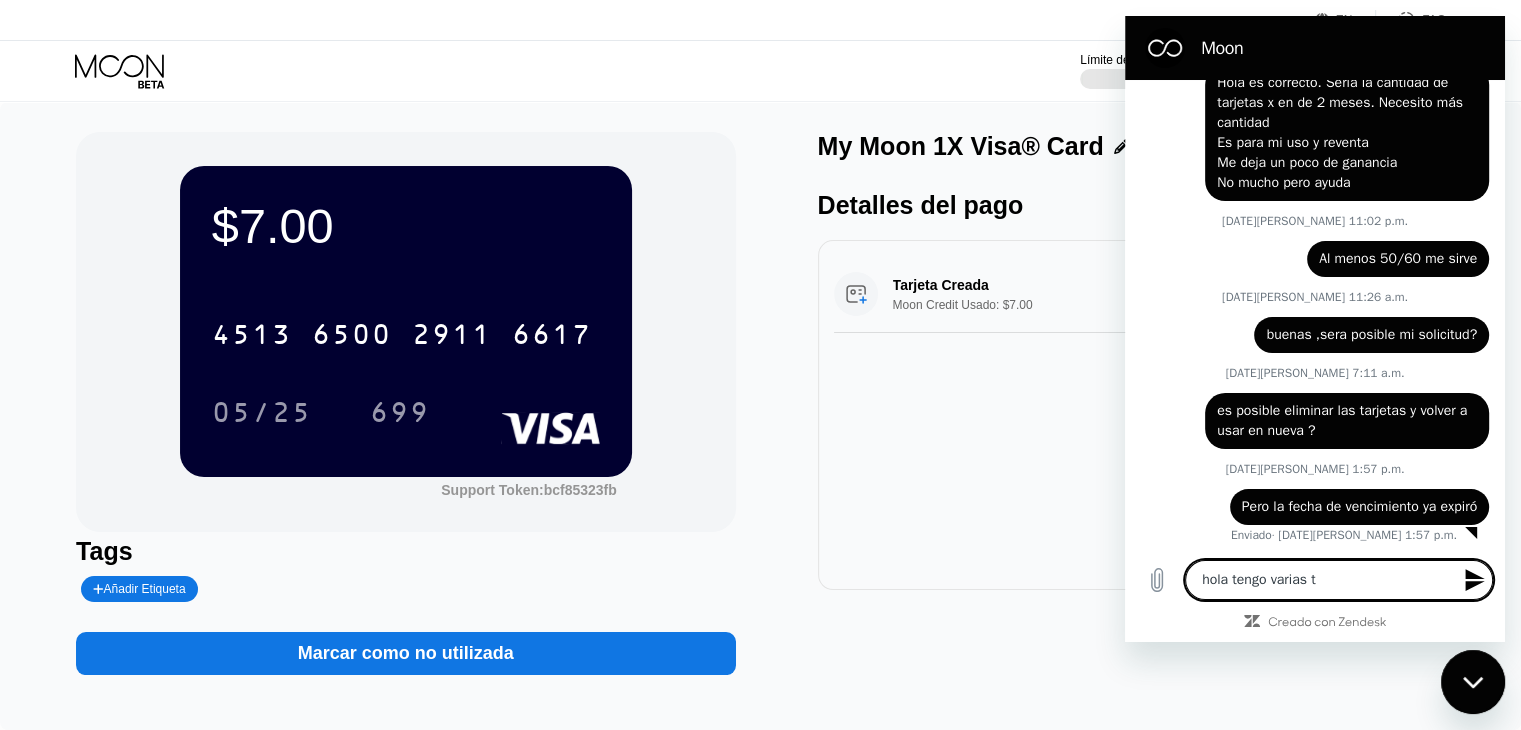 type on "x" 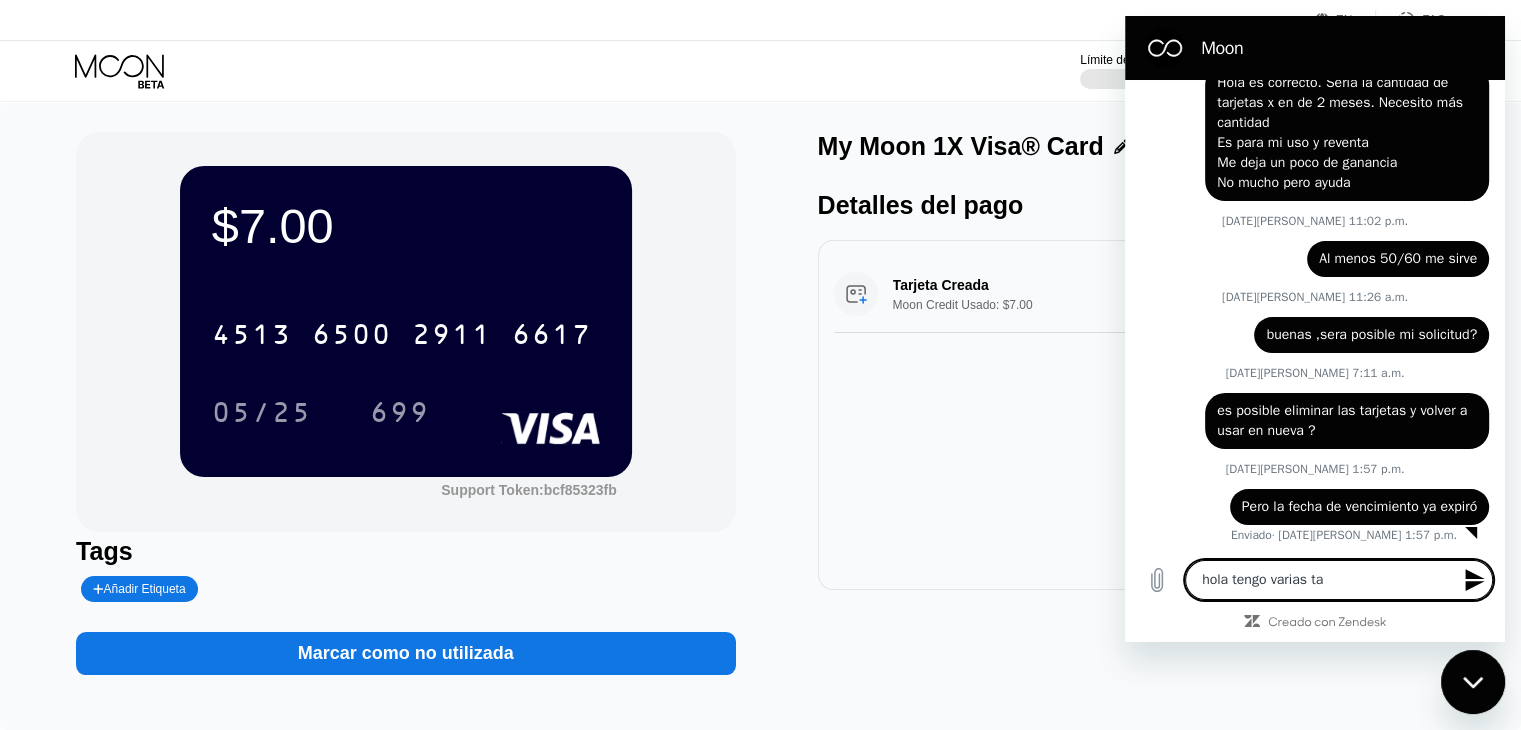 type on "hola tengo varias tar" 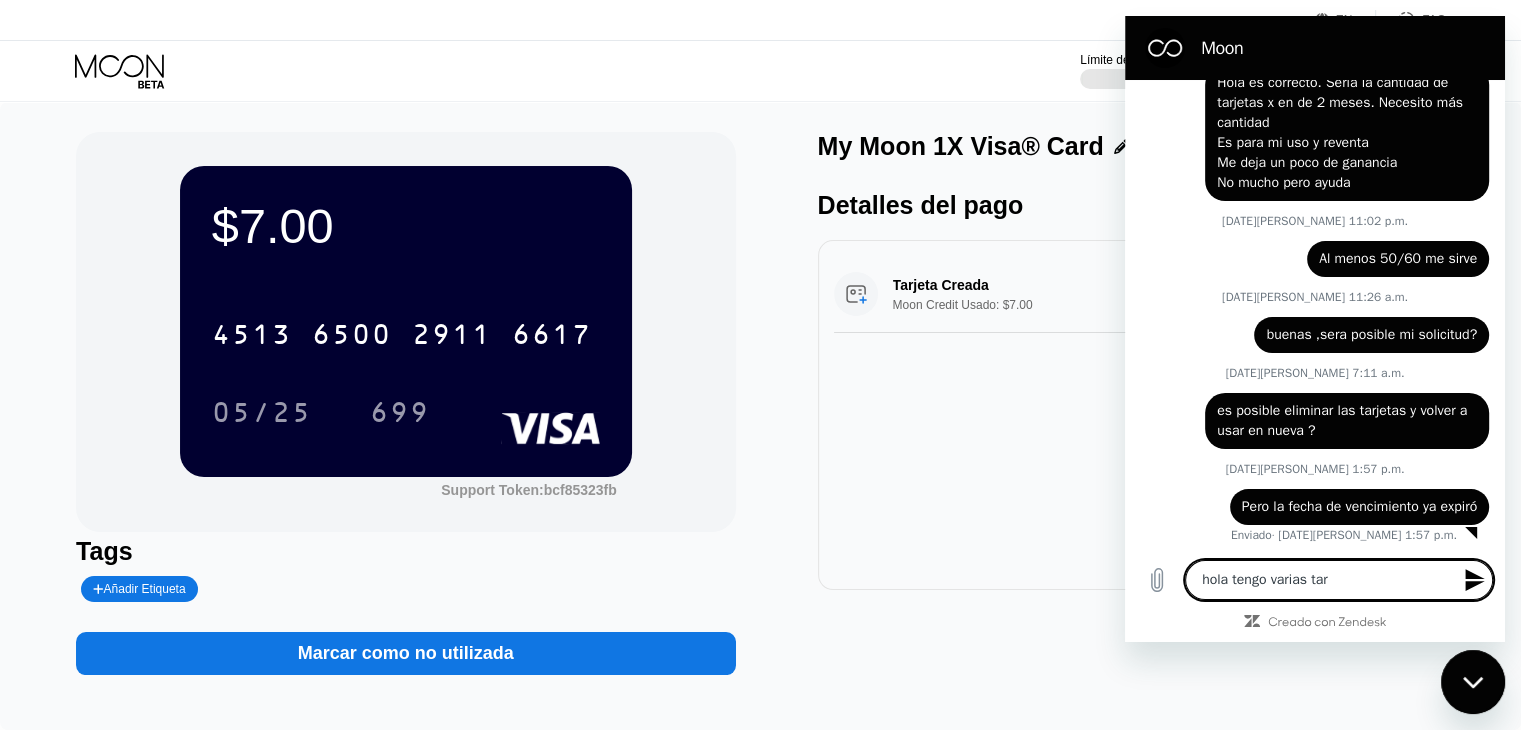 type on "hola tengo varias tarj" 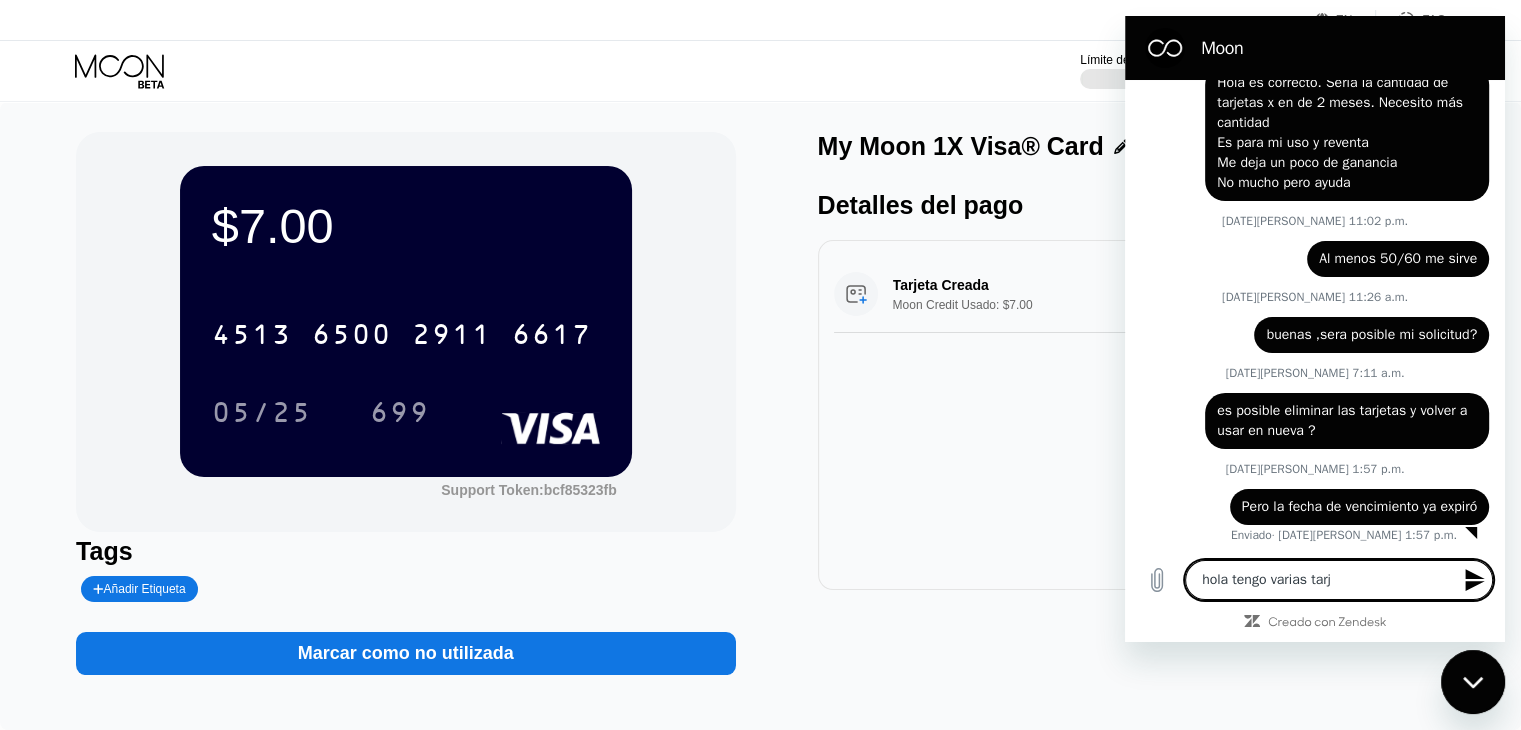 type on "hola tengo varias tarje" 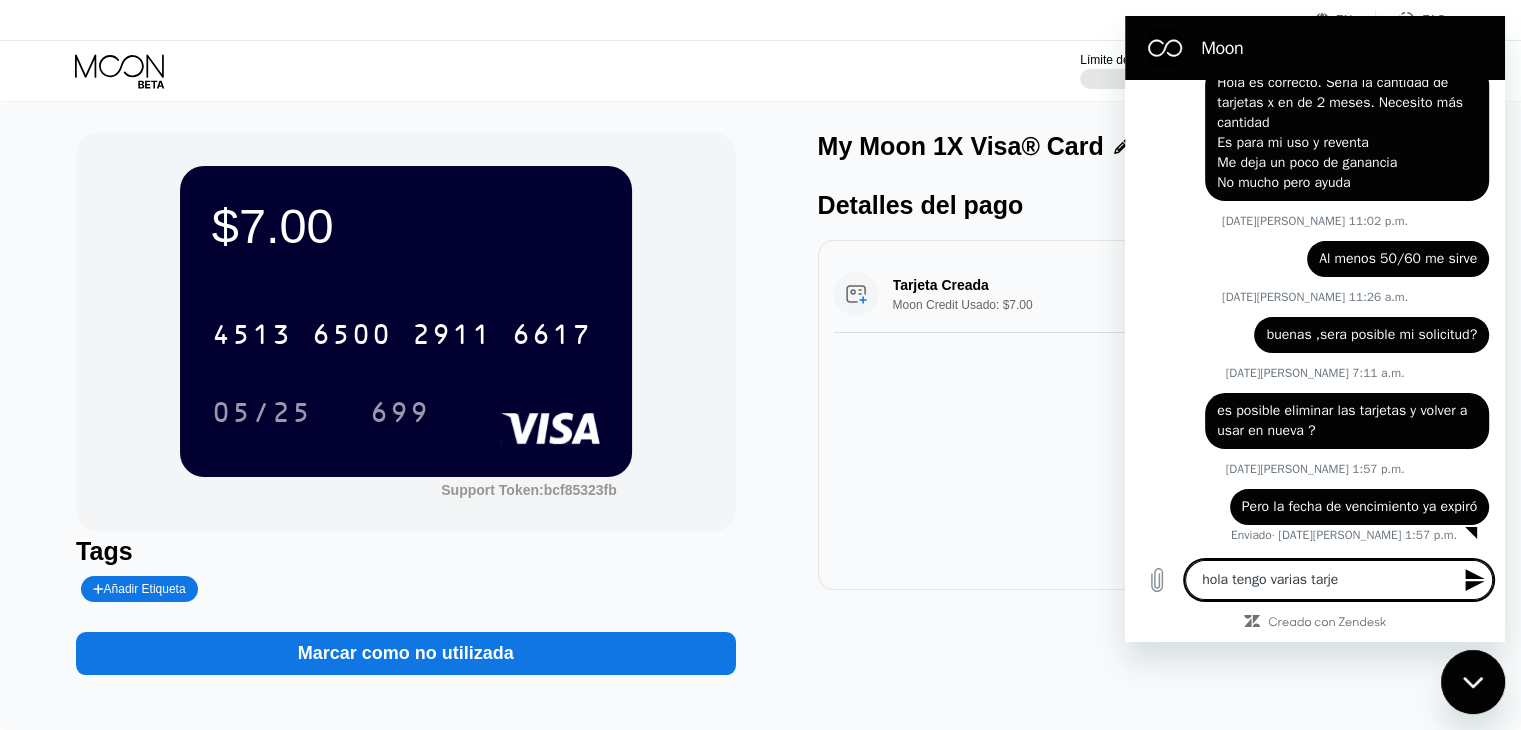 type on "hola tengo varias tarjet" 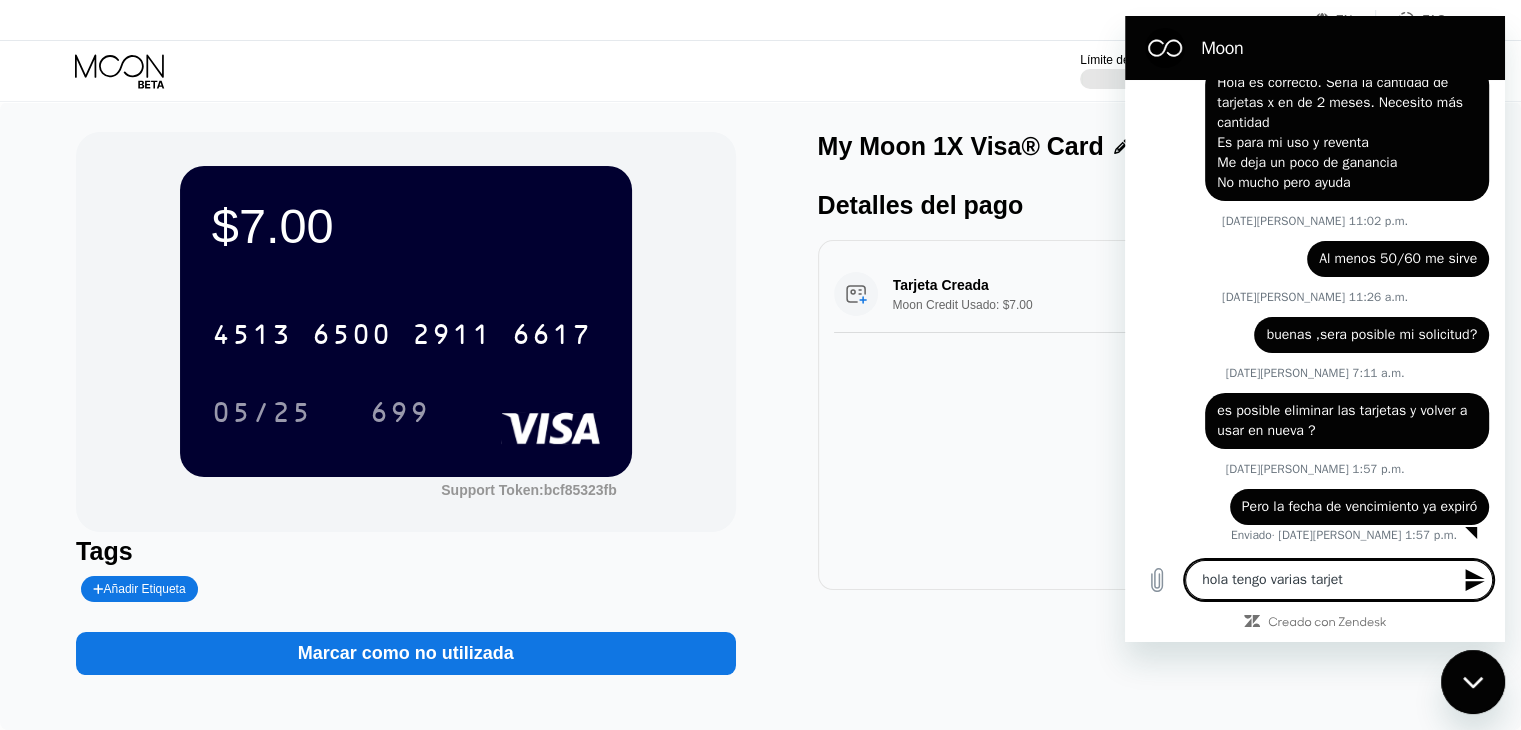type on "x" 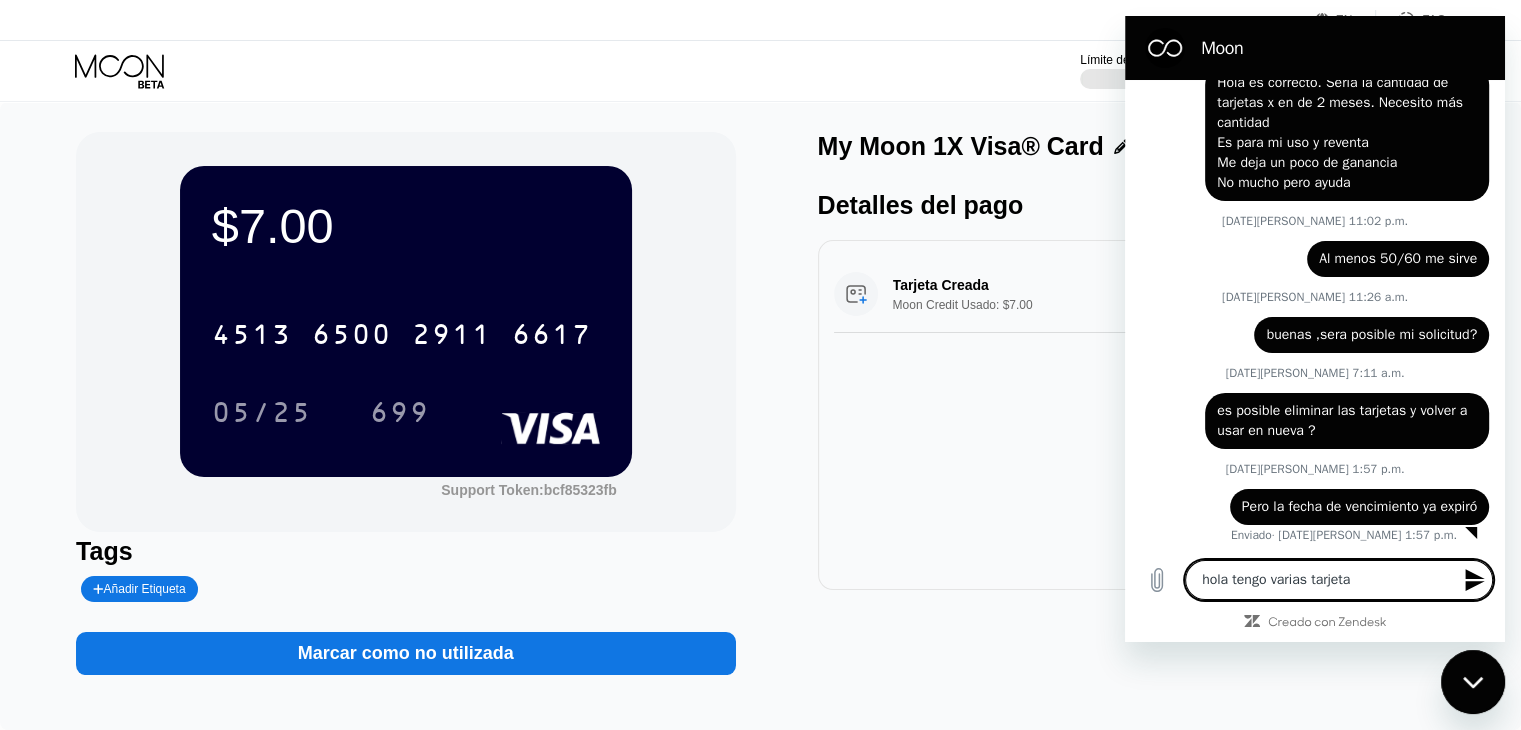 type on "hola tengo varias tarjetas" 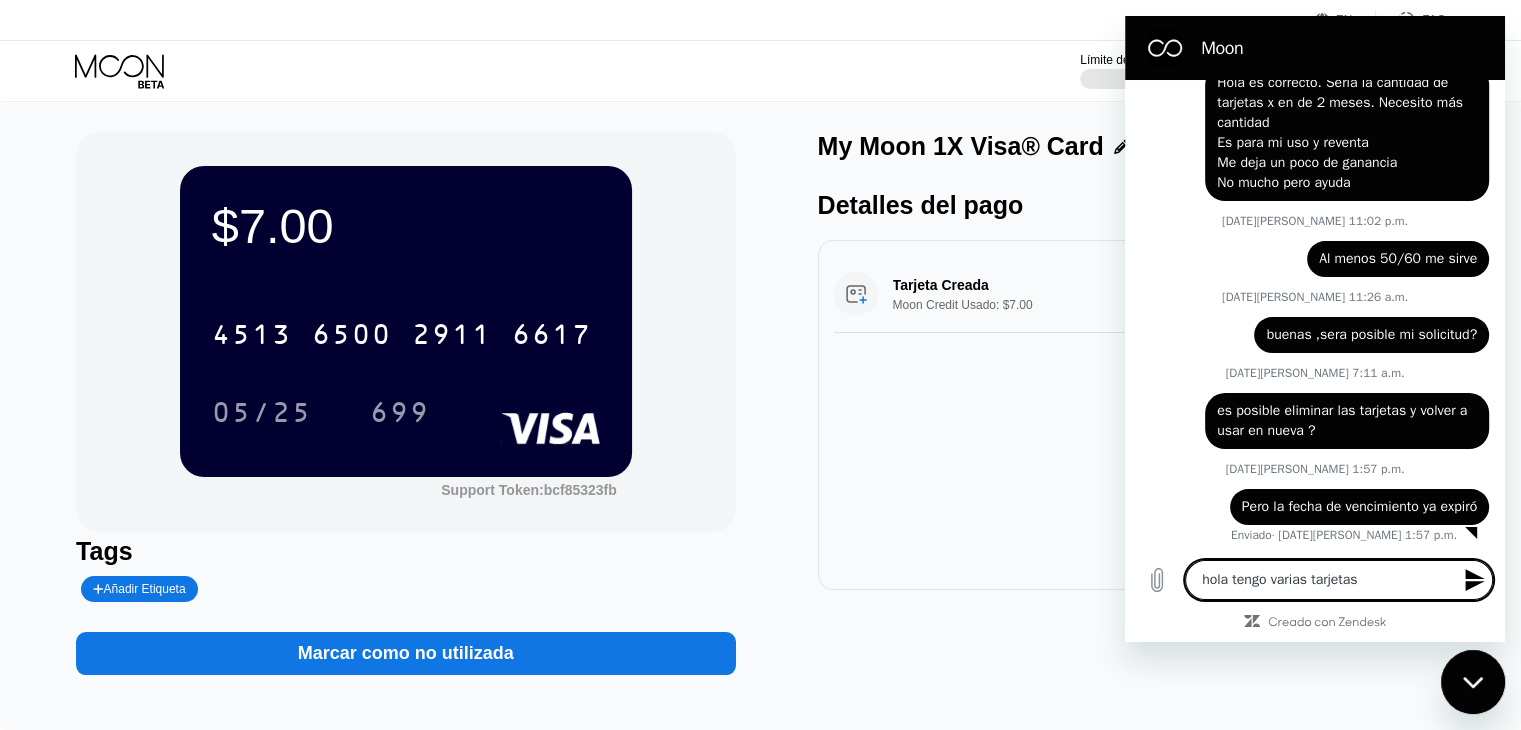 type on "hola tengo varias tarjetas" 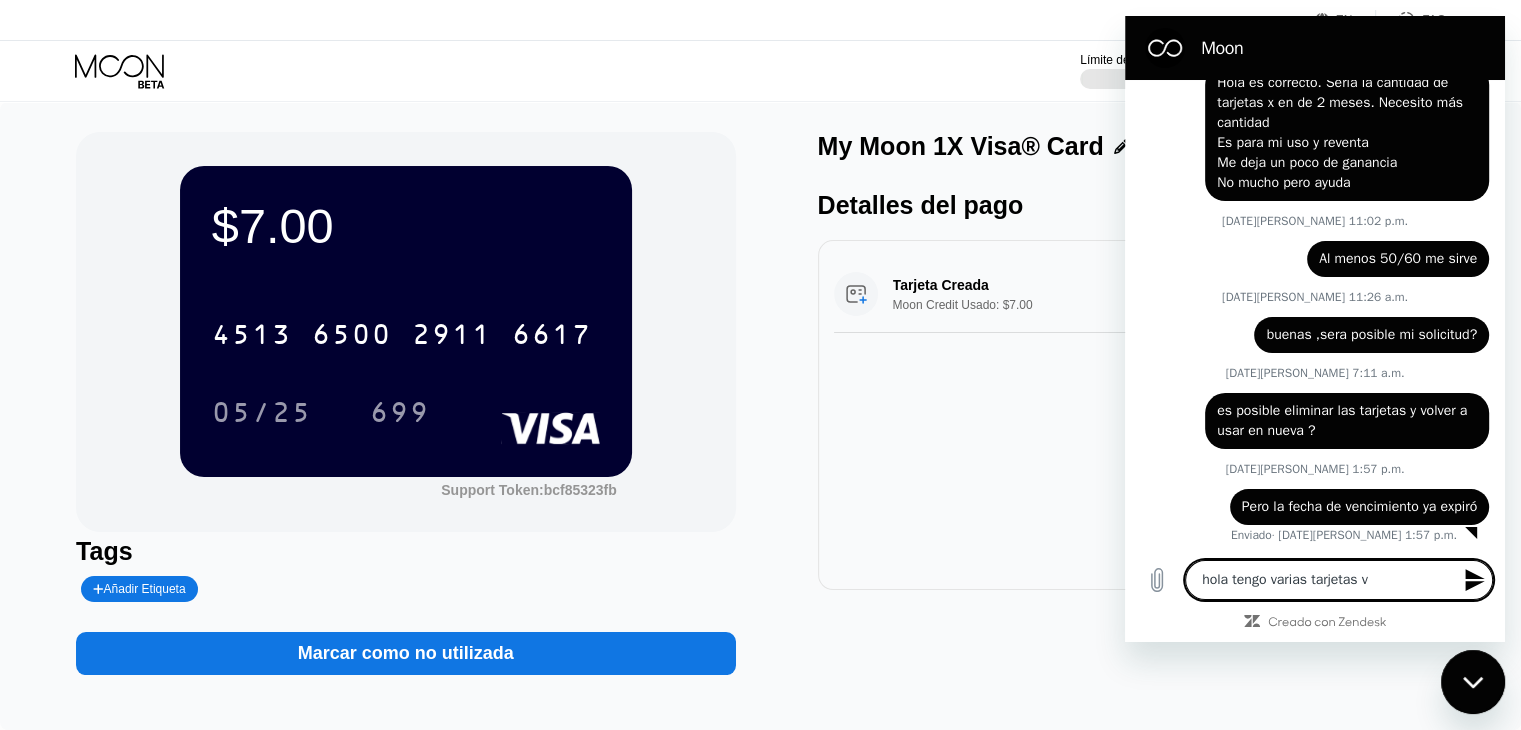 type on "hola tengo varias tarjetas ve" 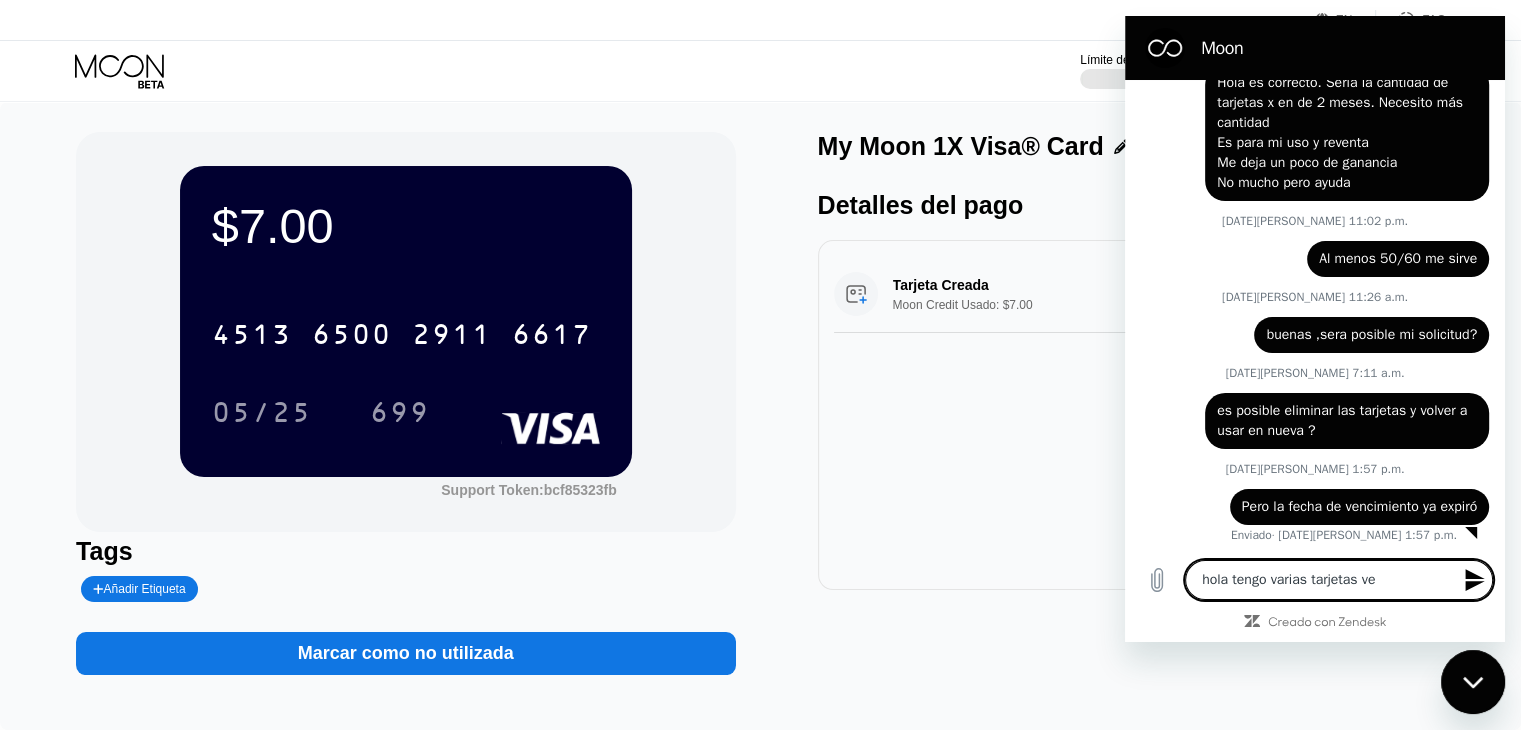 type on "x" 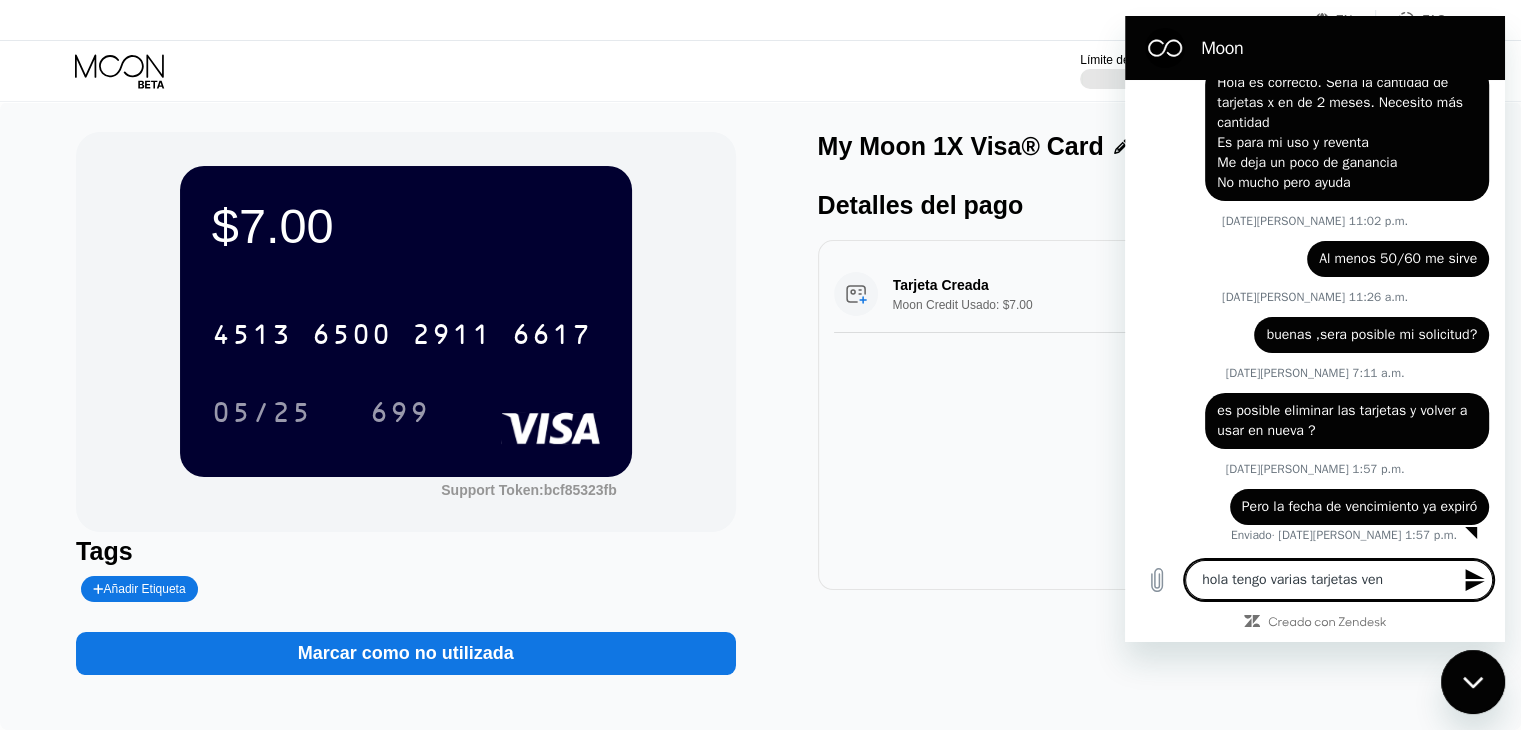 type on "hola tengo varias tarjetas venc" 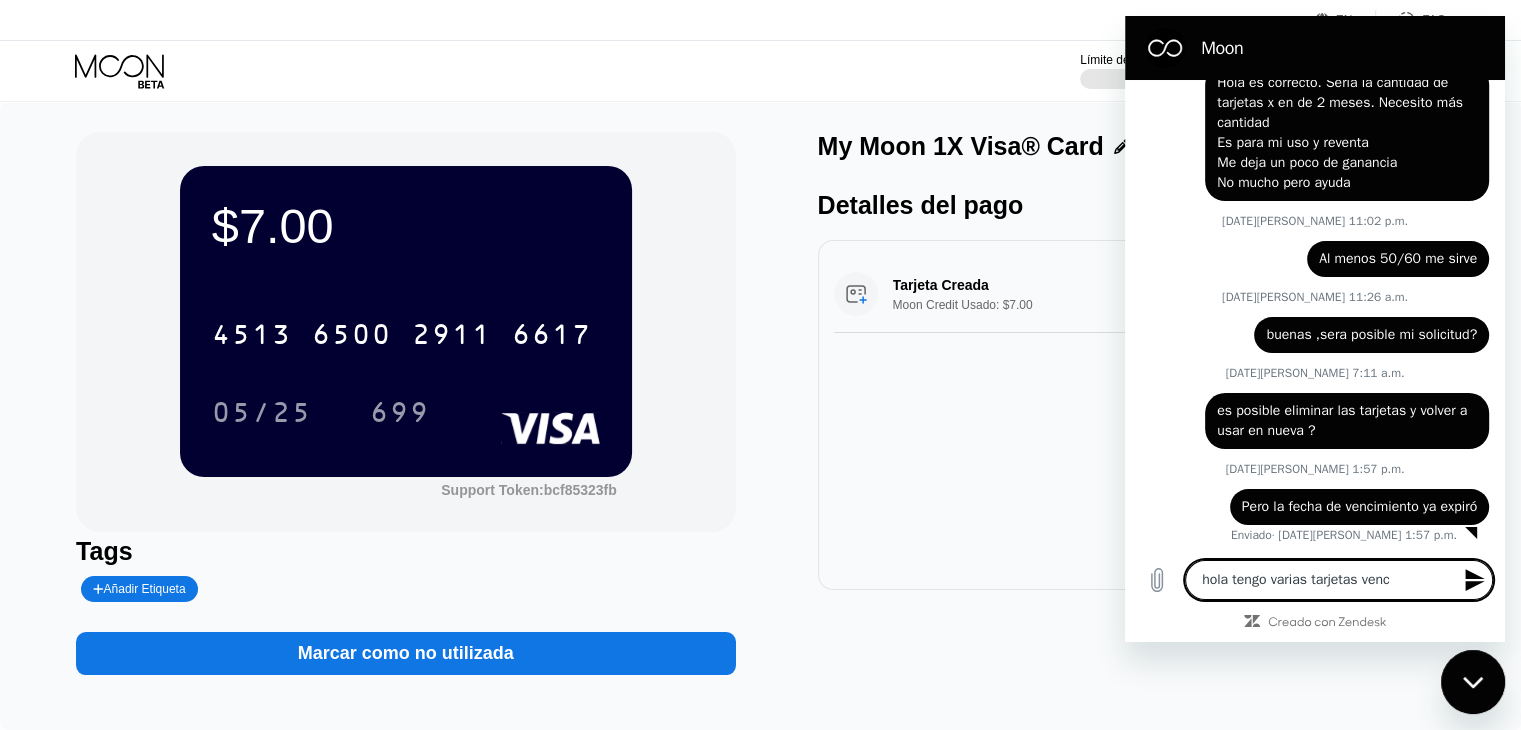 type on "hola tengo varias tarjetas venci" 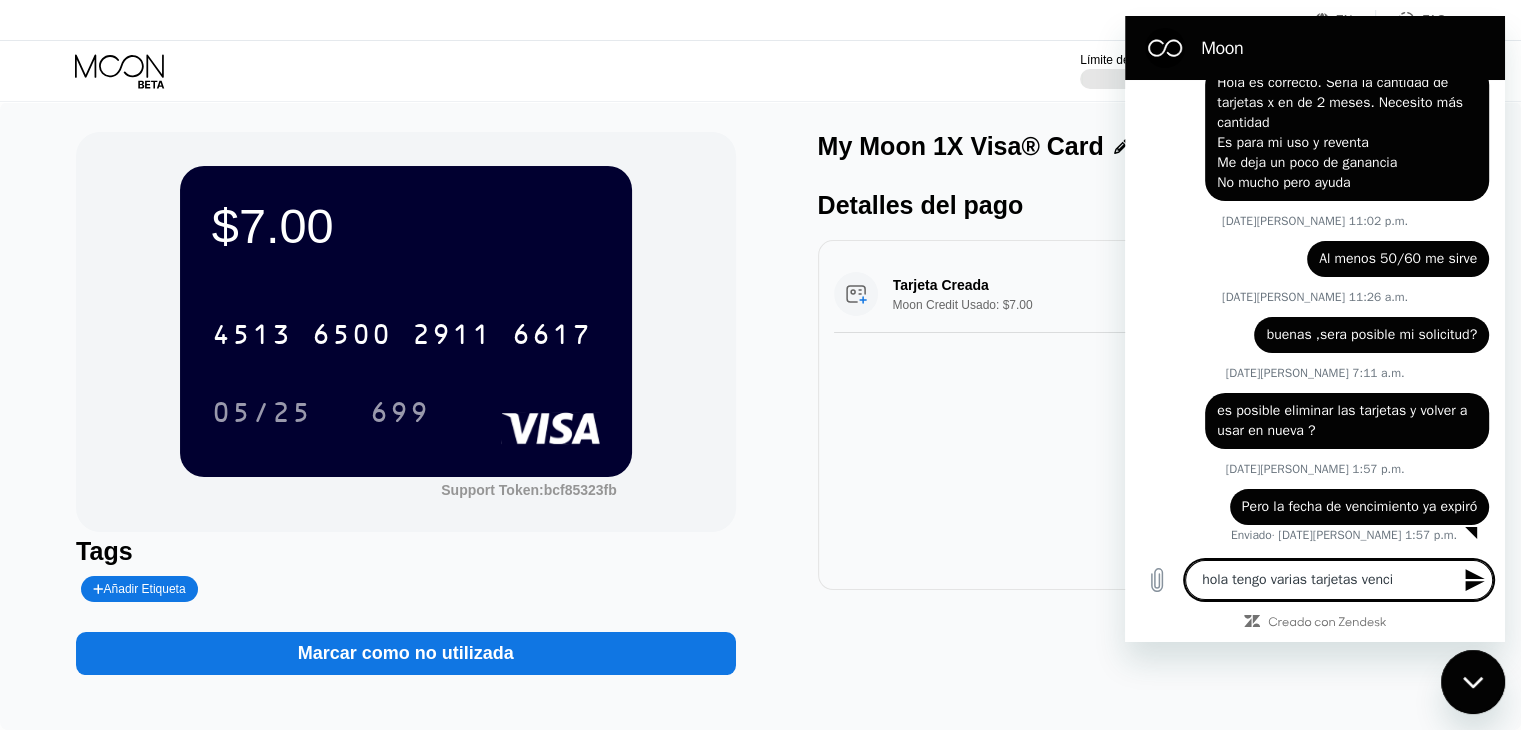 type on "hola tengo varias tarjetas vencid" 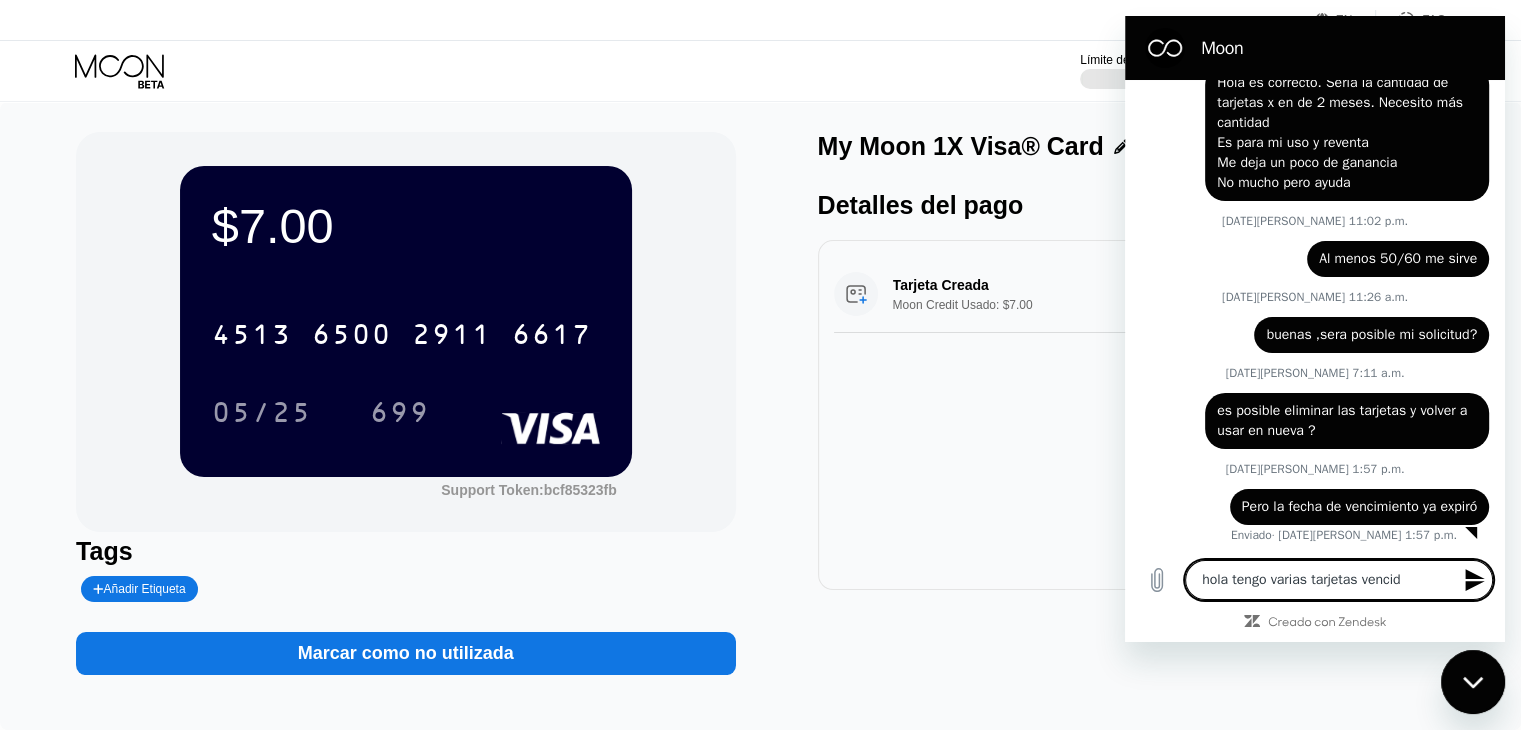 type on "hola tengo varias tarjetas vencida" 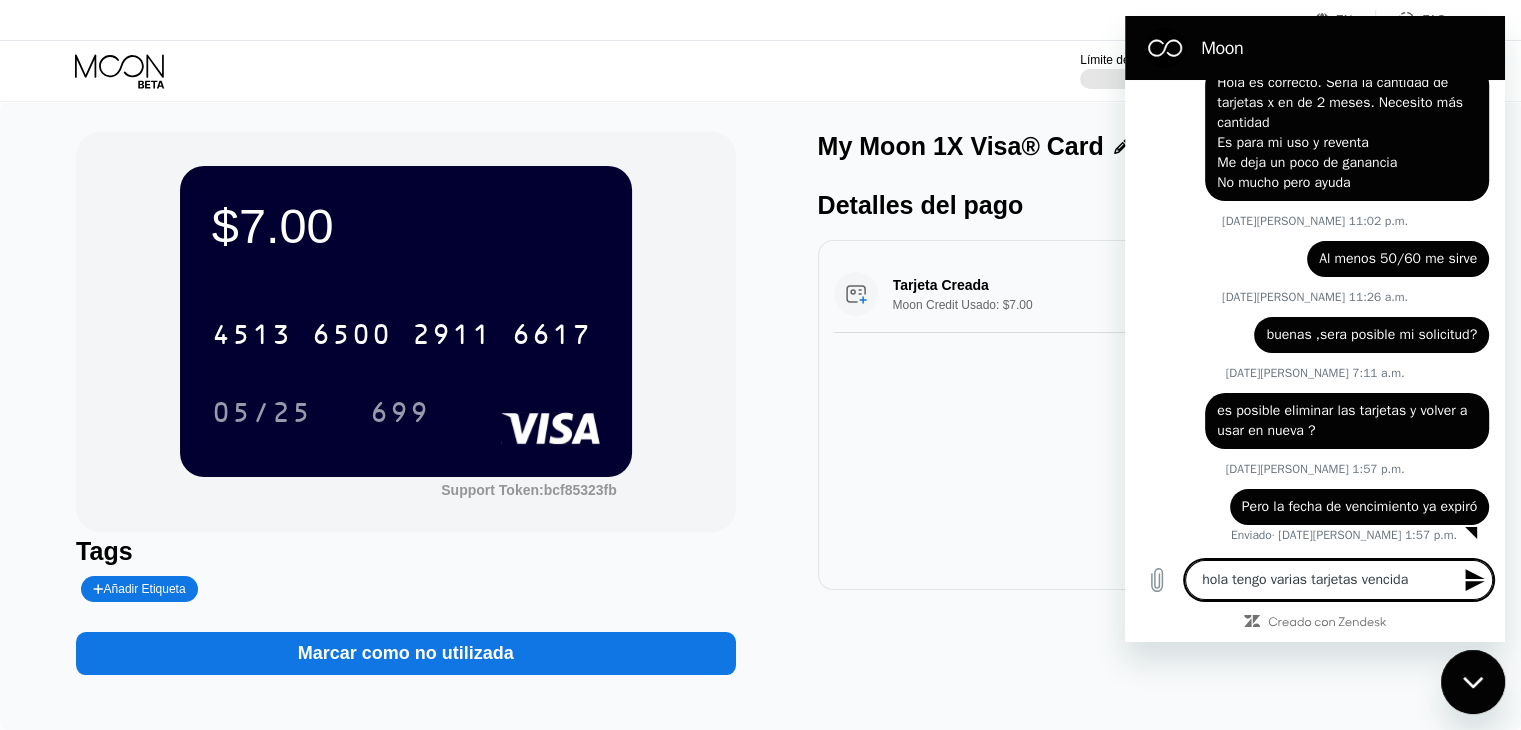 type on "hola tengo varias tarjetas vencidas" 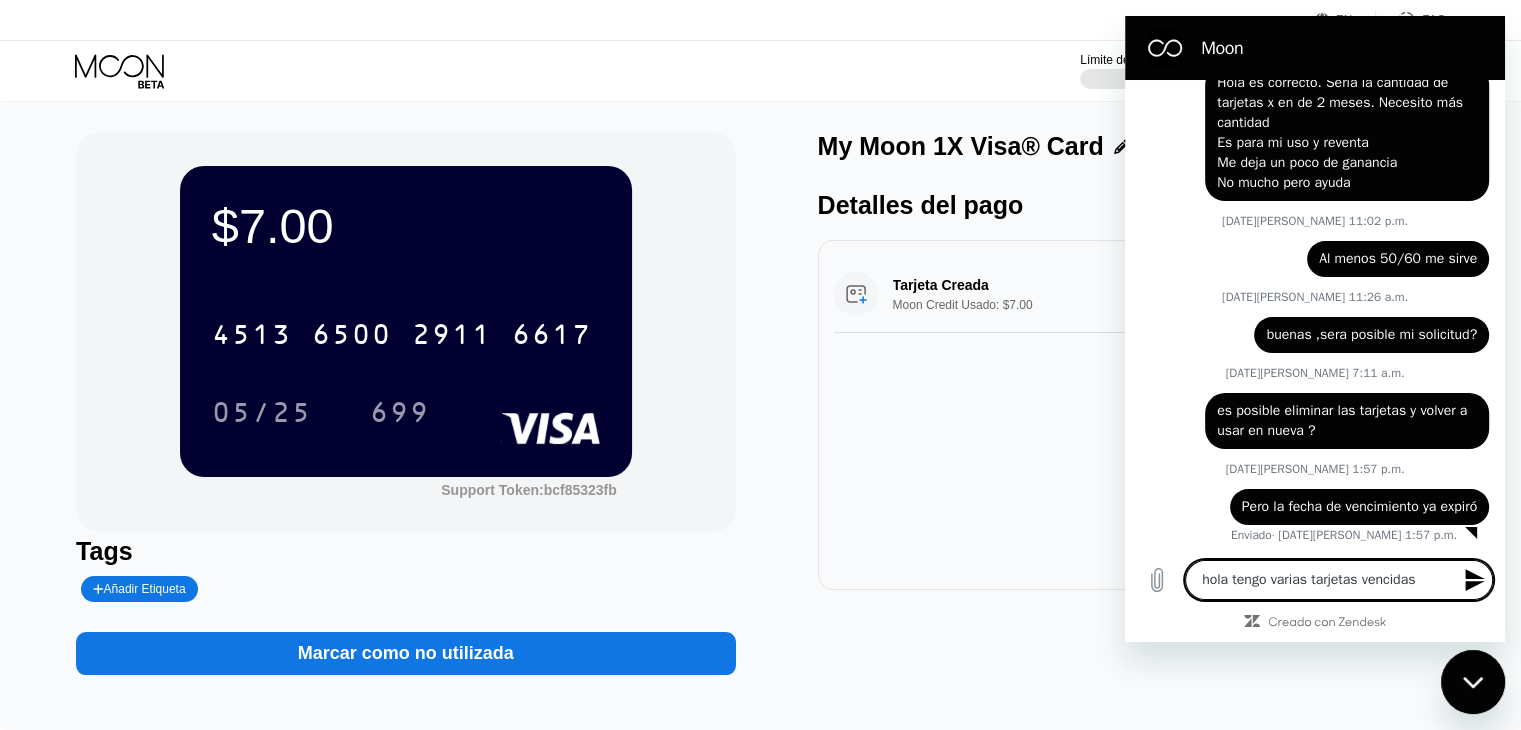 type on "hola tengo varias tarjetas vencidas" 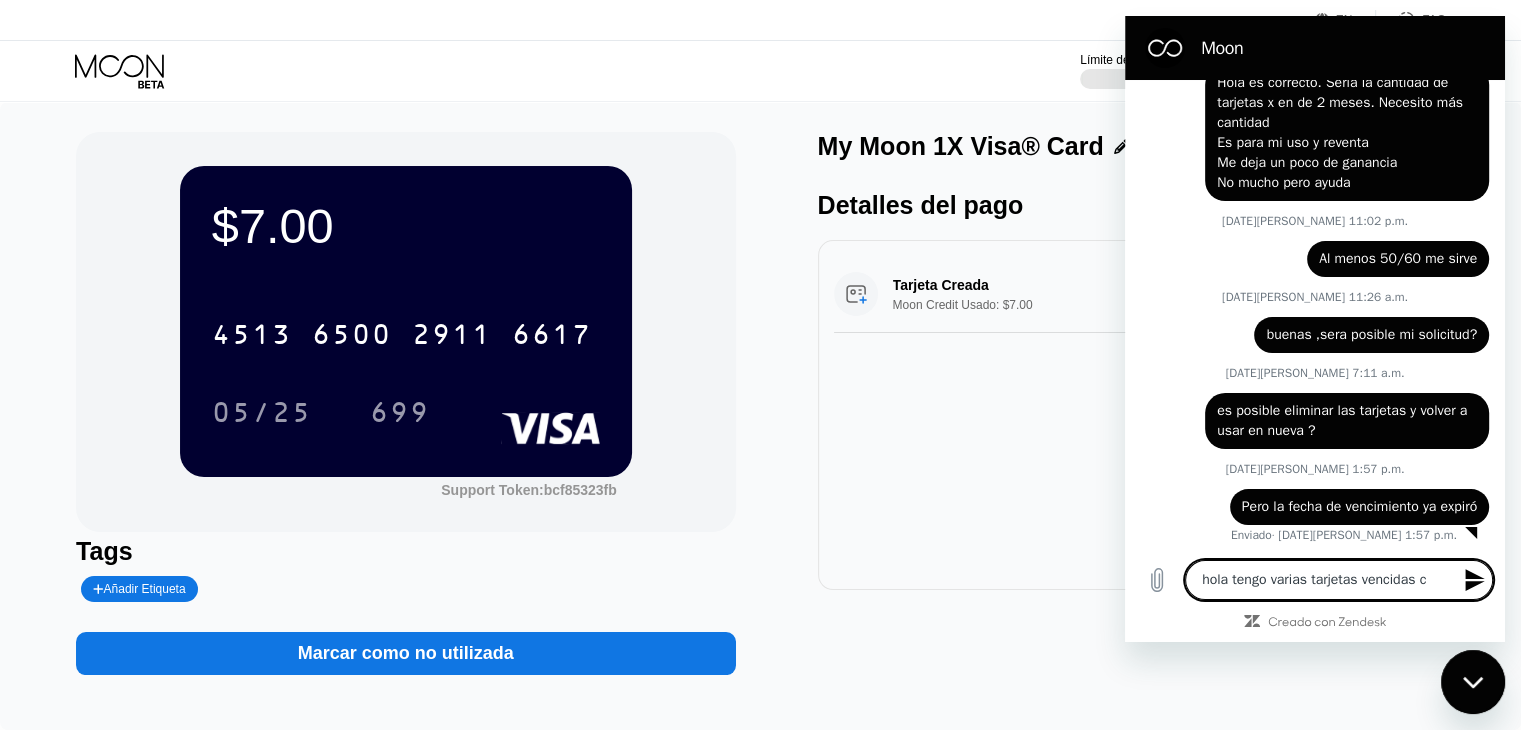type on "hola tengo varias tarjetas vencidas co" 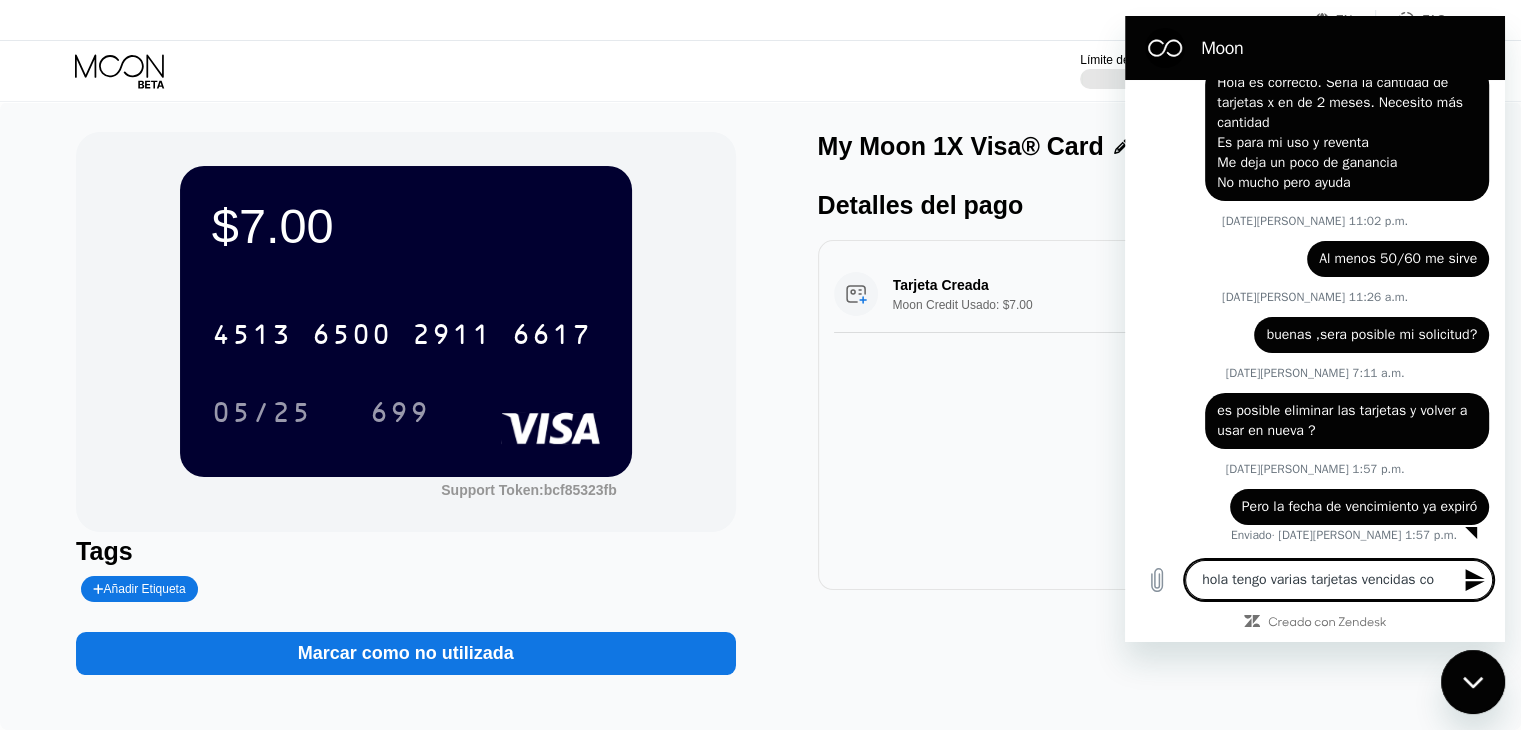 type on "x" 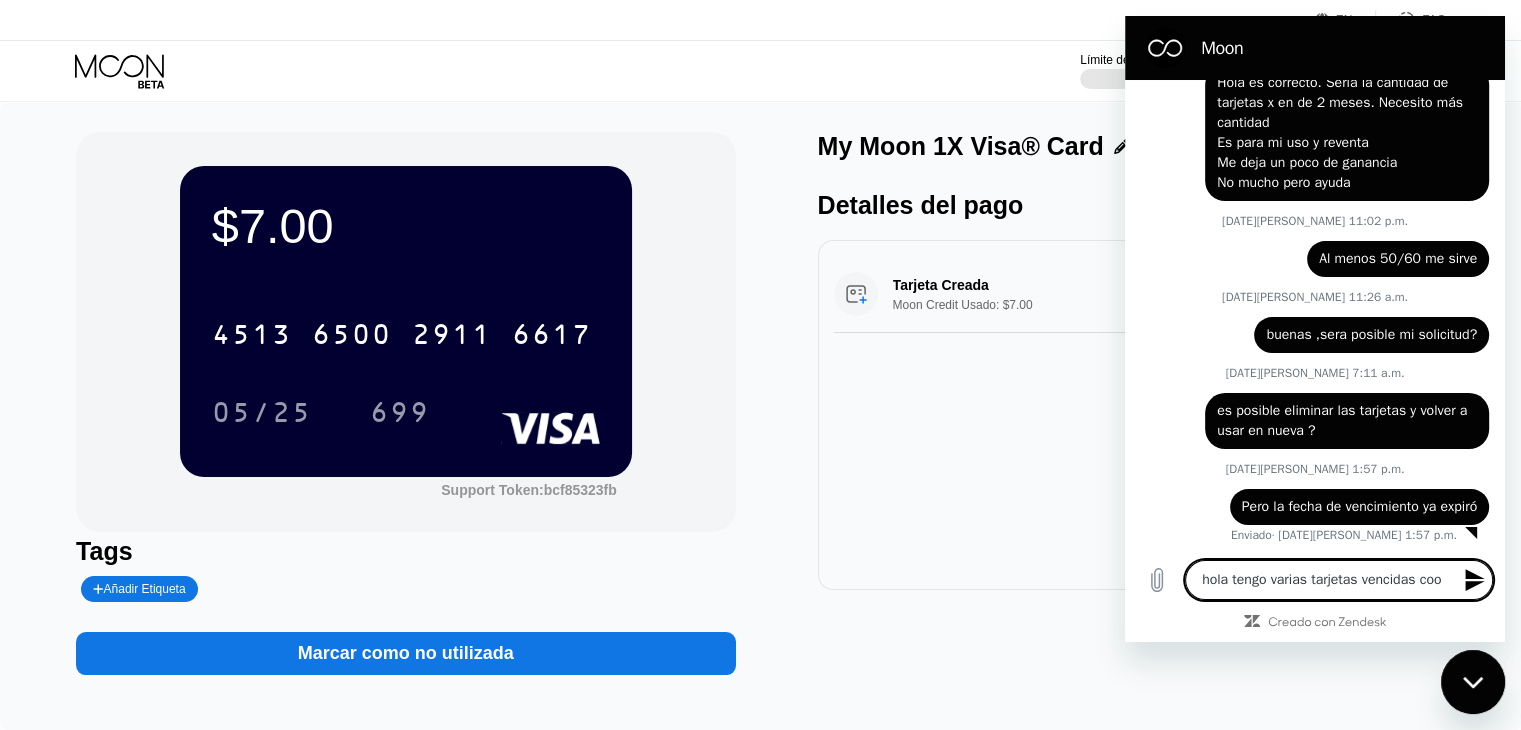 type on "hola tengo varias tarjetas vencidas coon" 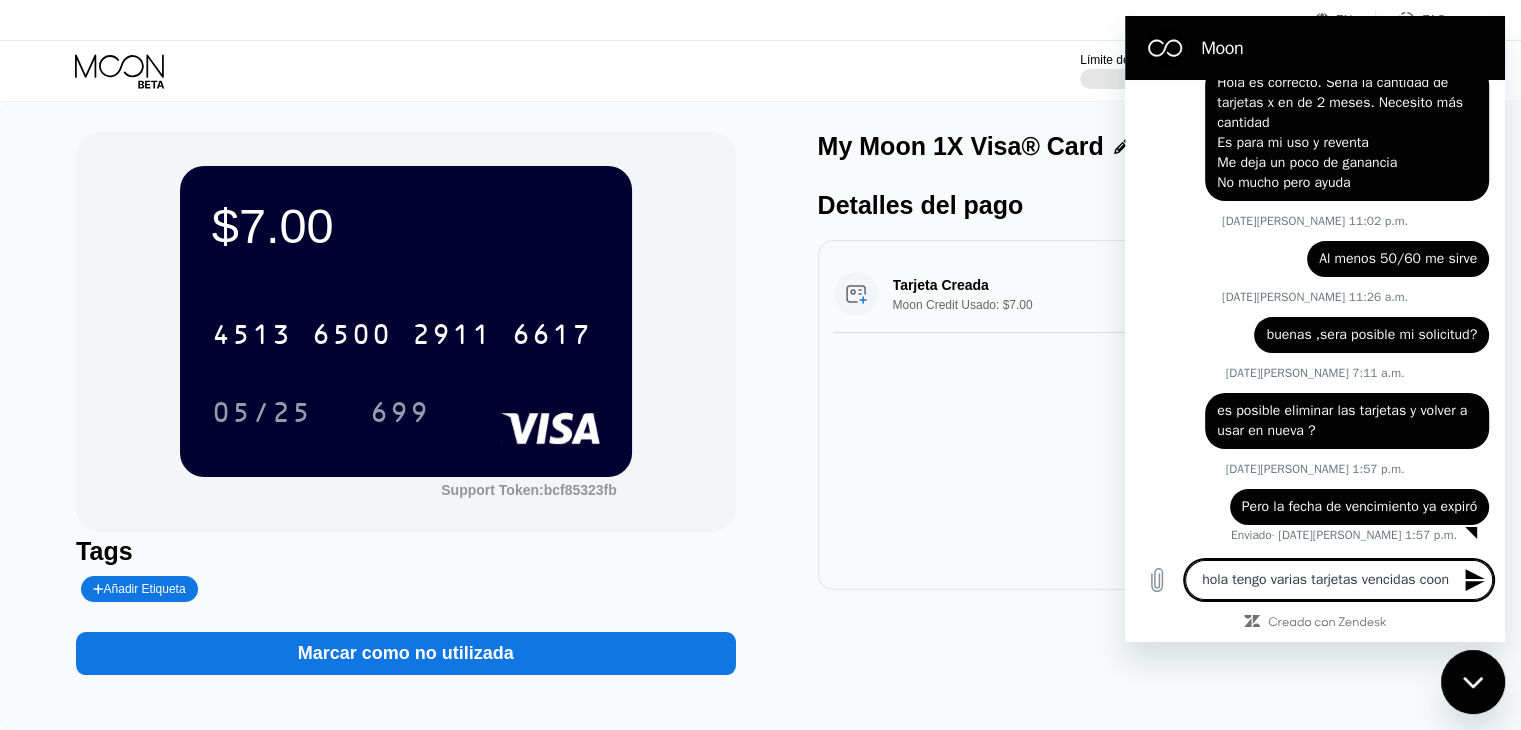 type on "hola tengo varias tarjetas vencidas coon" 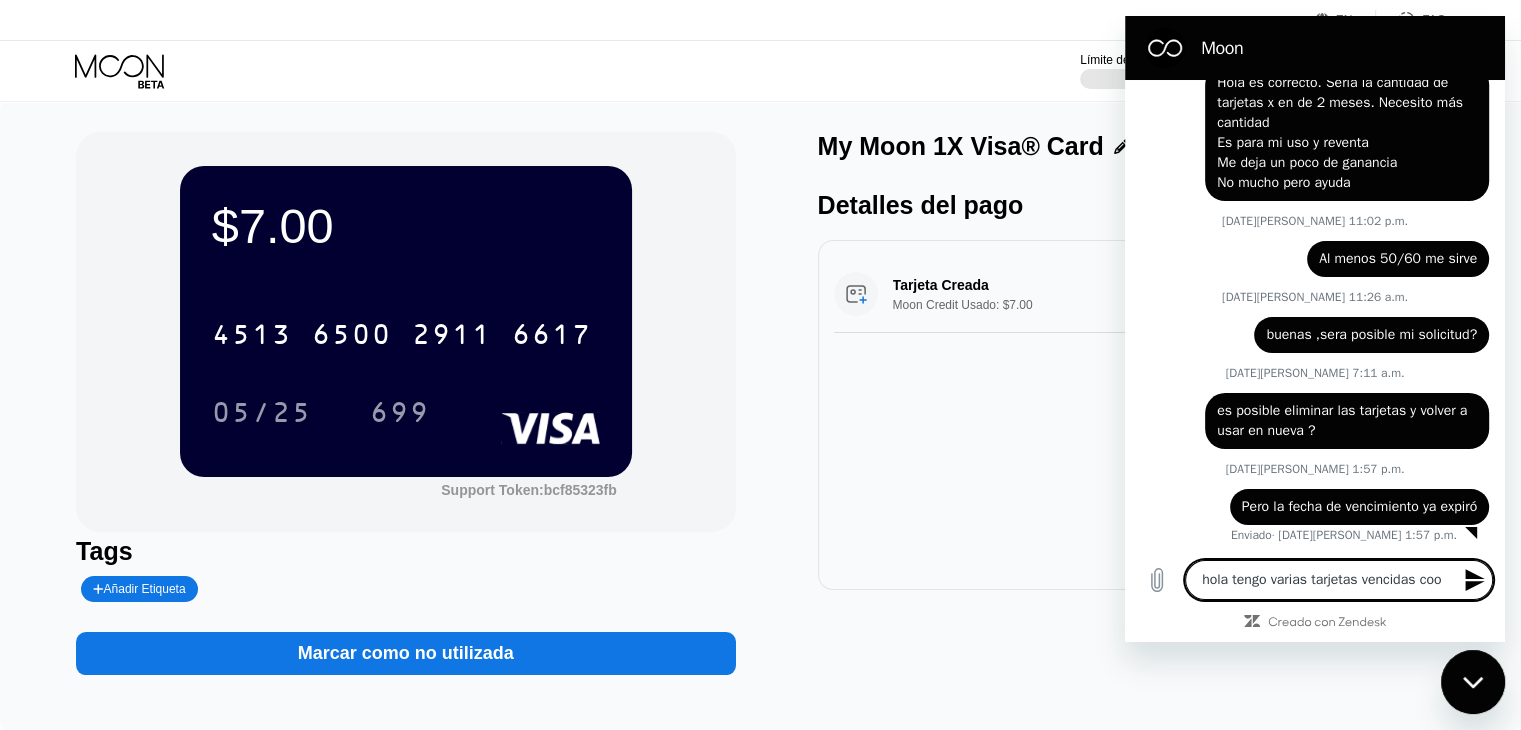 type on "hola tengo varias tarjetas vencidas co" 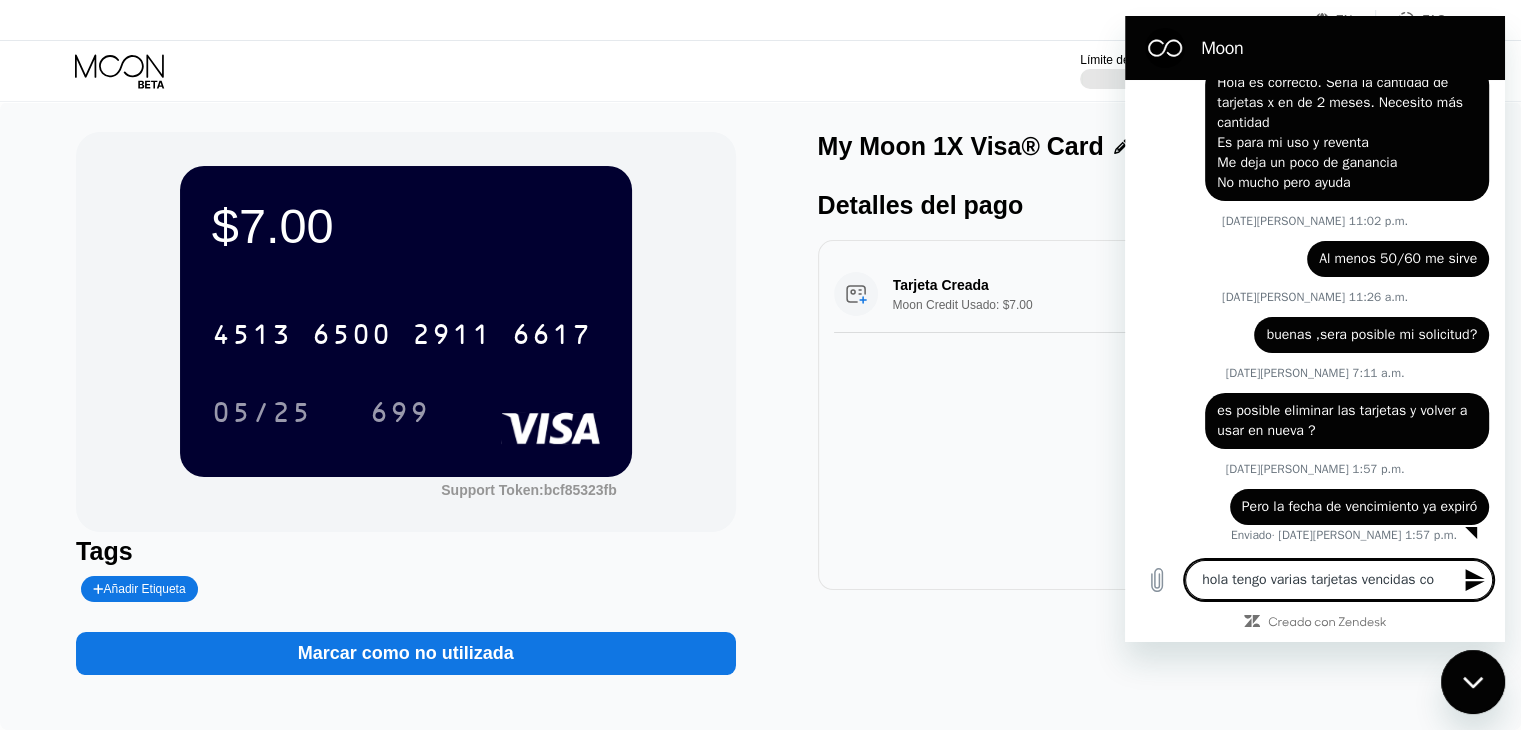 type on "hola tengo varias tarjetas vencidas con" 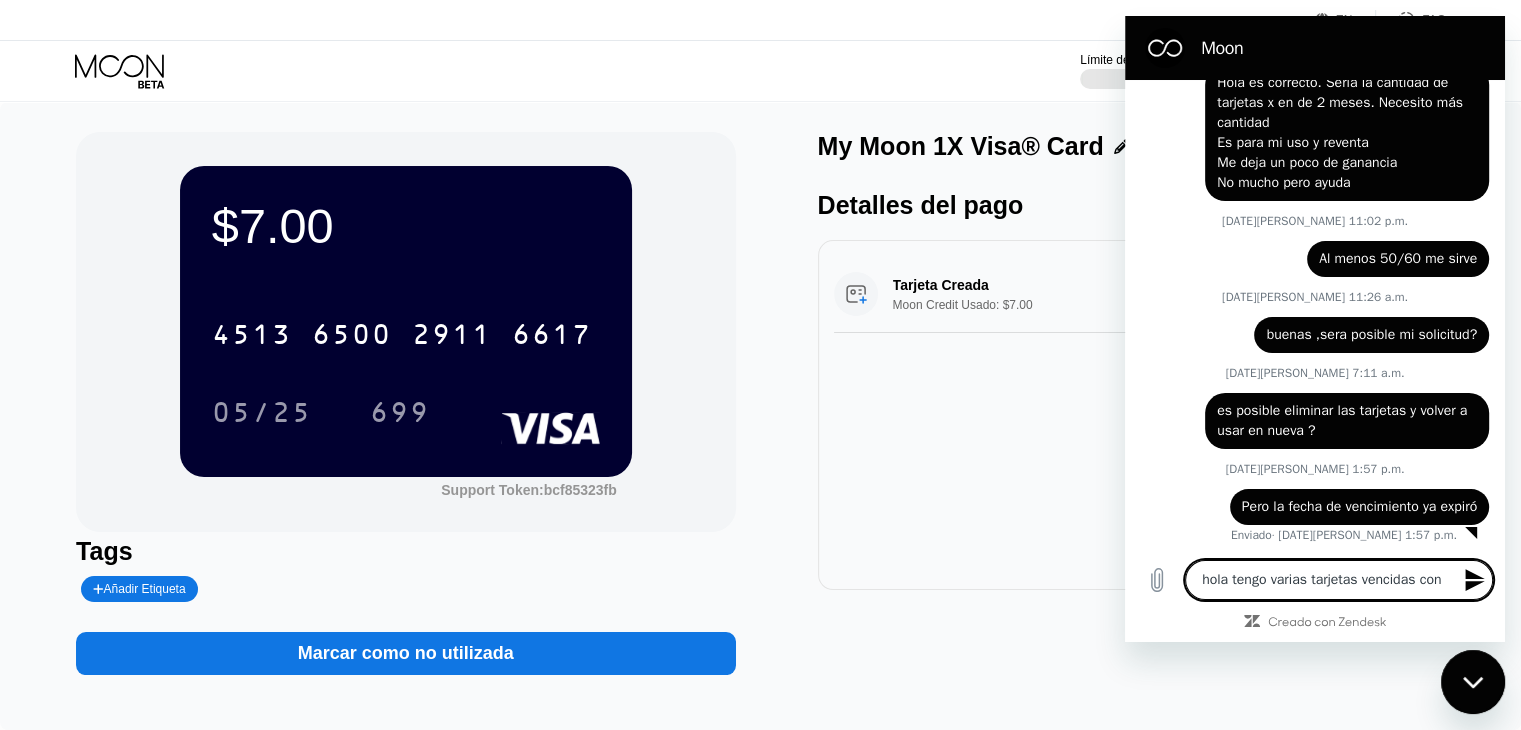 type on "hola tengo varias tarjetas vencidas con" 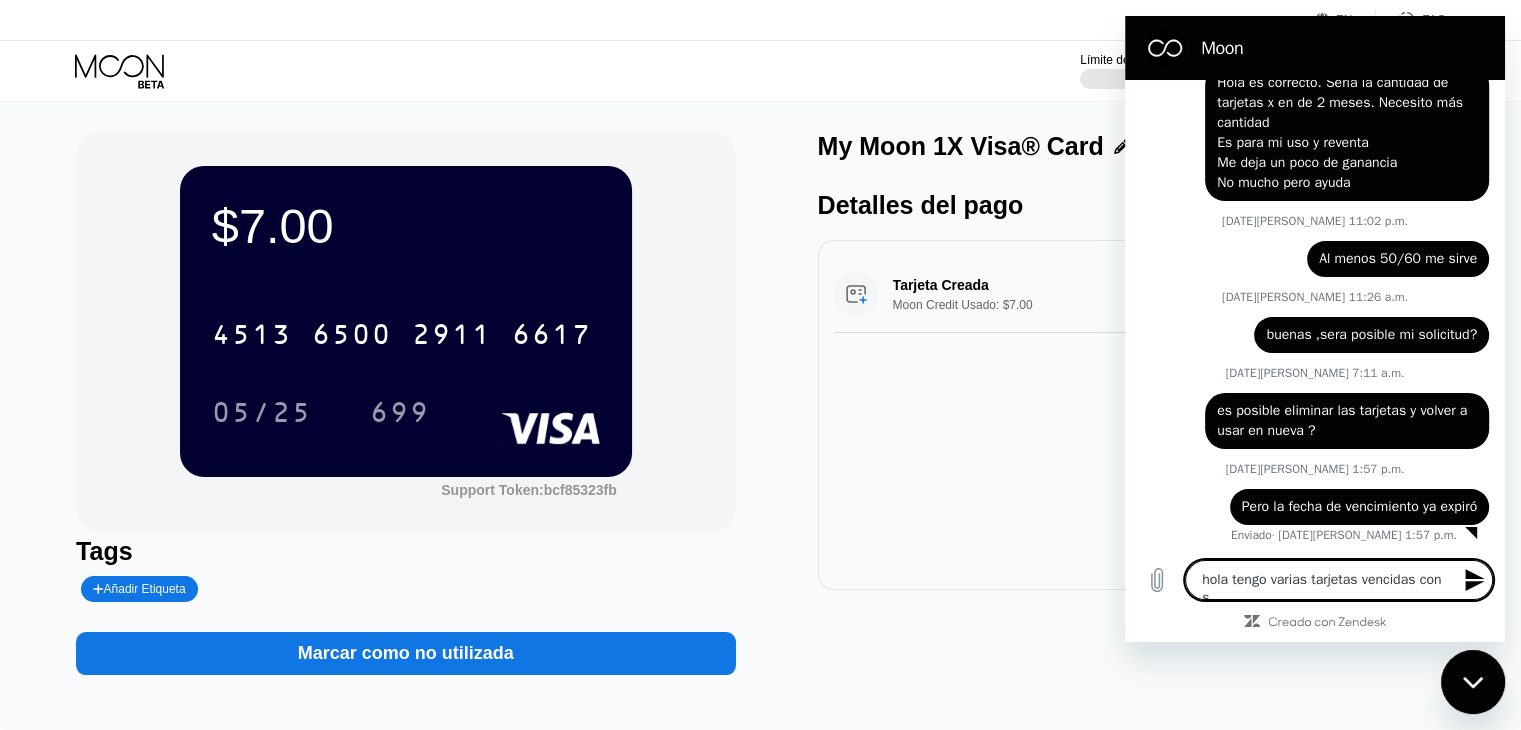 type on "hola tengo varias tarjetas vencidas con sa" 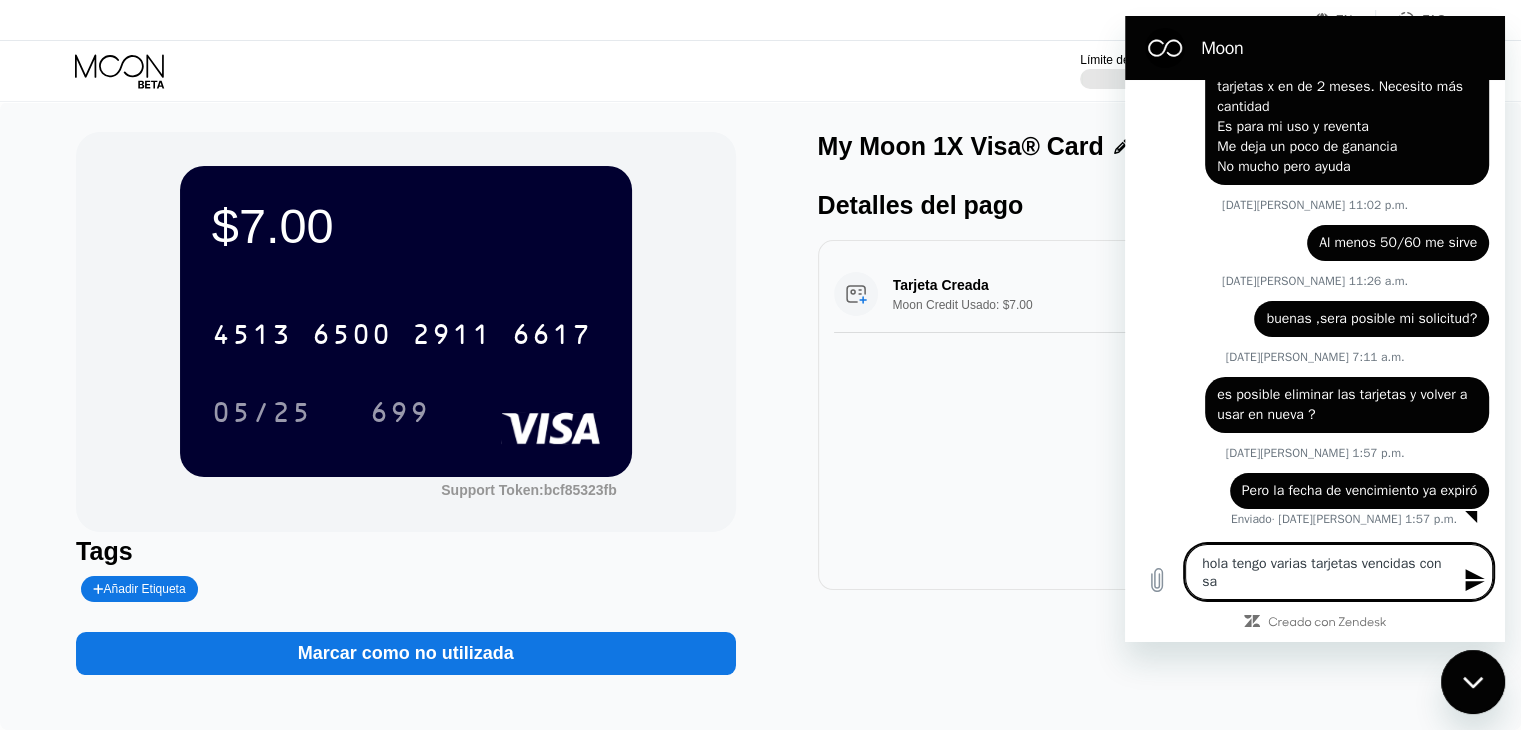 type on "hola tengo varias tarjetas vencidas con sal" 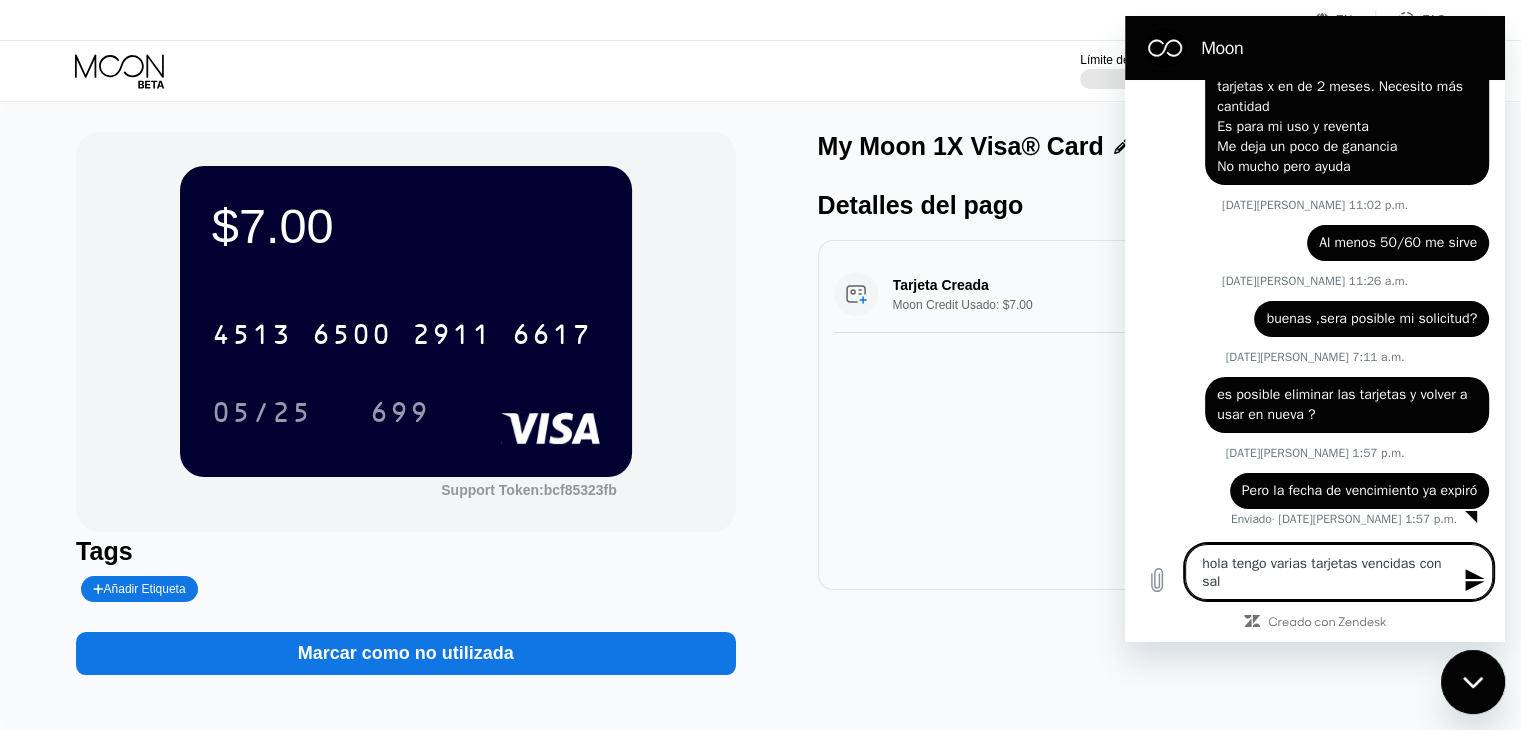 type on "hola tengo varias tarjetas vencidas con sald" 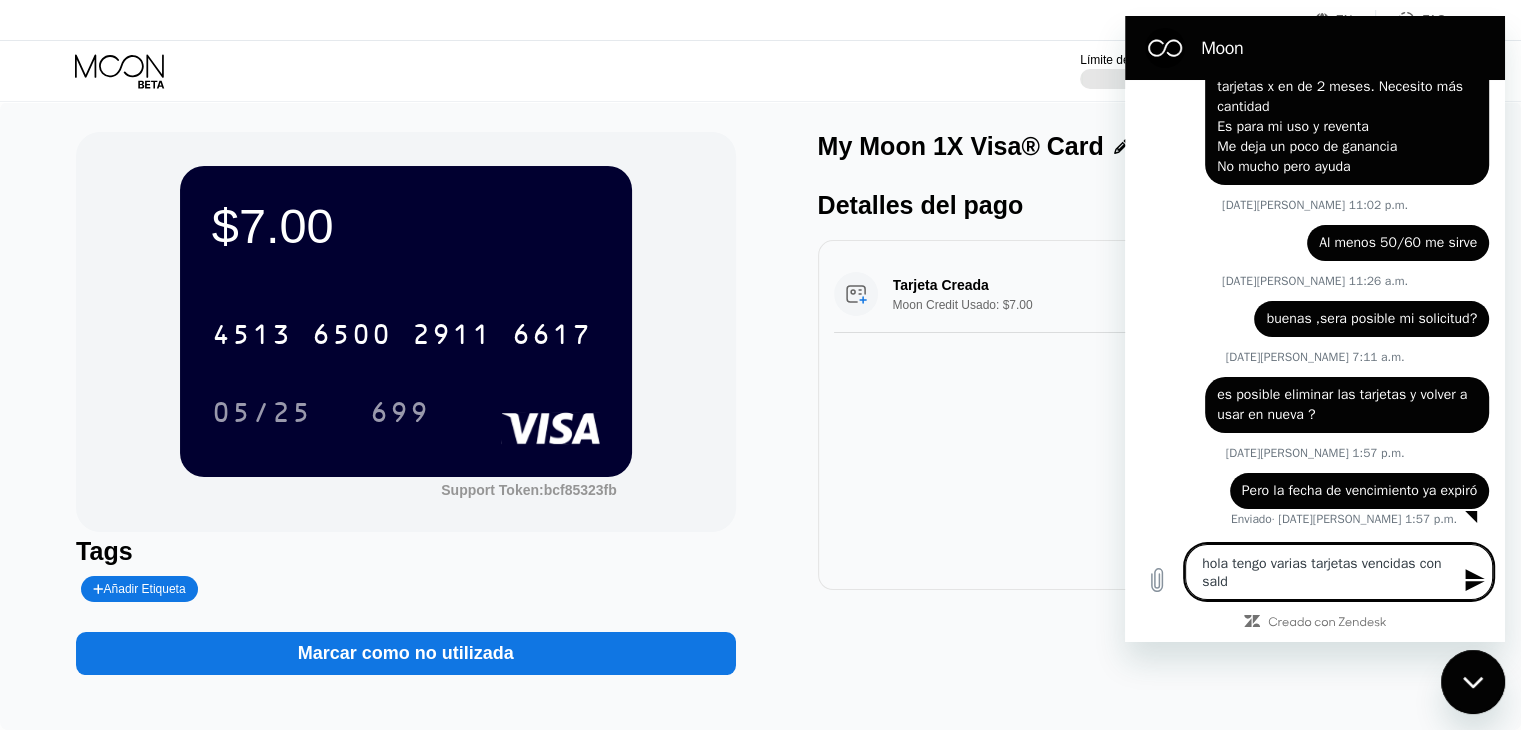 type on "hola tengo varias tarjetas vencidas con saldo" 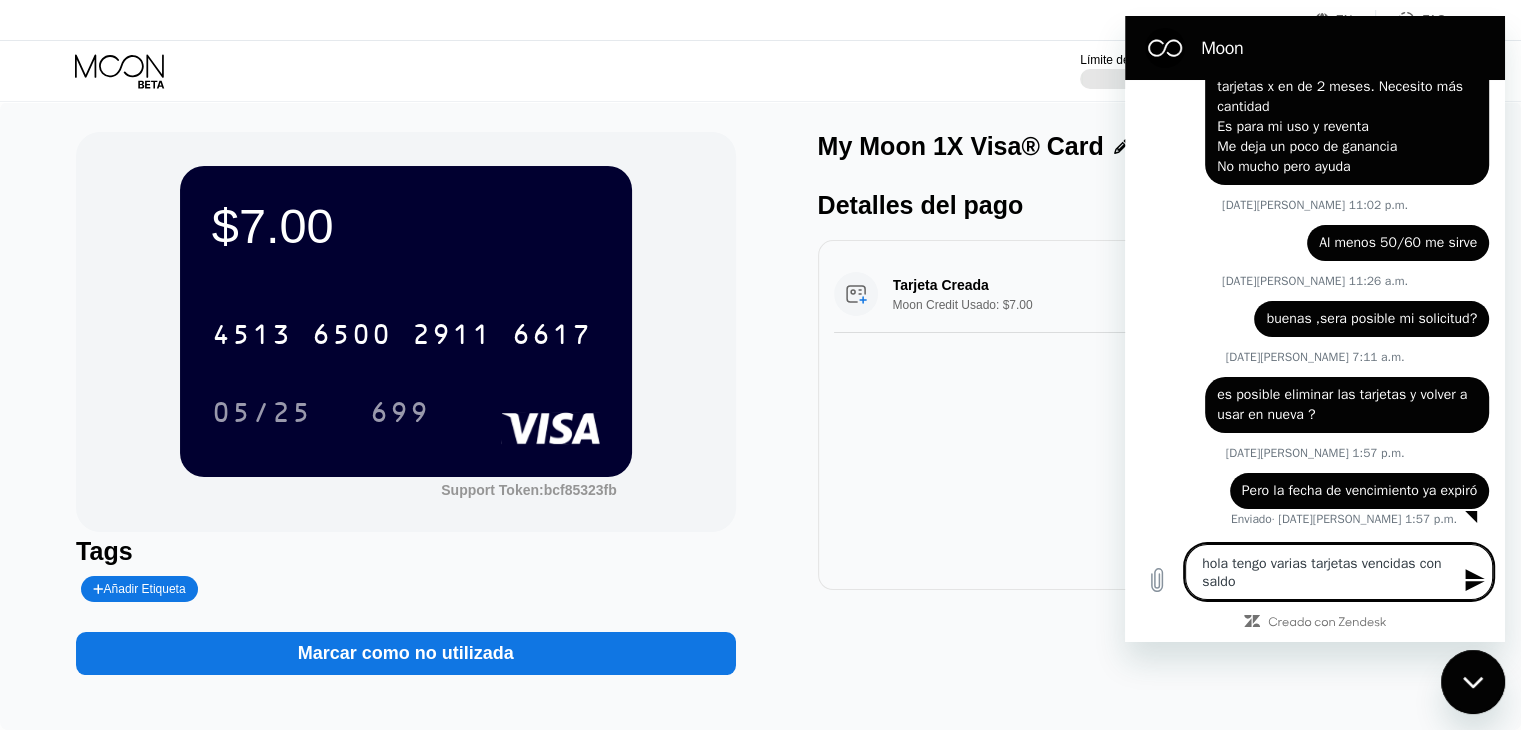 type on "x" 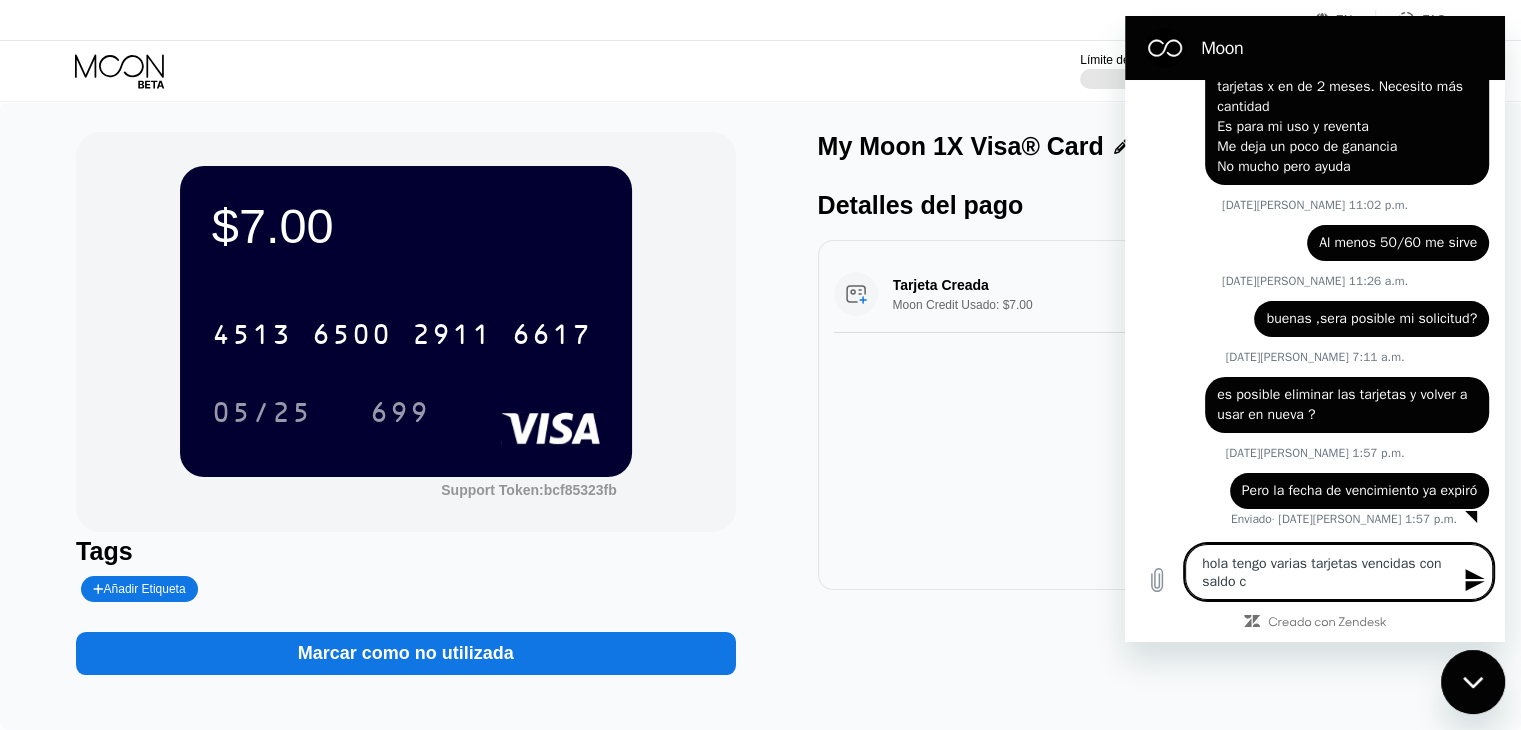 type on "hola tengo varias tarjetas vencidas con saldo co" 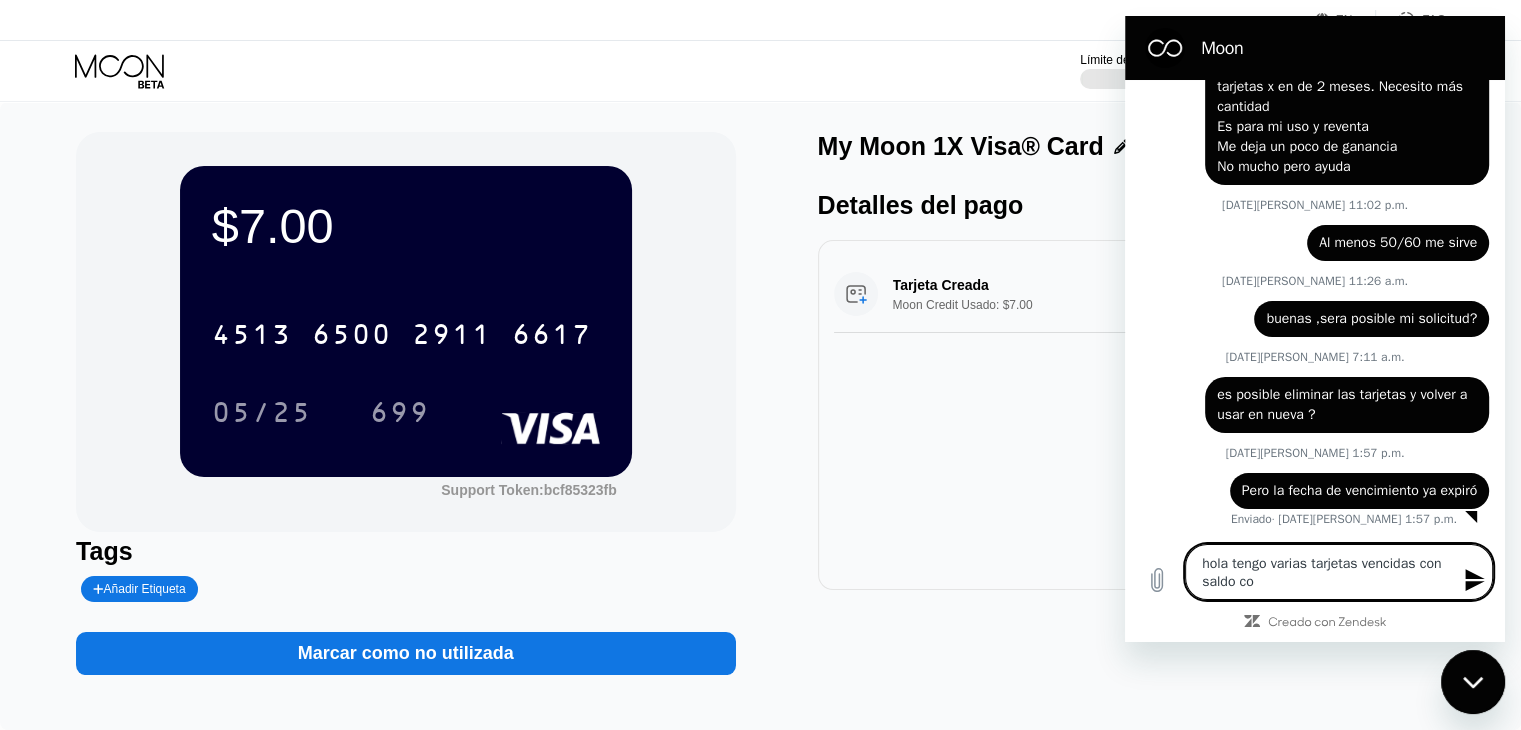 type on "x" 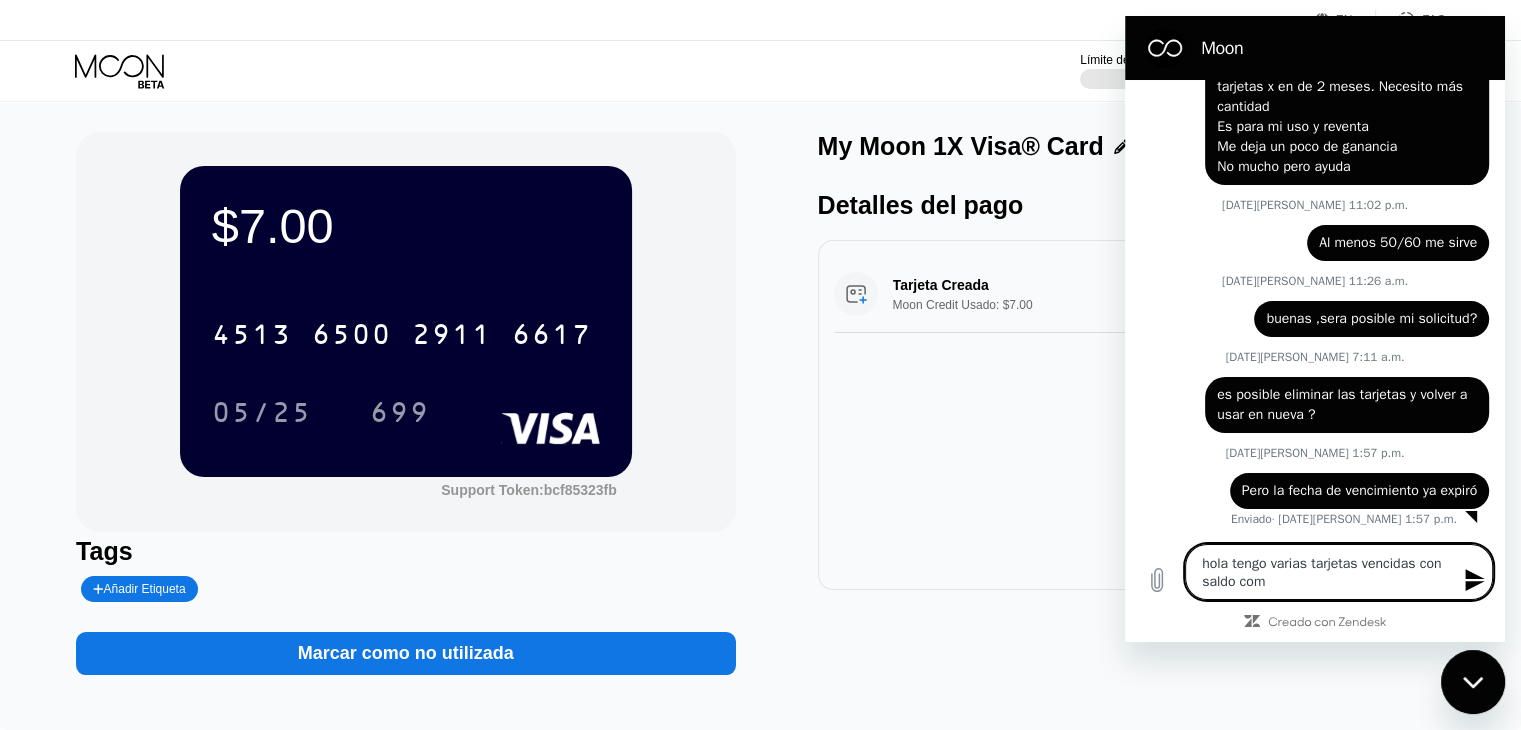 type on "hola tengo varias tarjetas vencidas con saldo como" 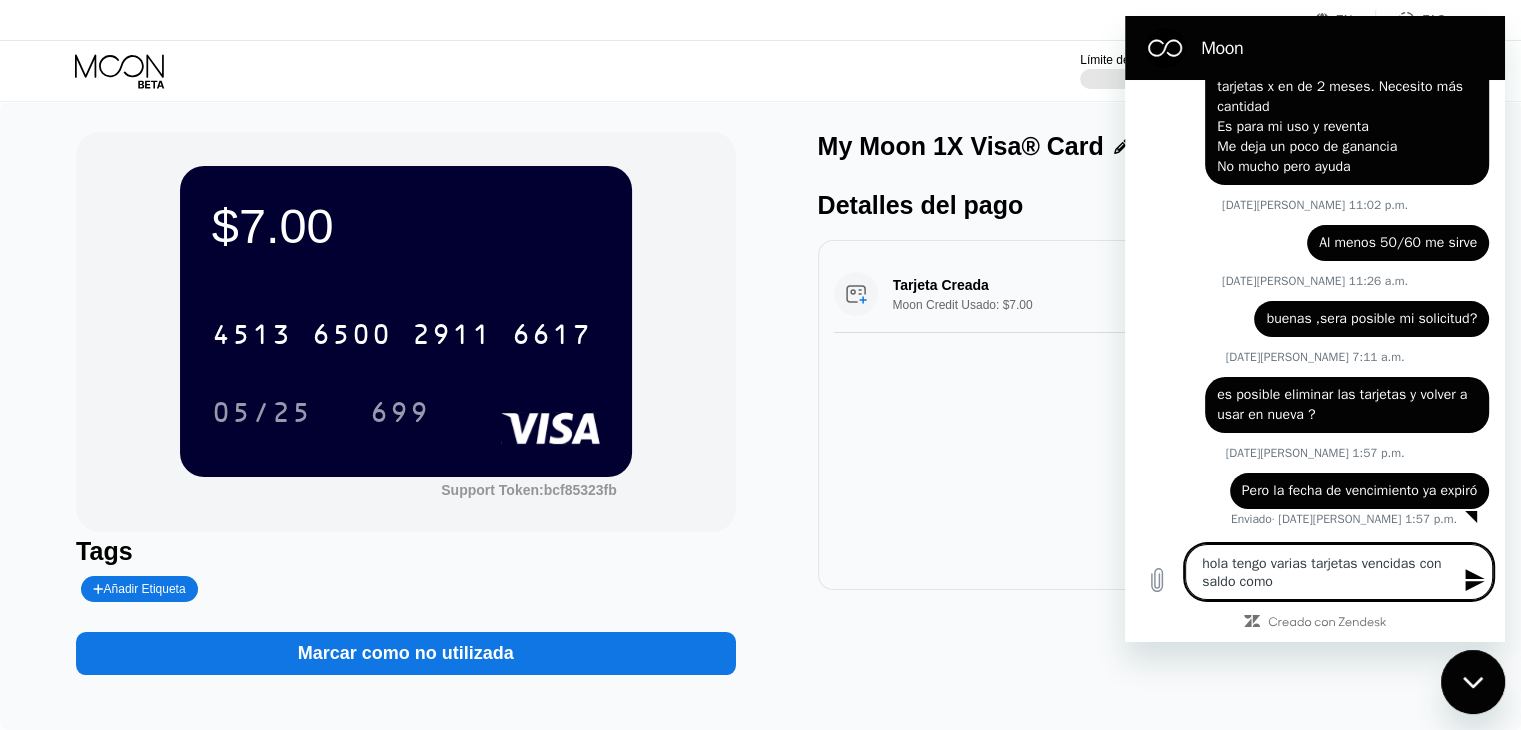type on "hola tengo varias tarjetas vencidas con saldo como" 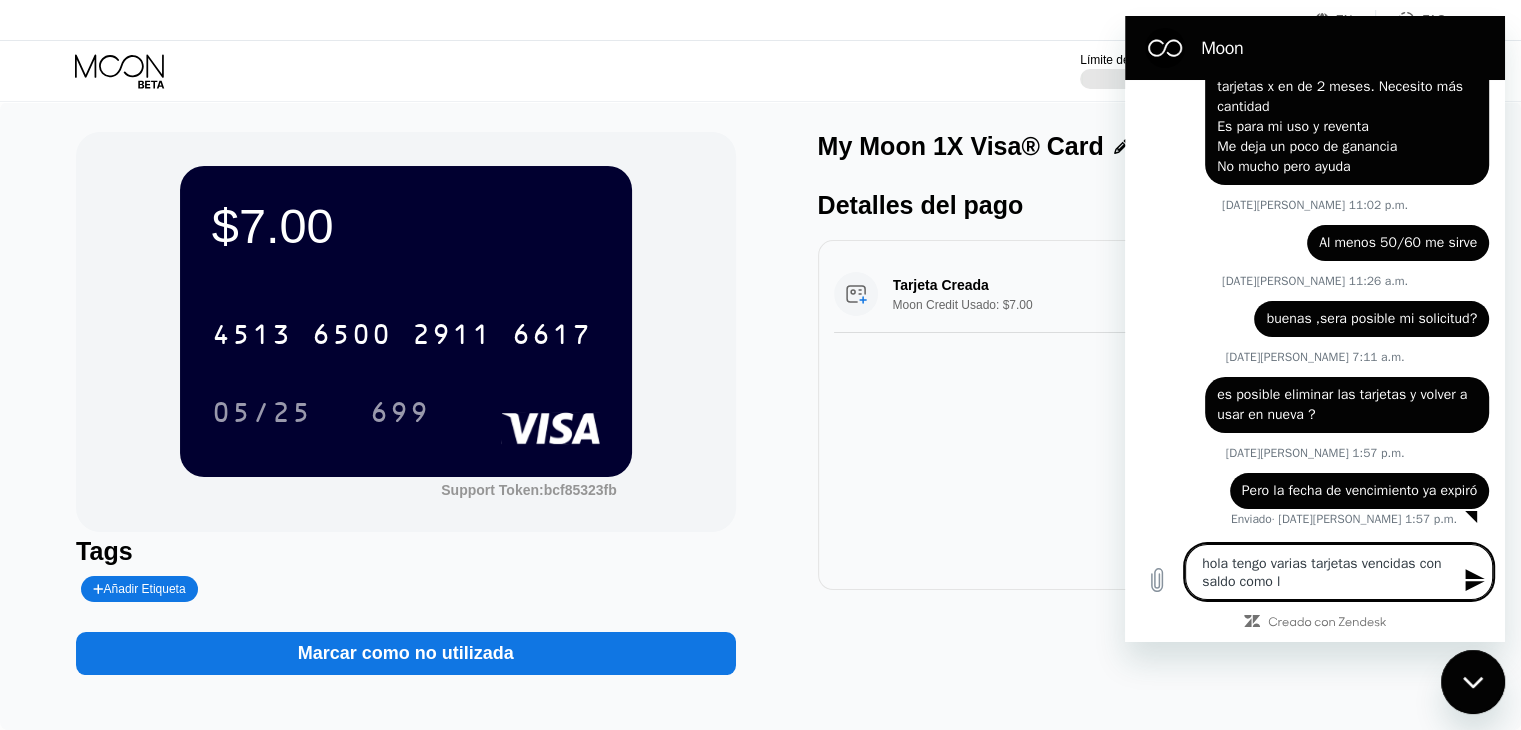 type on "hola tengo varias tarjetas vencidas con saldo como lo" 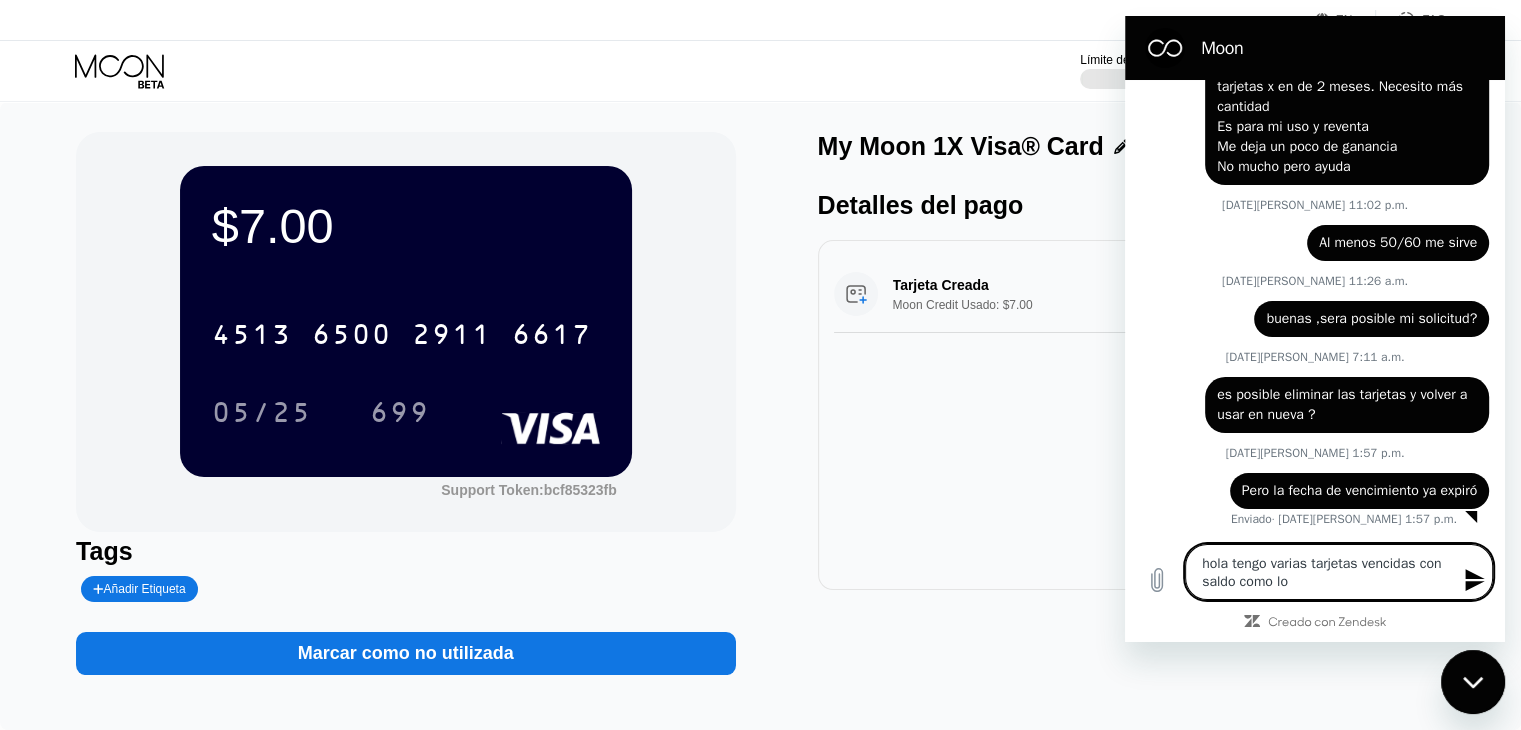type on "hola tengo varias tarjetas vencidas con saldo como lo" 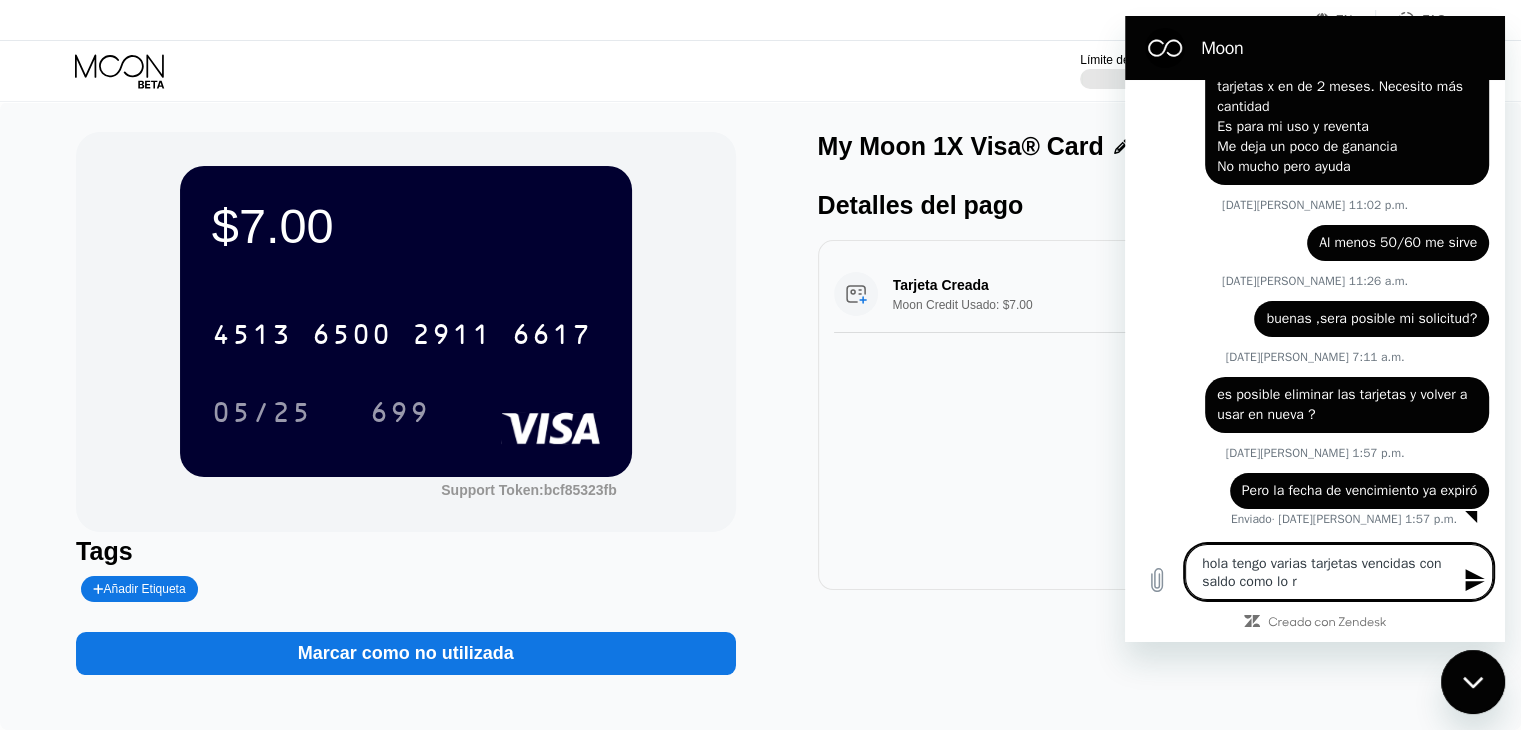 type on "hola tengo varias tarjetas vencidas con saldo como lo re" 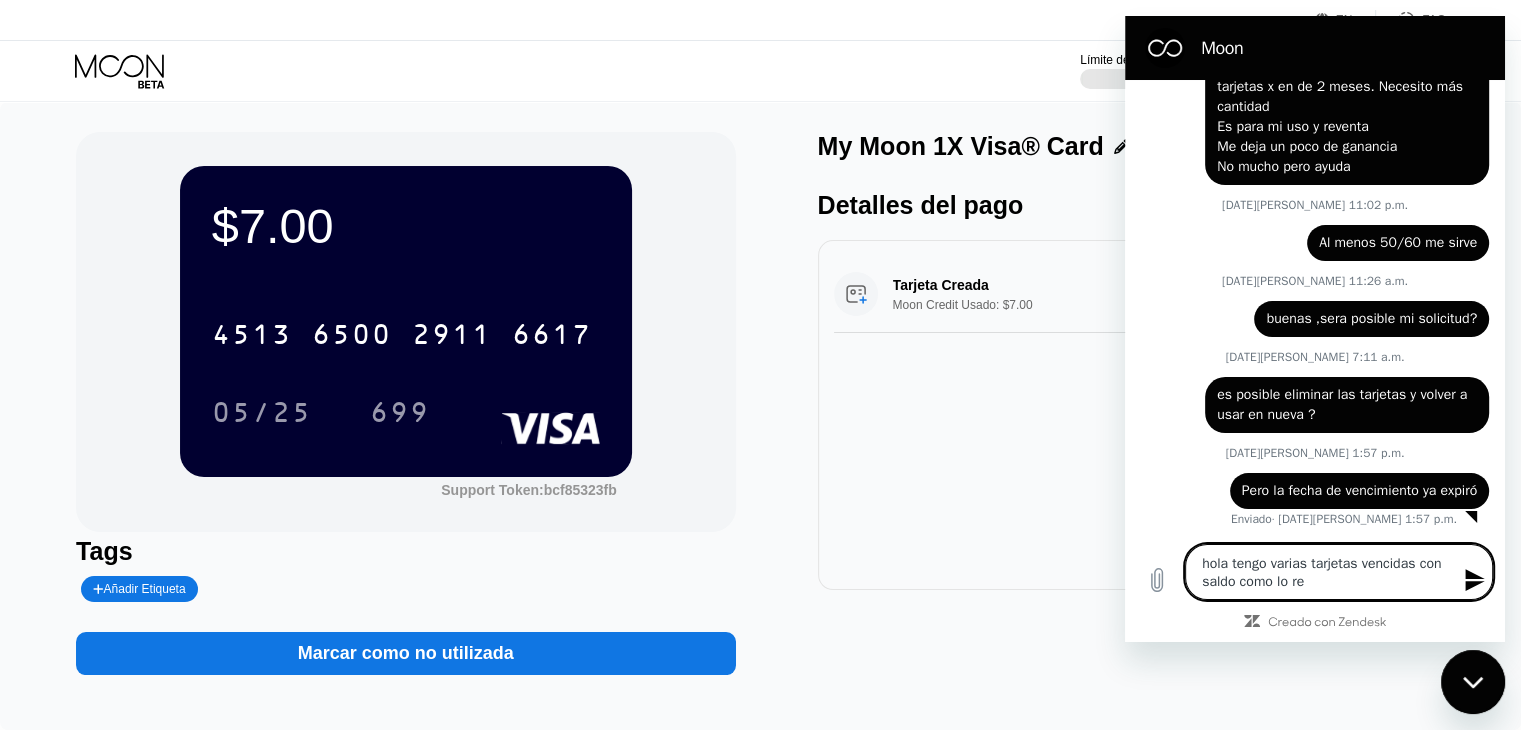 type on "hola tengo varias tarjetas vencidas con saldo como lo rec" 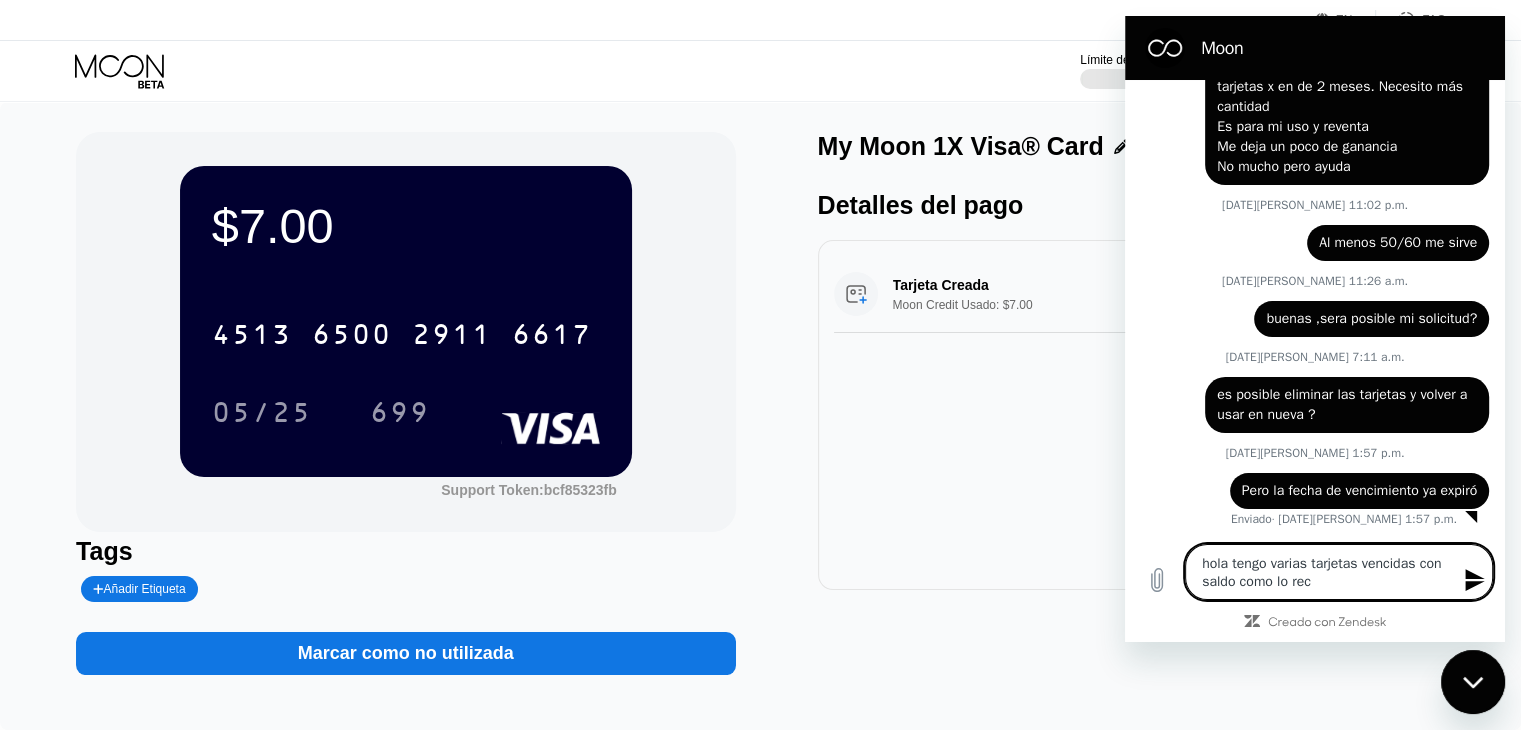 type on "hola tengo varias tarjetas vencidas con saldo como lo recu" 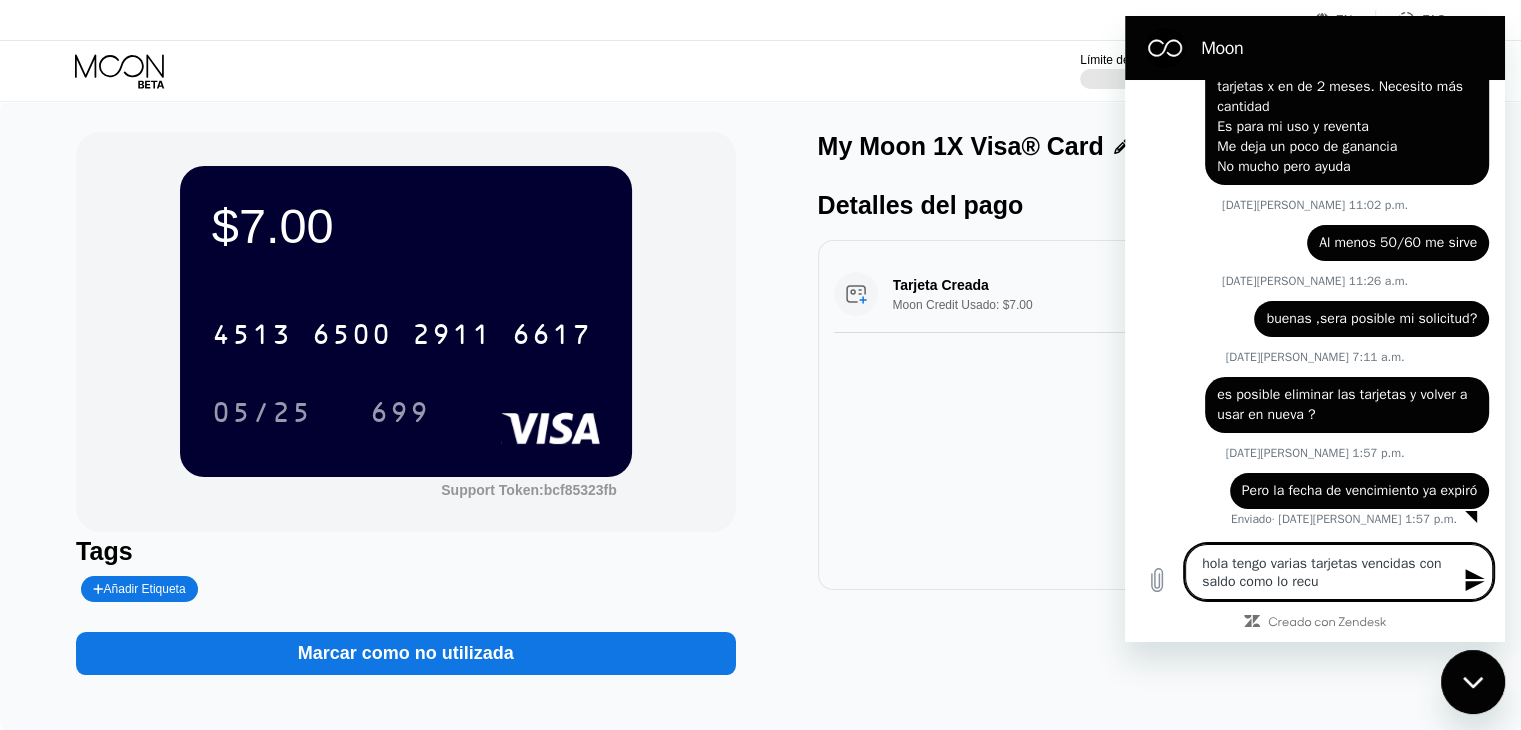 type on "hola tengo varias tarjetas vencidas con saldo como lo recup" 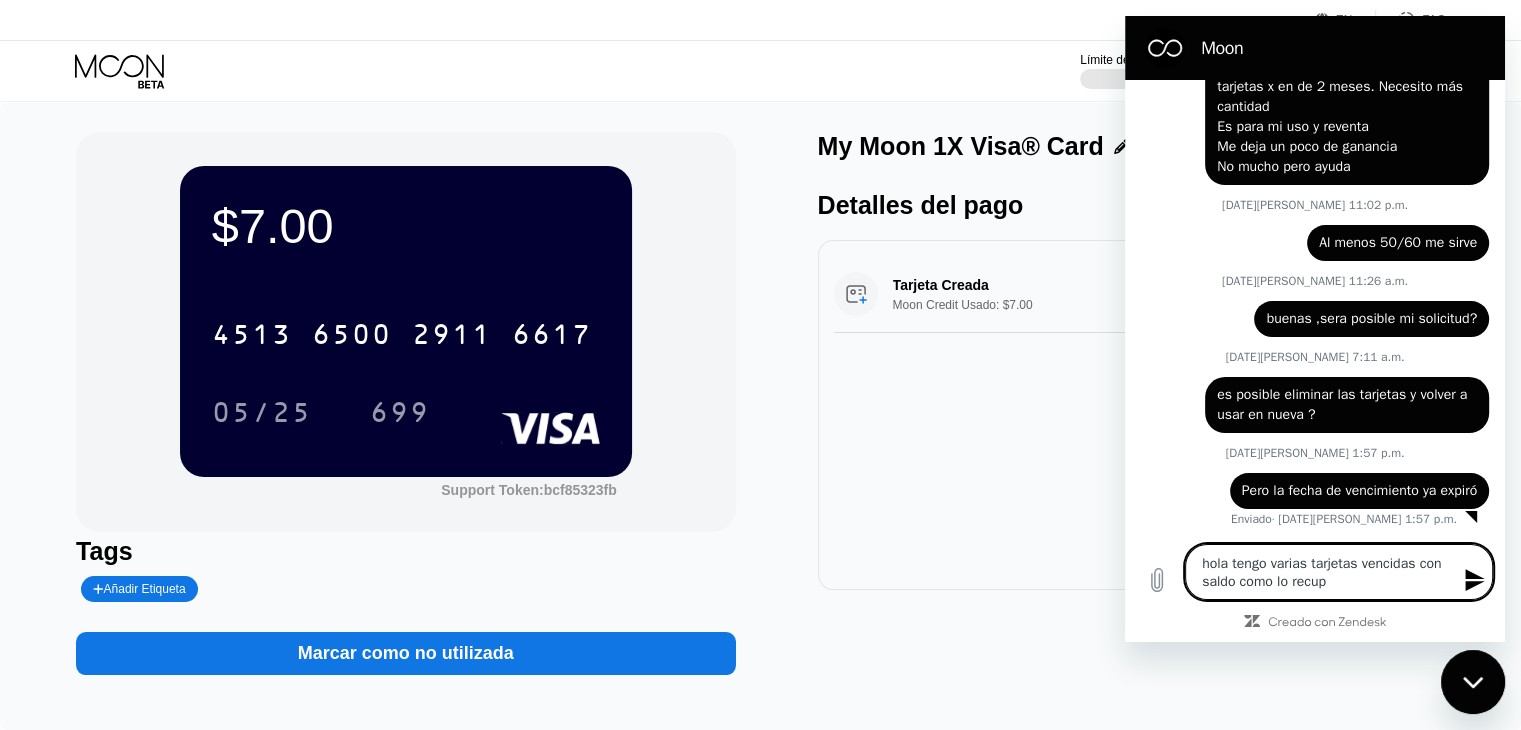 type on "x" 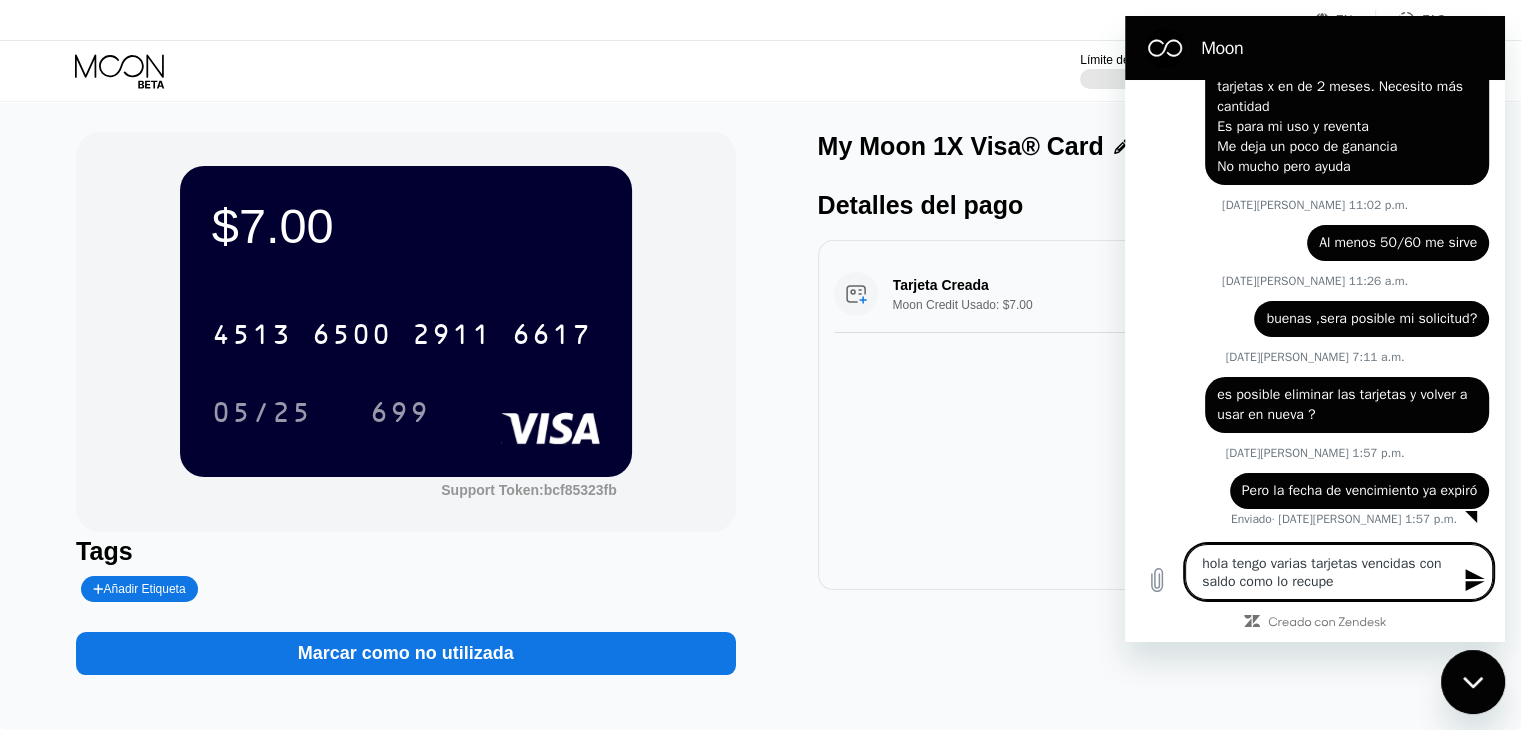 type on "x" 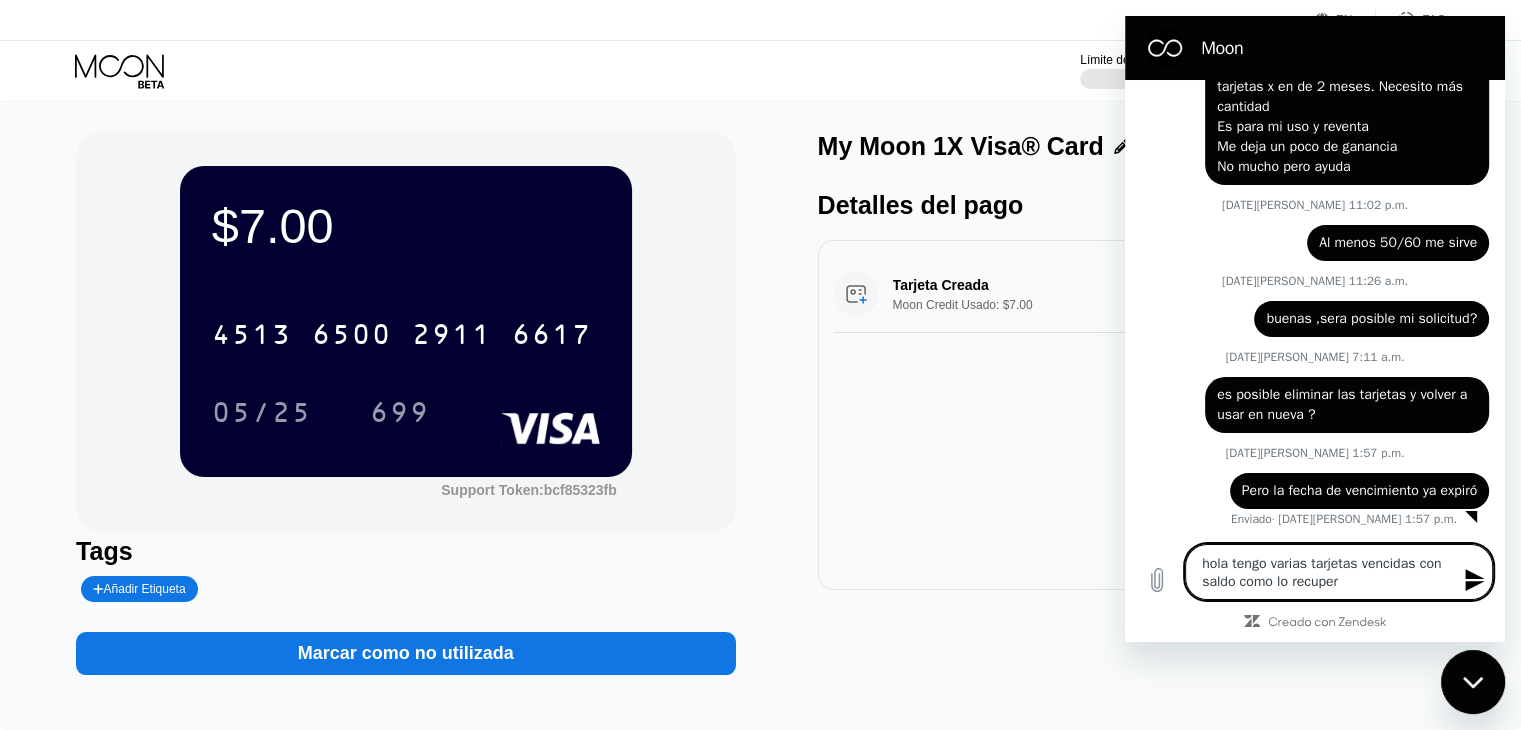 type on "hola tengo varias tarjetas vencidas con saldo como lo recupero" 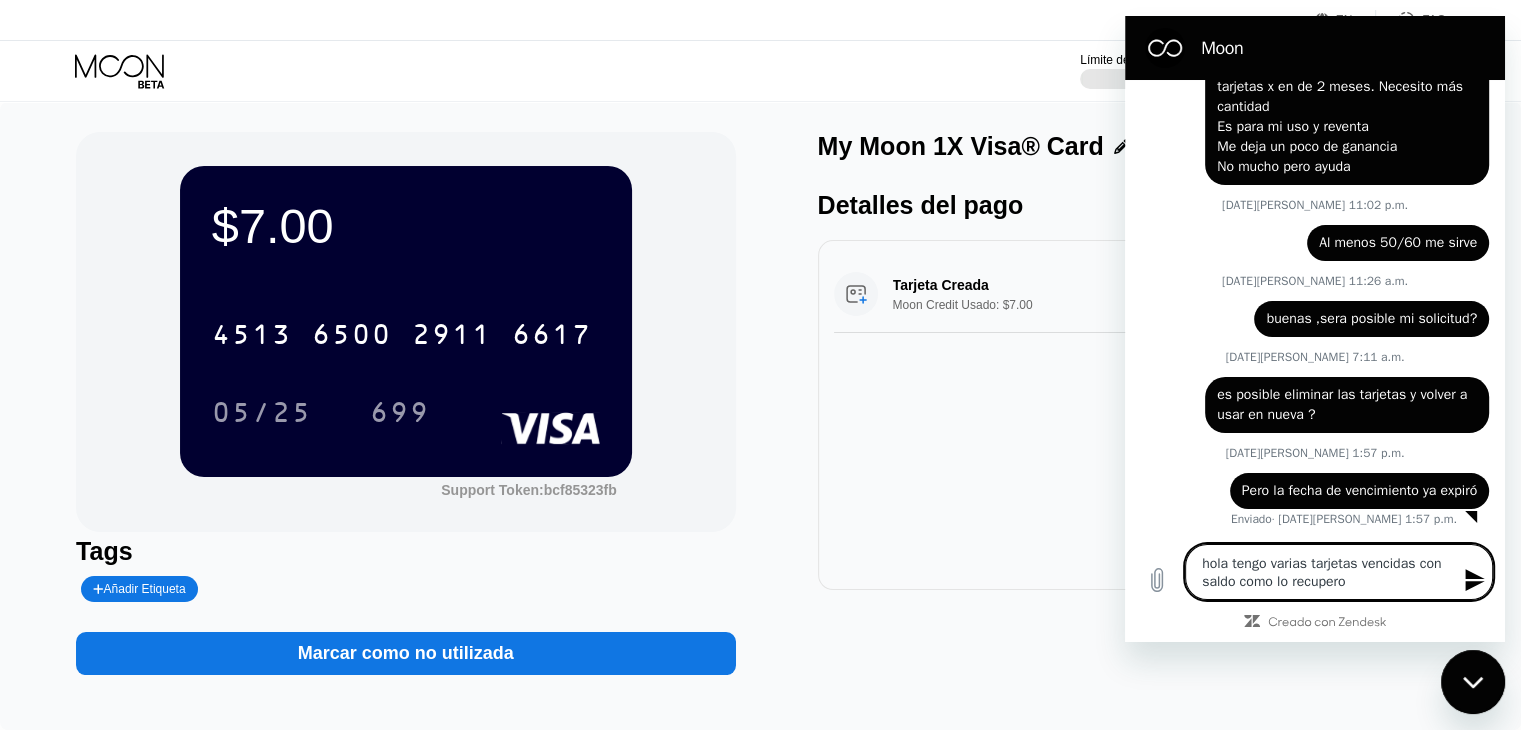type on "hola tengo varias tarjetas vencidas con saldo como lo recupero" 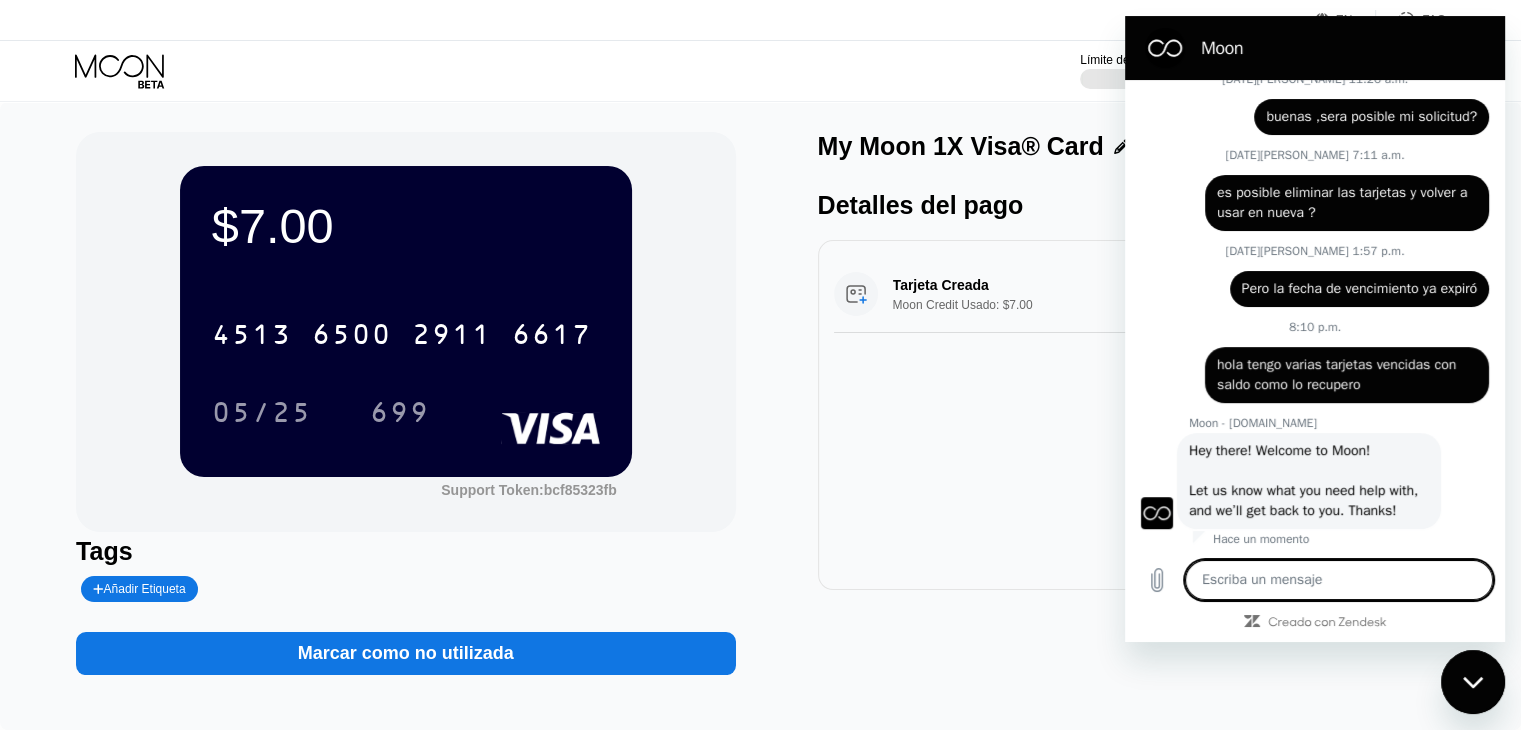 scroll, scrollTop: 8182, scrollLeft: 0, axis: vertical 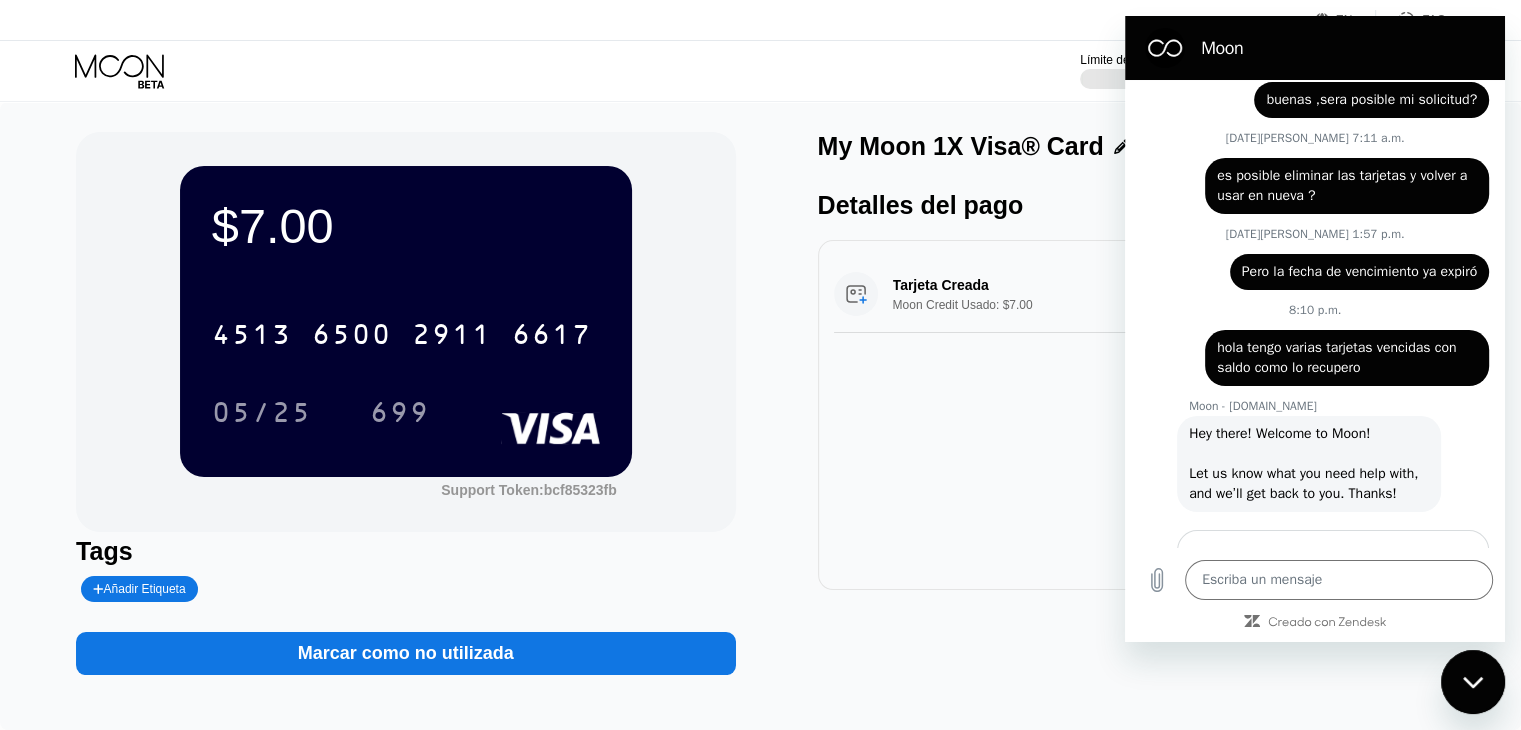 type on "x" 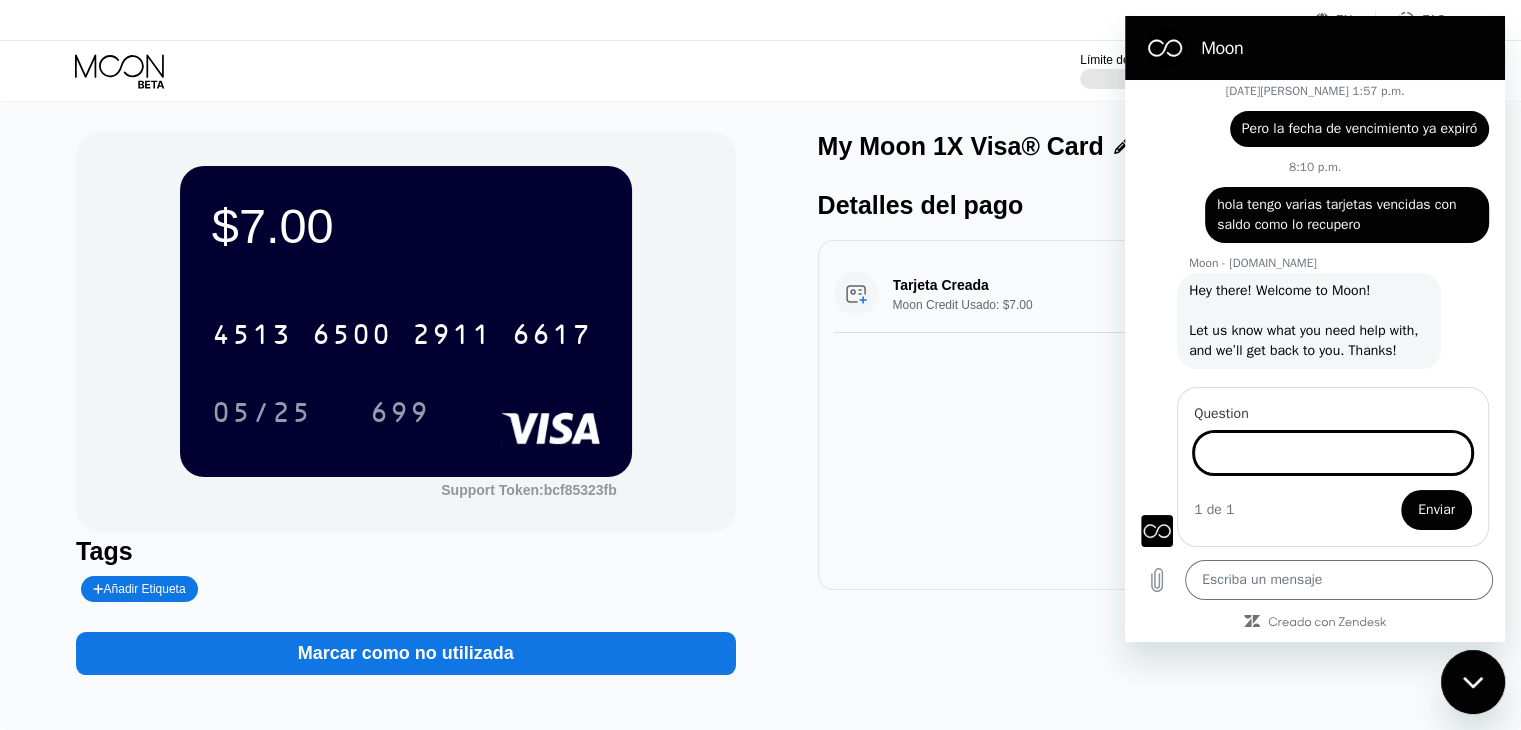 scroll, scrollTop: 8441, scrollLeft: 0, axis: vertical 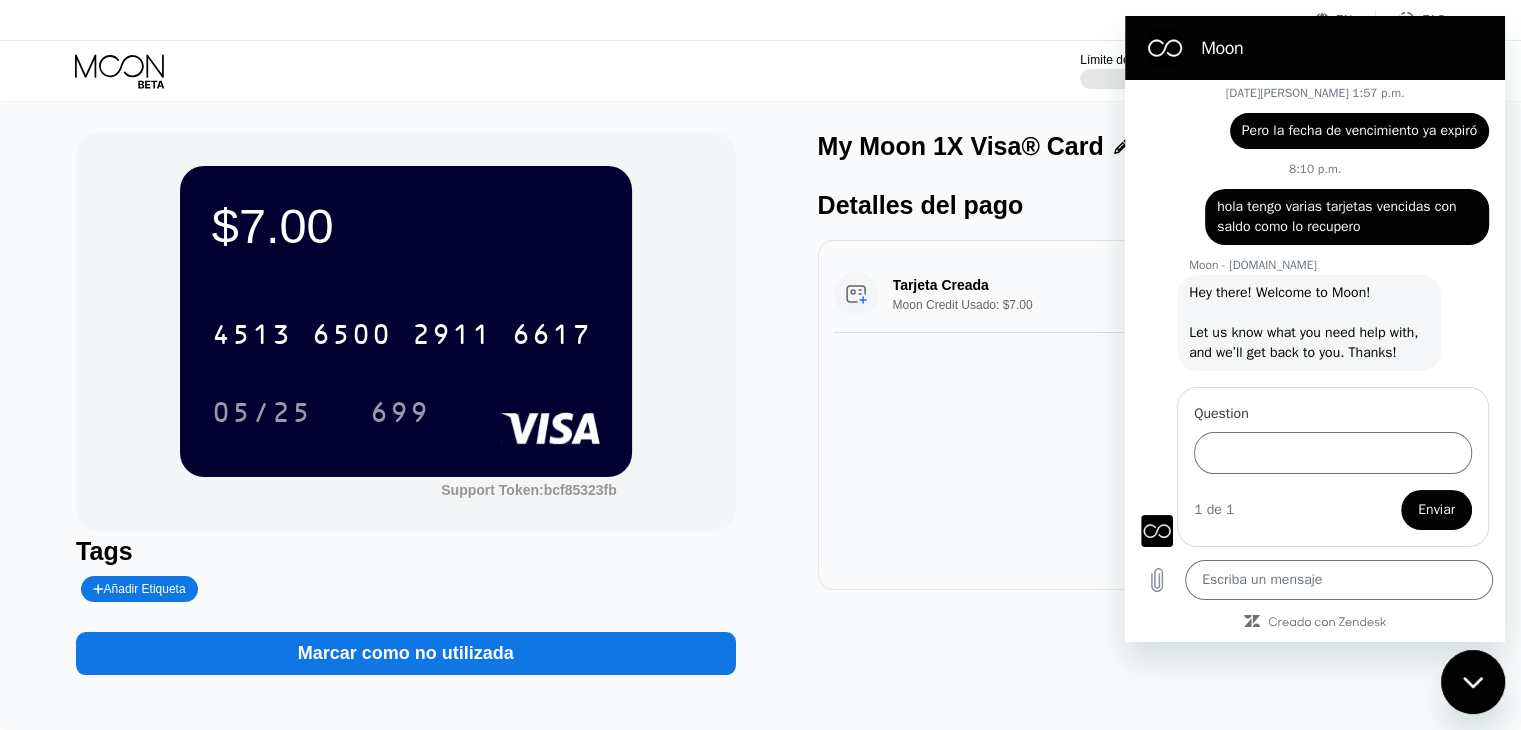 click on "Question" at bounding box center (1333, 414) 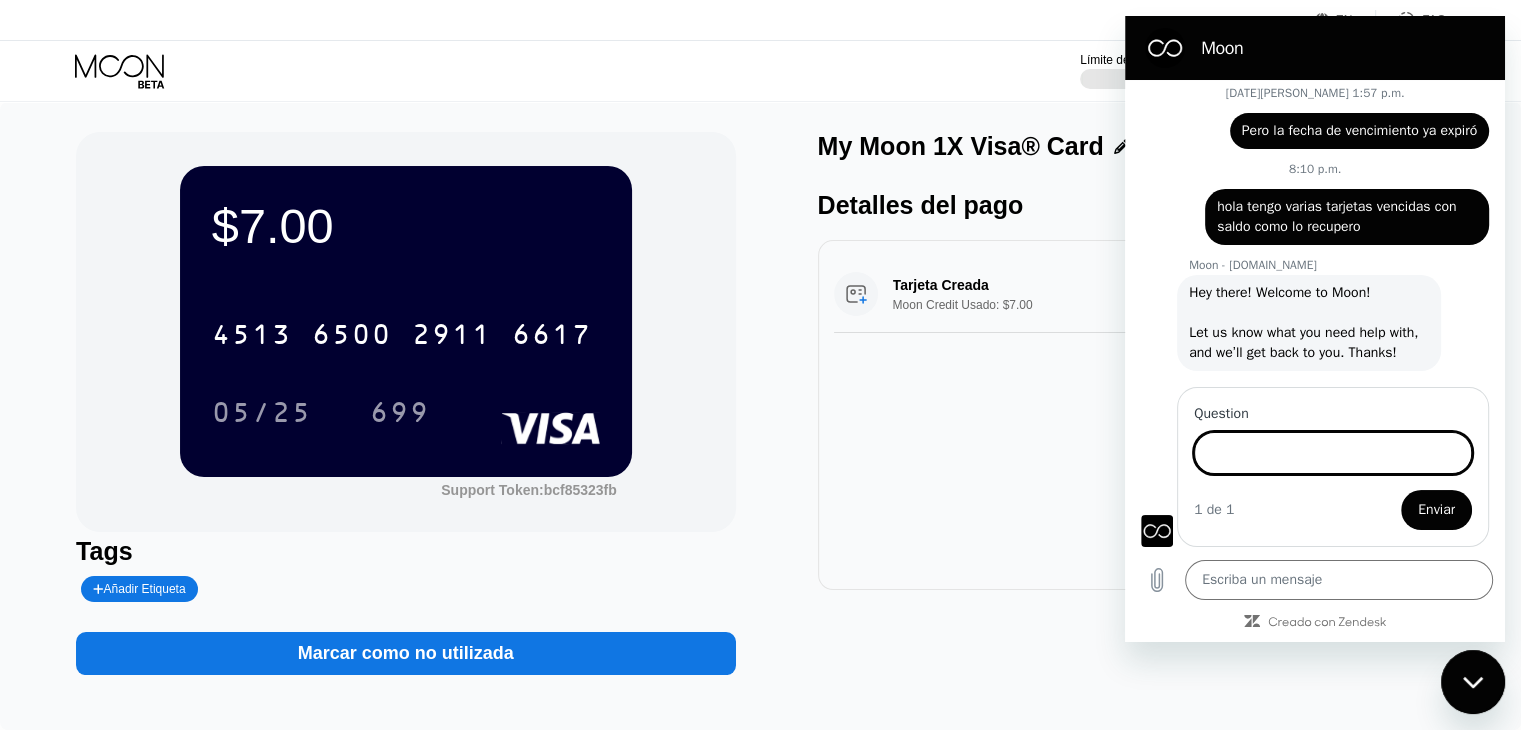 click on "Question" at bounding box center [1333, 414] 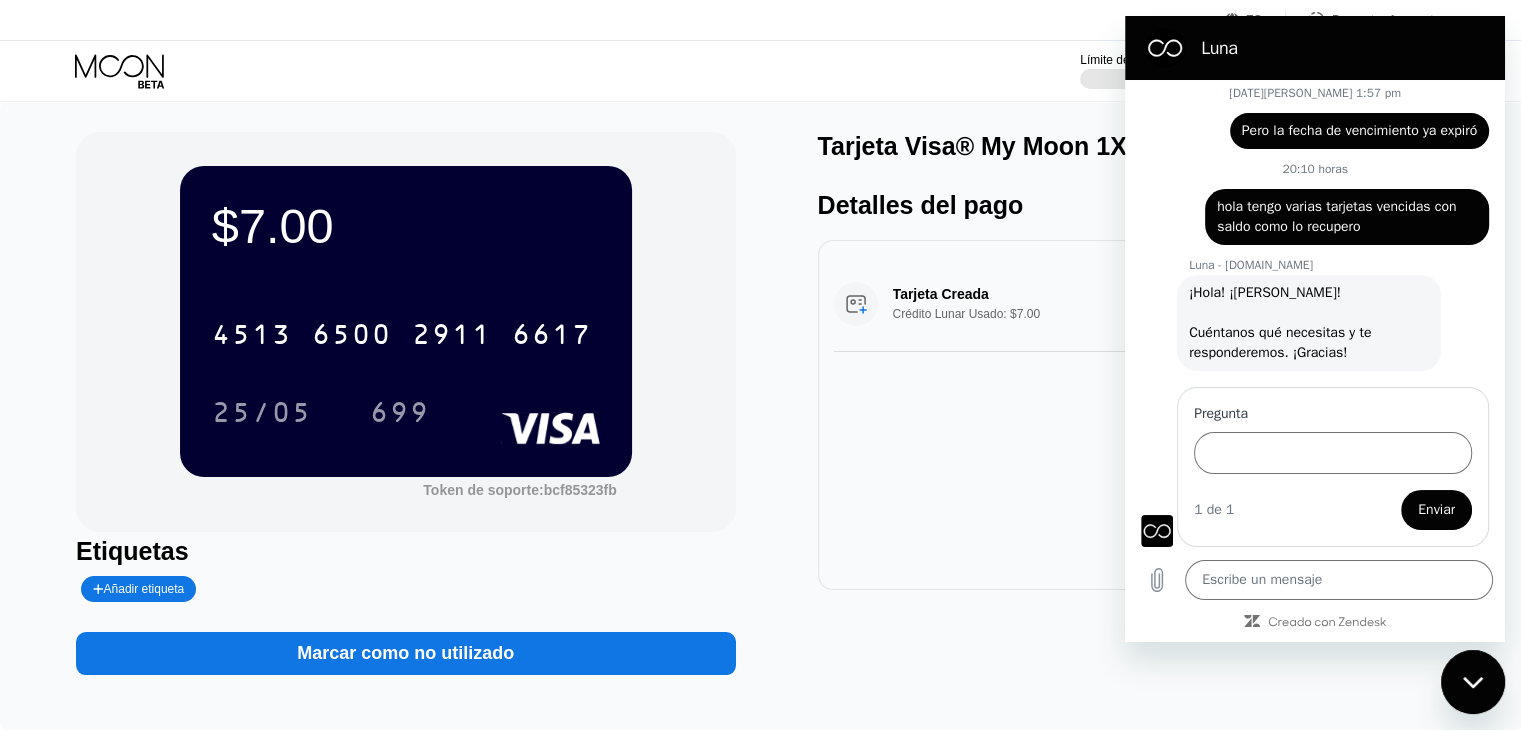 scroll, scrollTop: 8421, scrollLeft: 0, axis: vertical 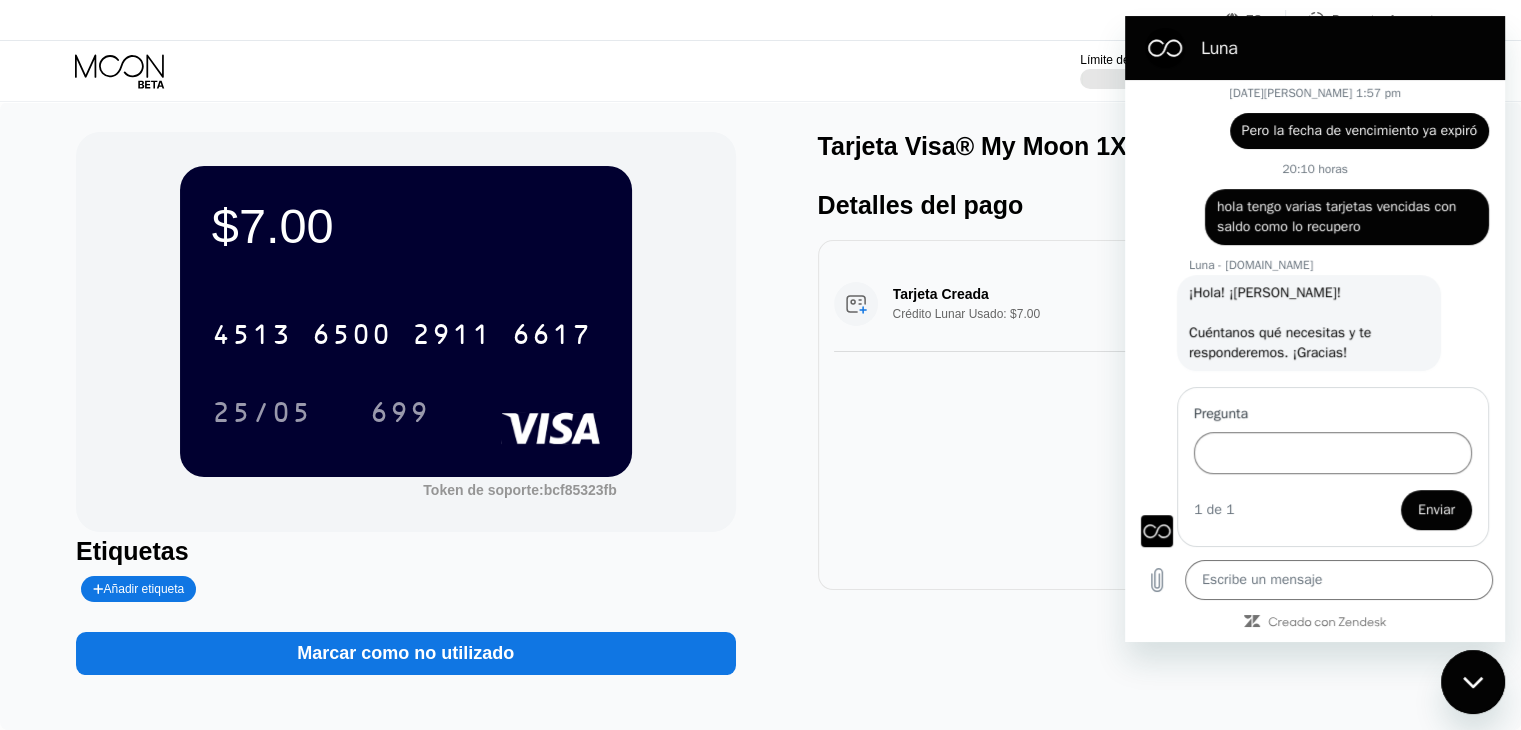 click on "hola tengo varias tarjetas vencidas con saldo como lo recupero" at bounding box center [1339, 216] 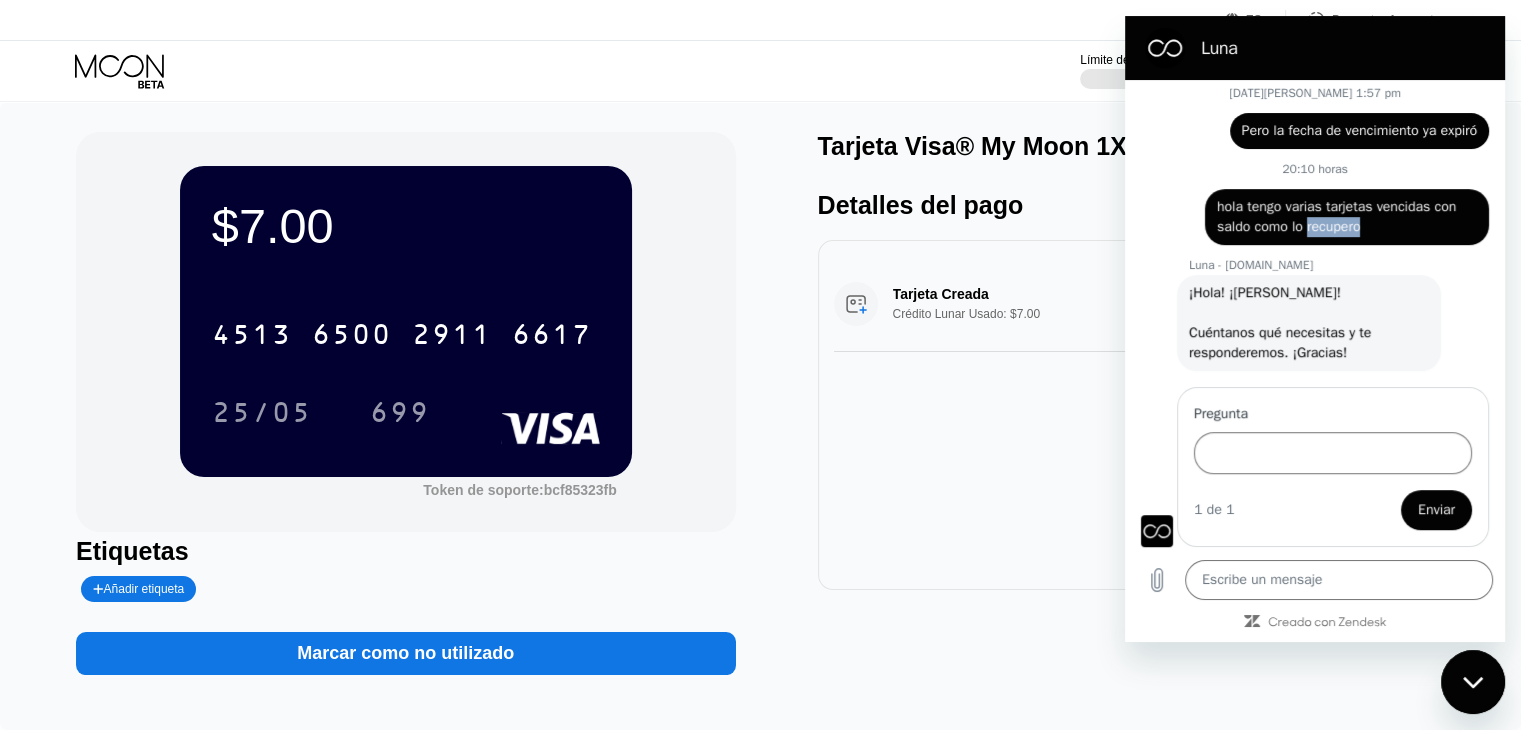 click on "hola tengo varias tarjetas vencidas con saldo como lo recupero" at bounding box center (1339, 216) 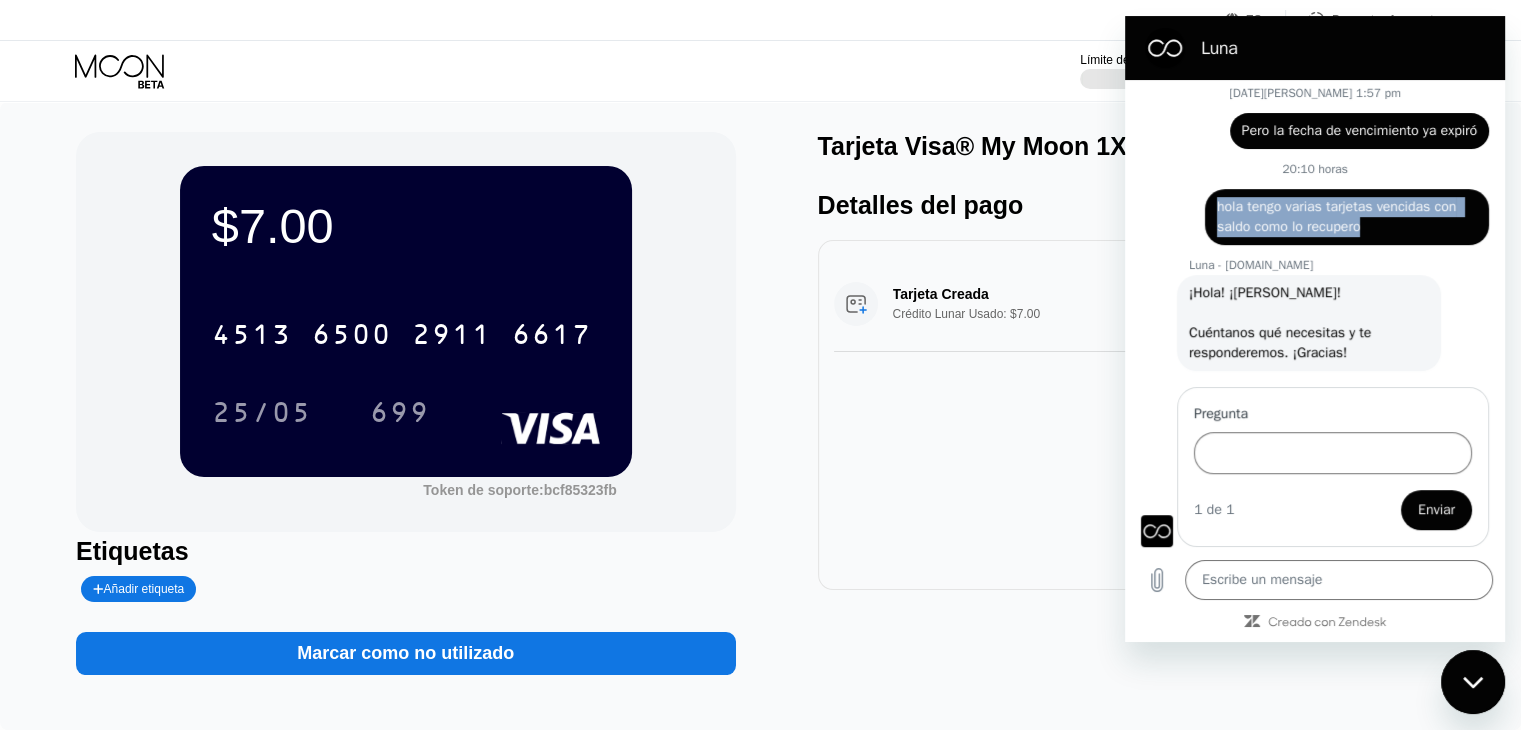 click on "hola tengo varias tarjetas vencidas con saldo como lo recupero" at bounding box center [1339, 216] 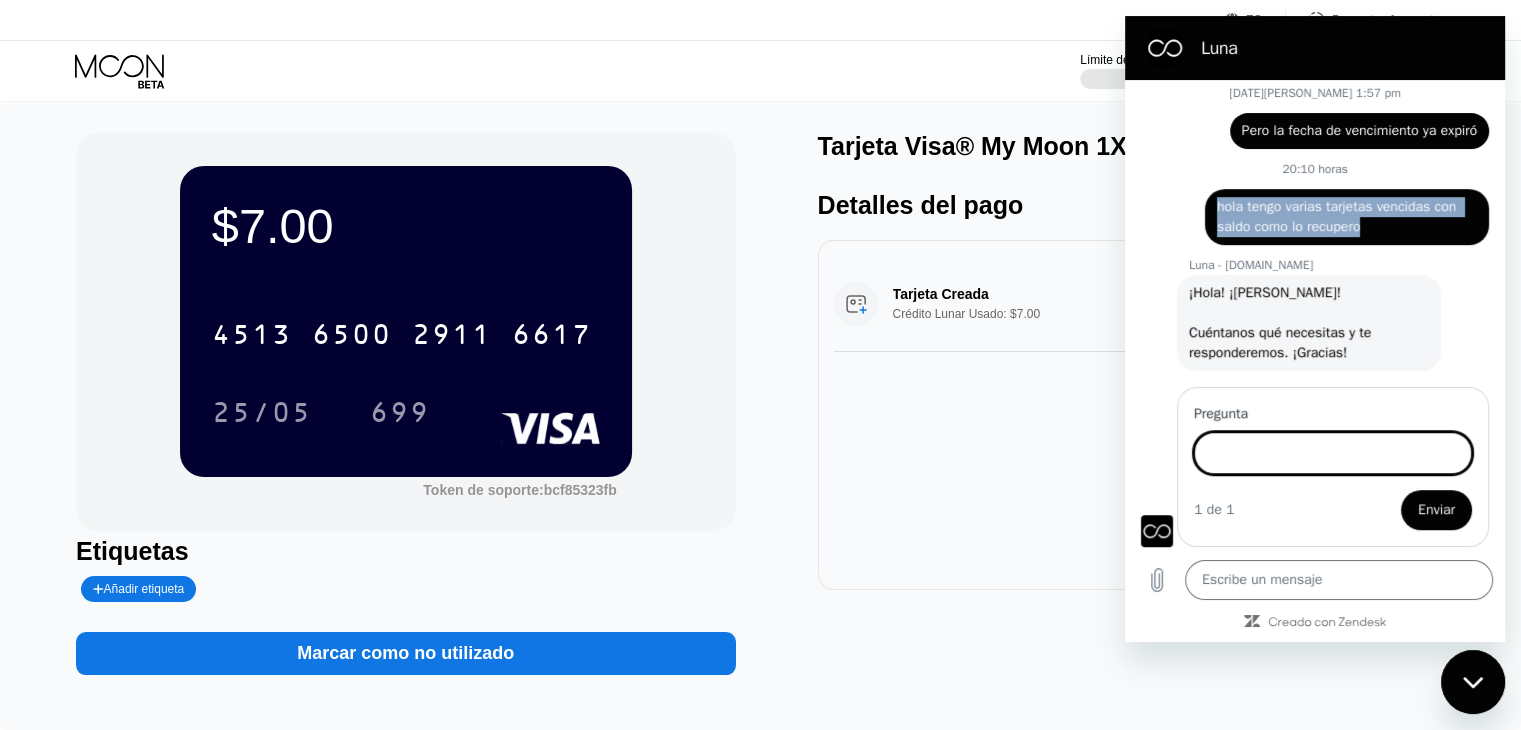 click on "Pregunta" at bounding box center [1333, 453] 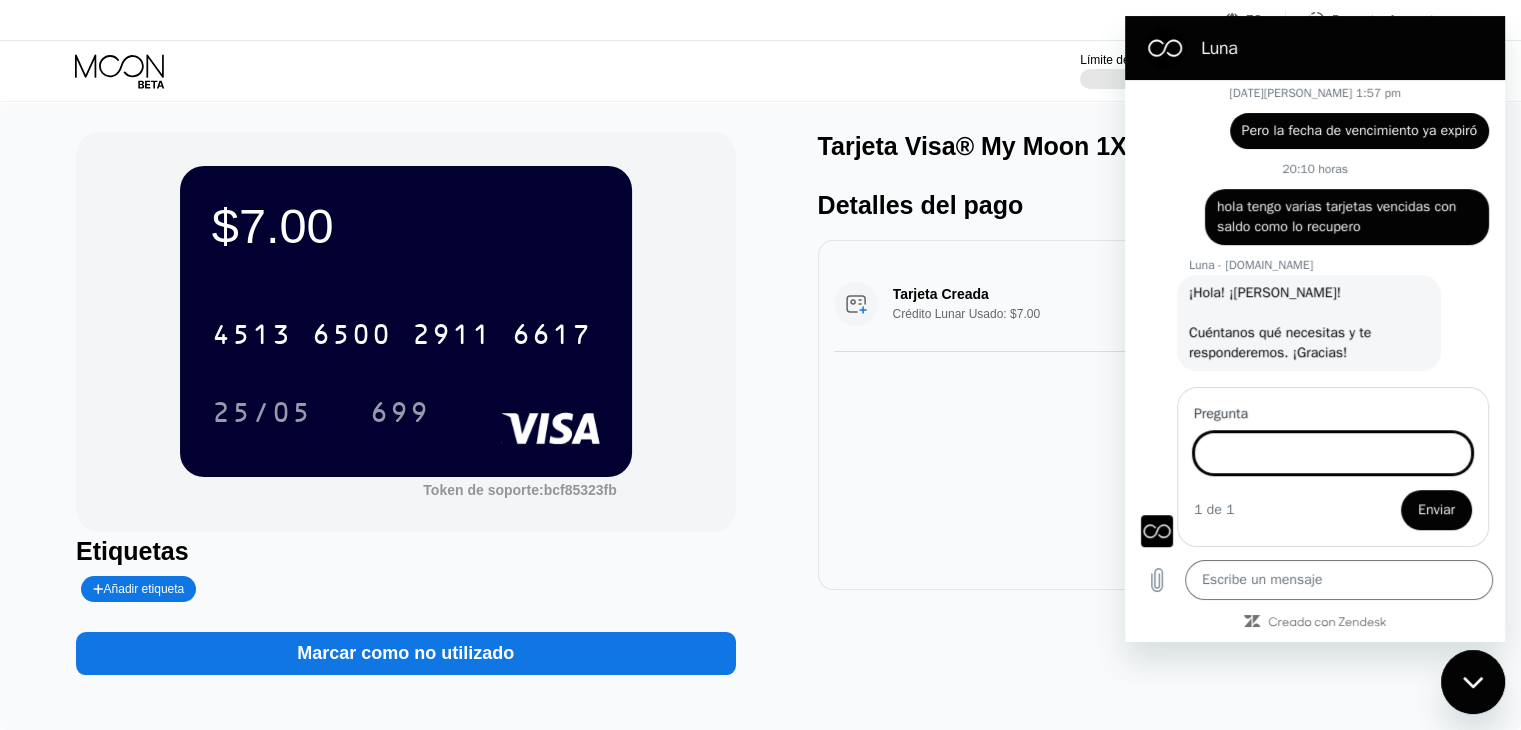 paste on "hola tengo varias tarjetas vencidas con saldo como lo recupero" 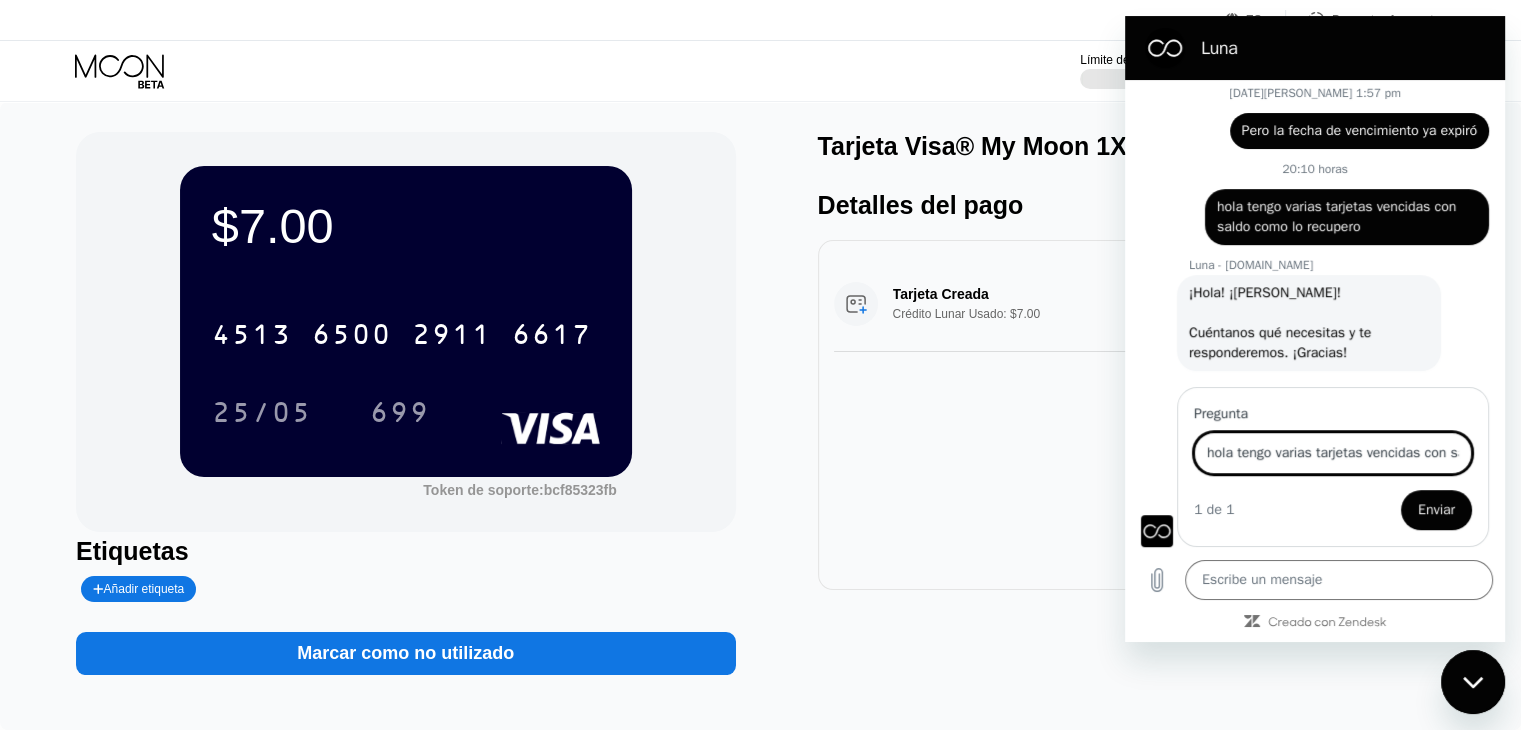 scroll, scrollTop: 0, scrollLeft: 144, axis: horizontal 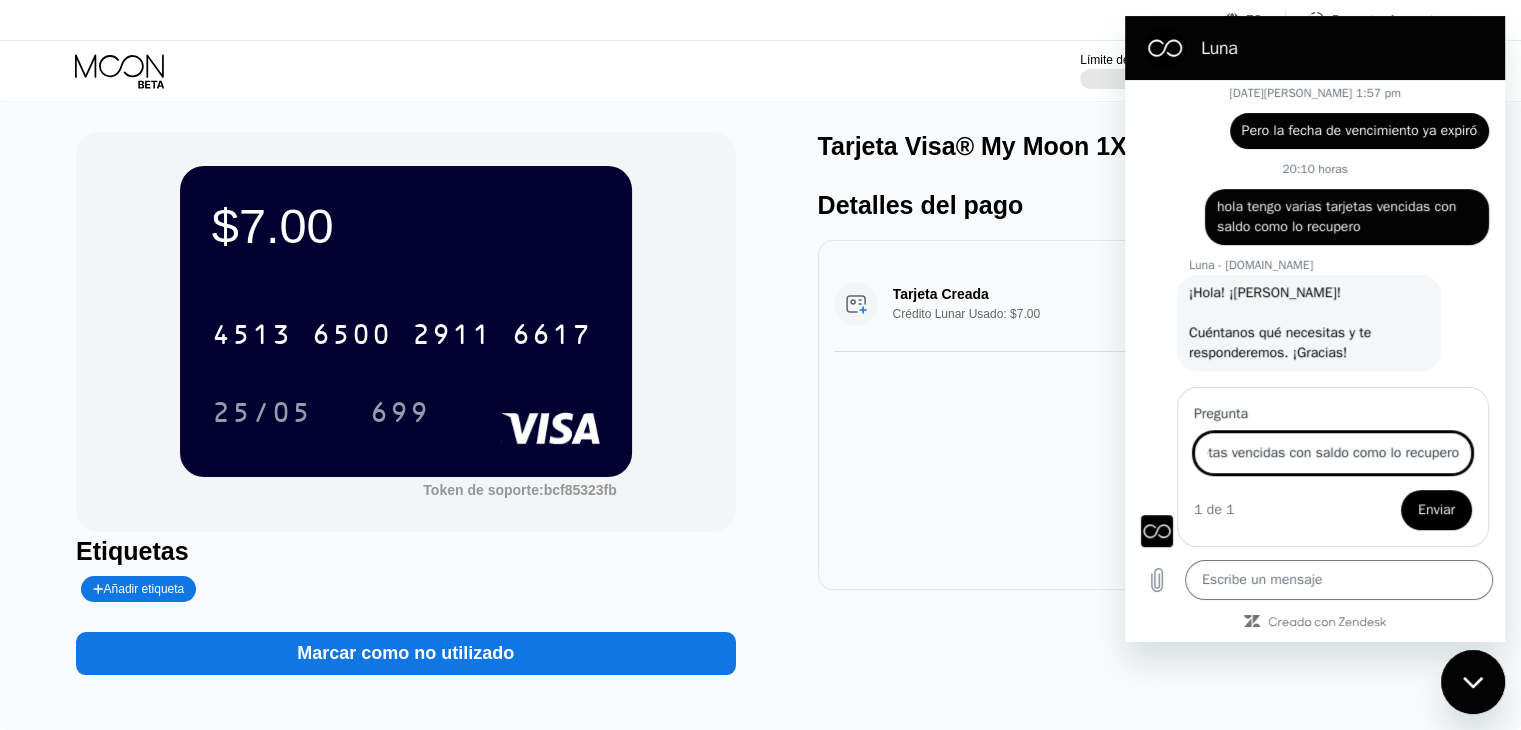 type on "hola tengo varias tarjetas vencidas con saldo como lo recupero" 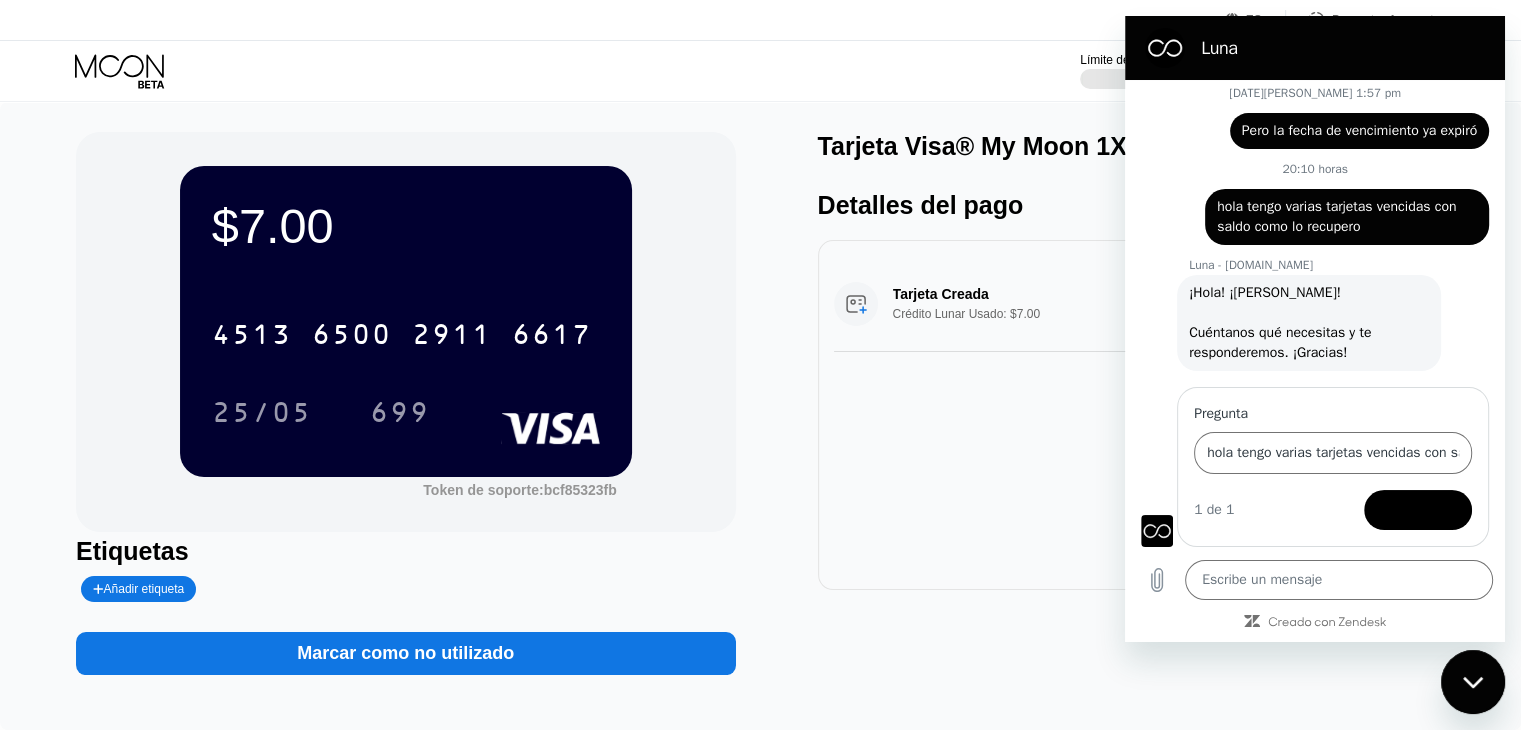 scroll, scrollTop: 0, scrollLeft: 0, axis: both 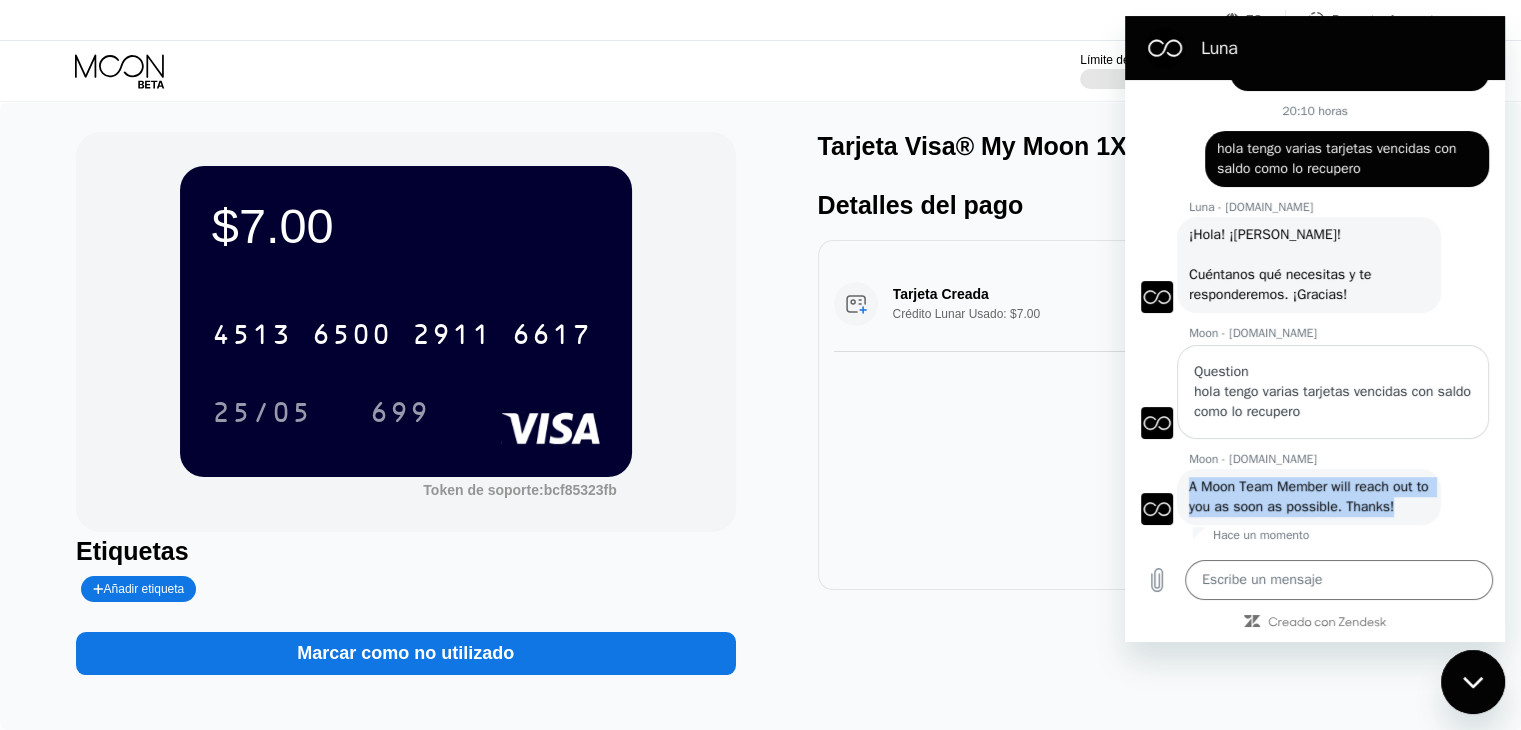 drag, startPoint x: 1189, startPoint y: 465, endPoint x: 1241, endPoint y: 502, distance: 63.82006 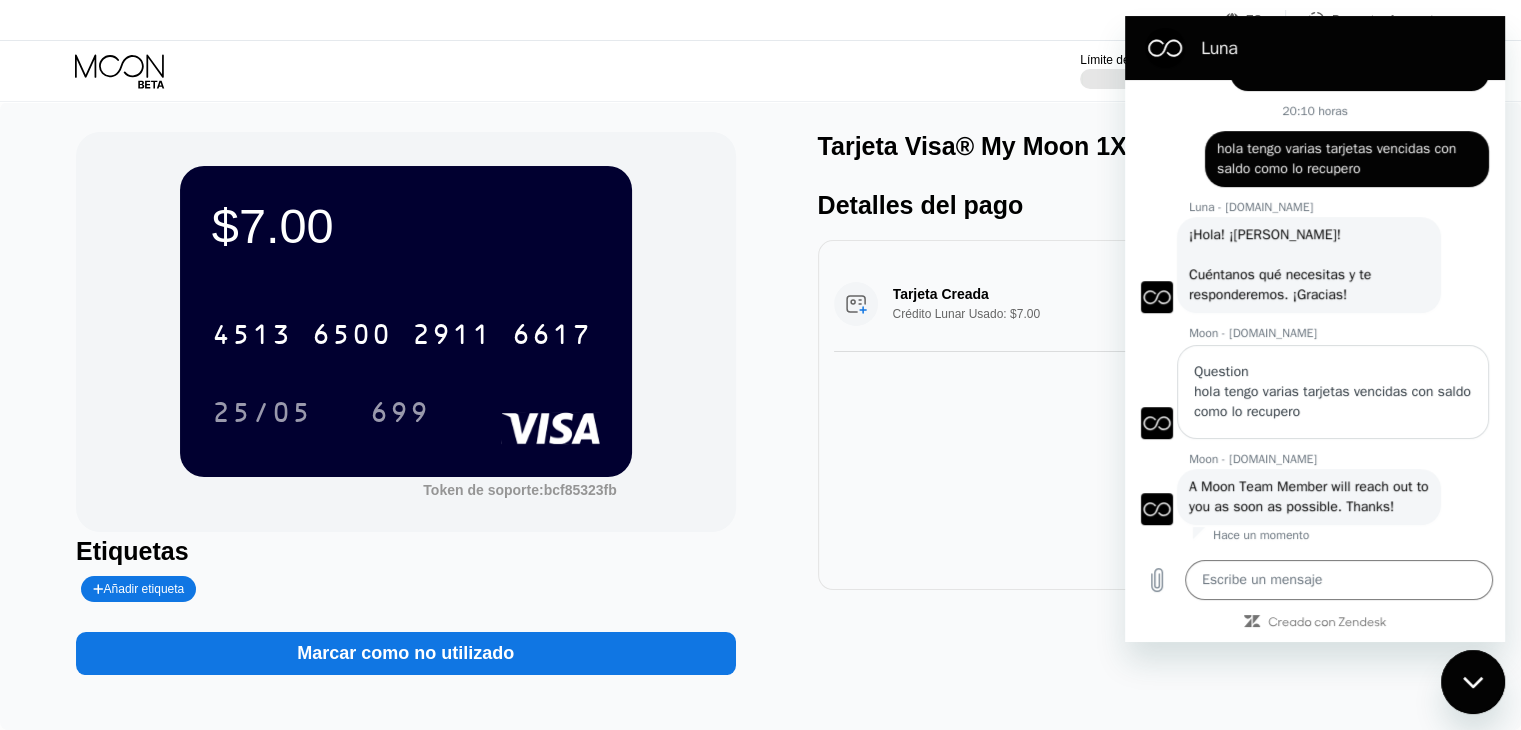 click at bounding box center (1473, 682) 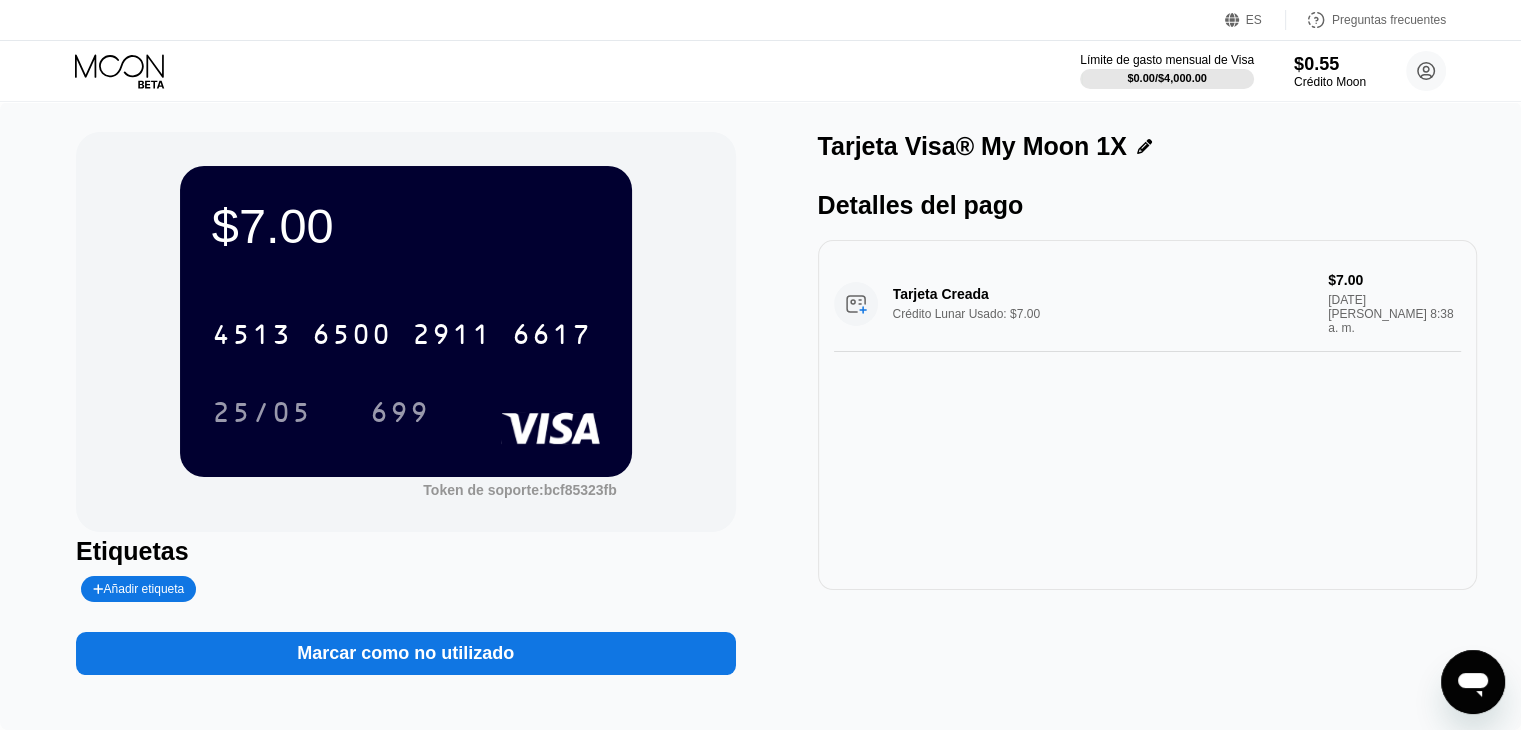 click 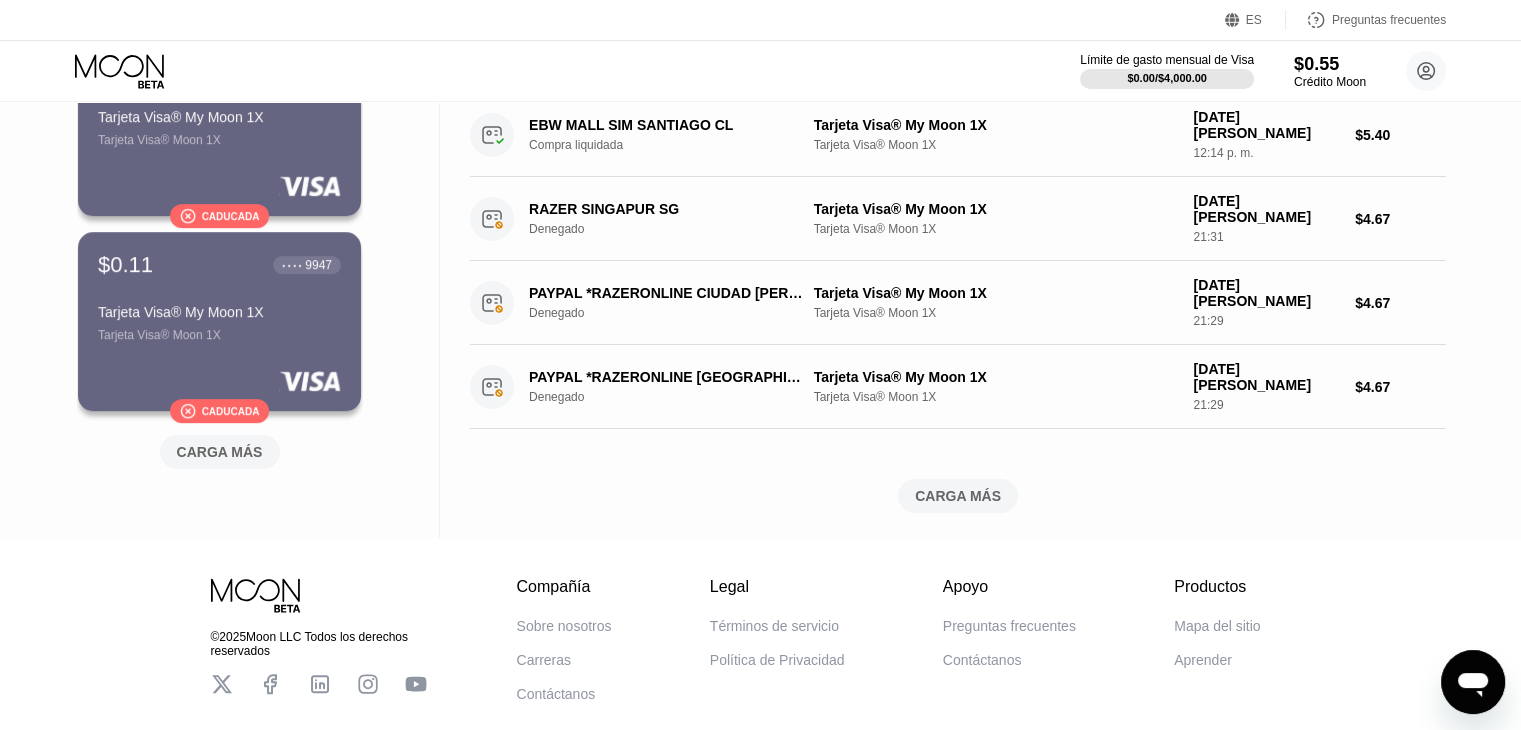 scroll, scrollTop: 896, scrollLeft: 0, axis: vertical 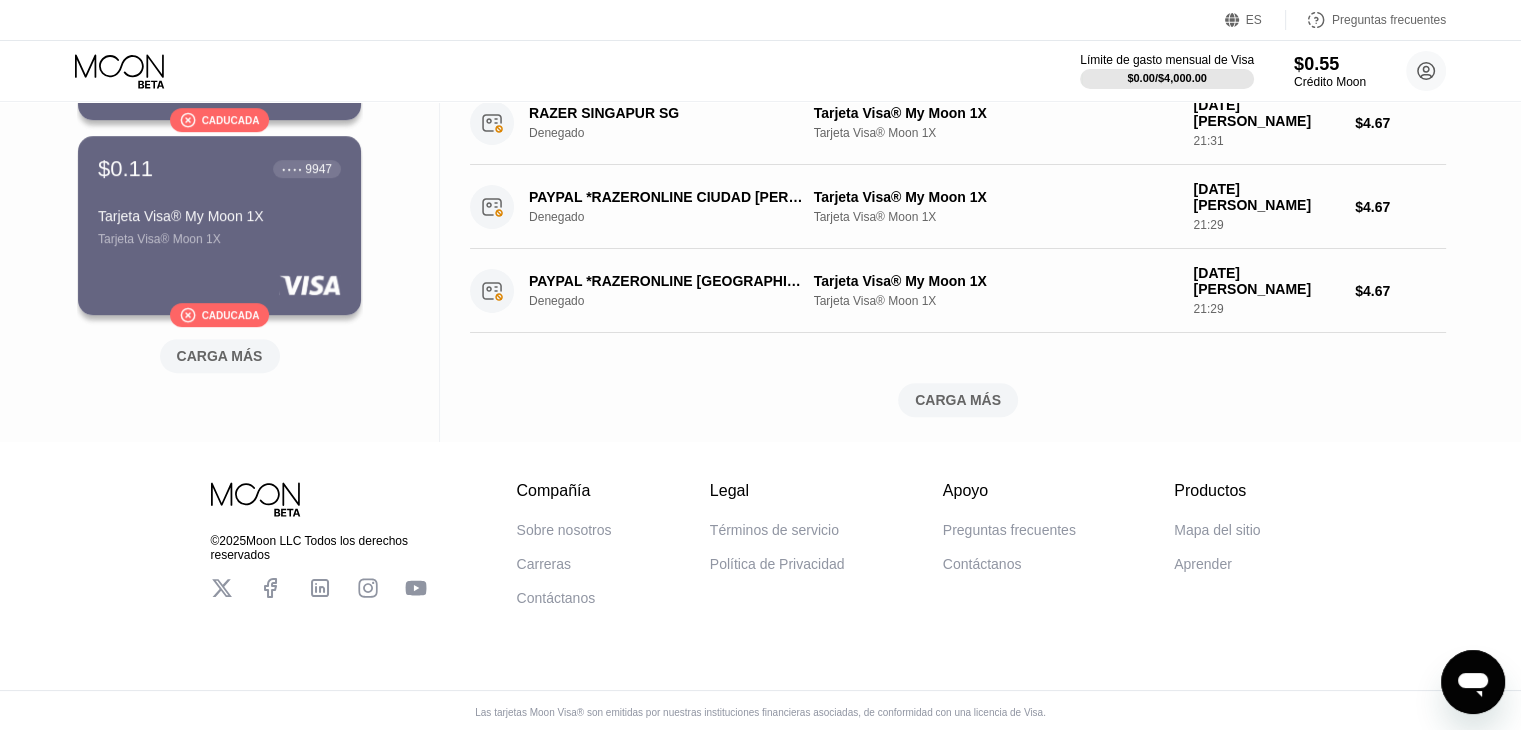 click on "CARGA MÁS" at bounding box center [220, 356] 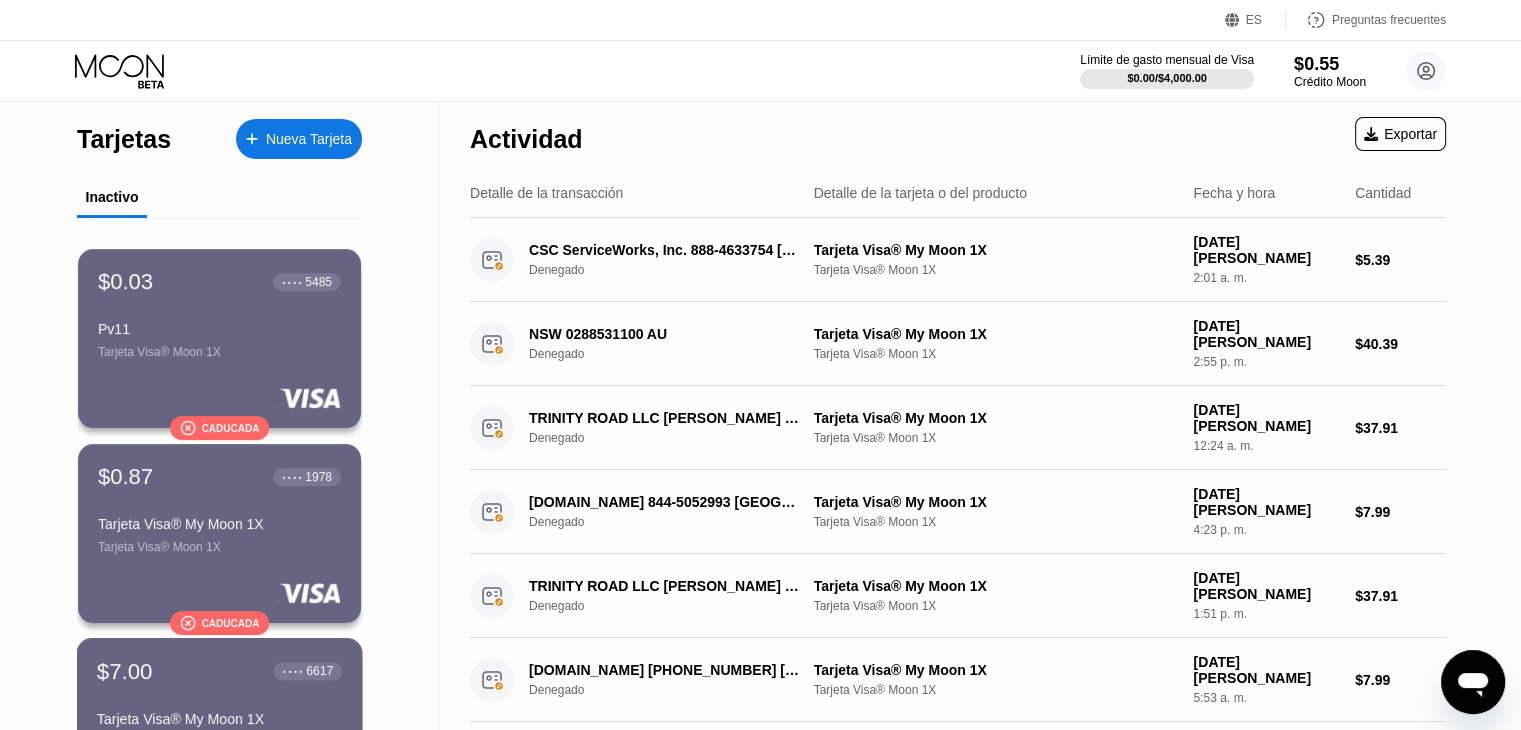 scroll, scrollTop: 0, scrollLeft: 0, axis: both 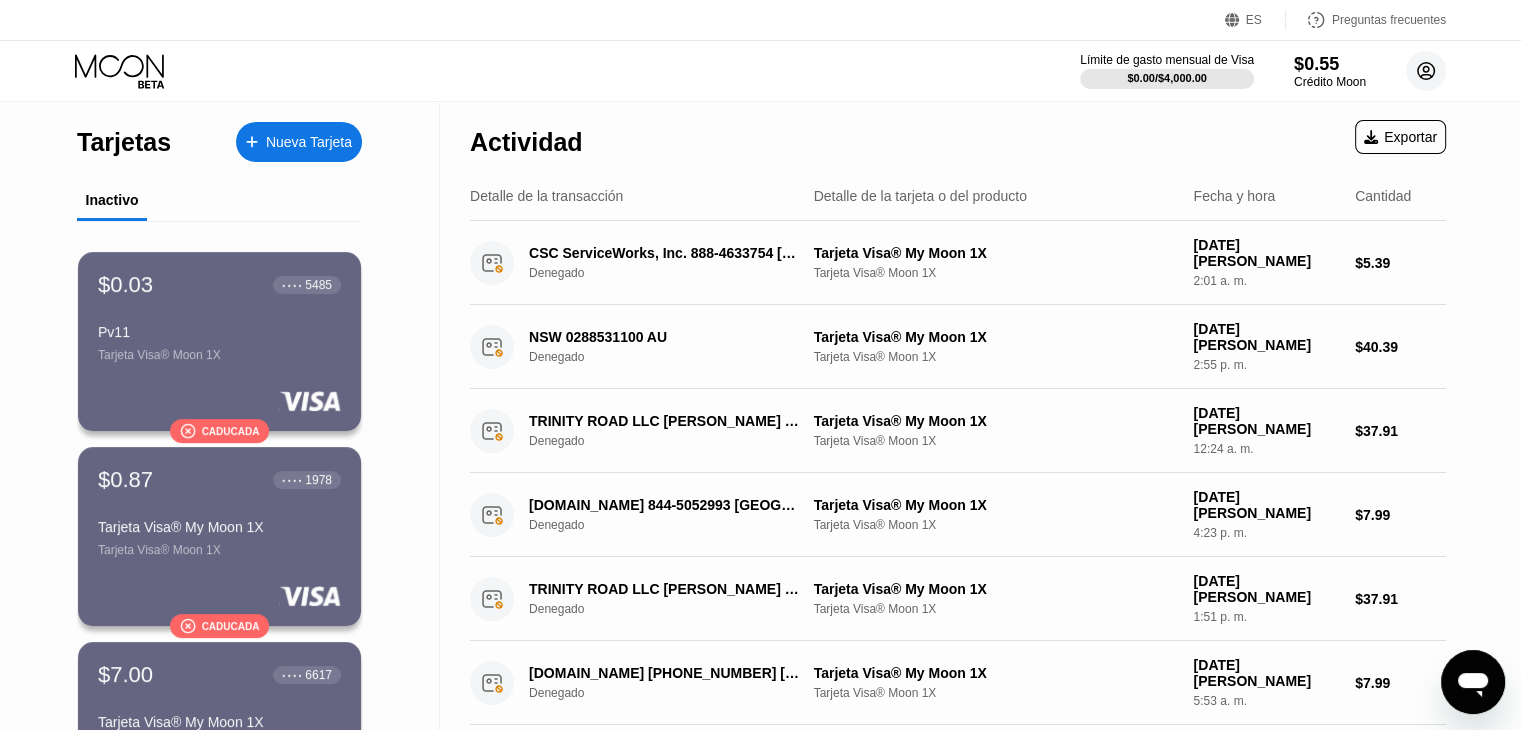 click 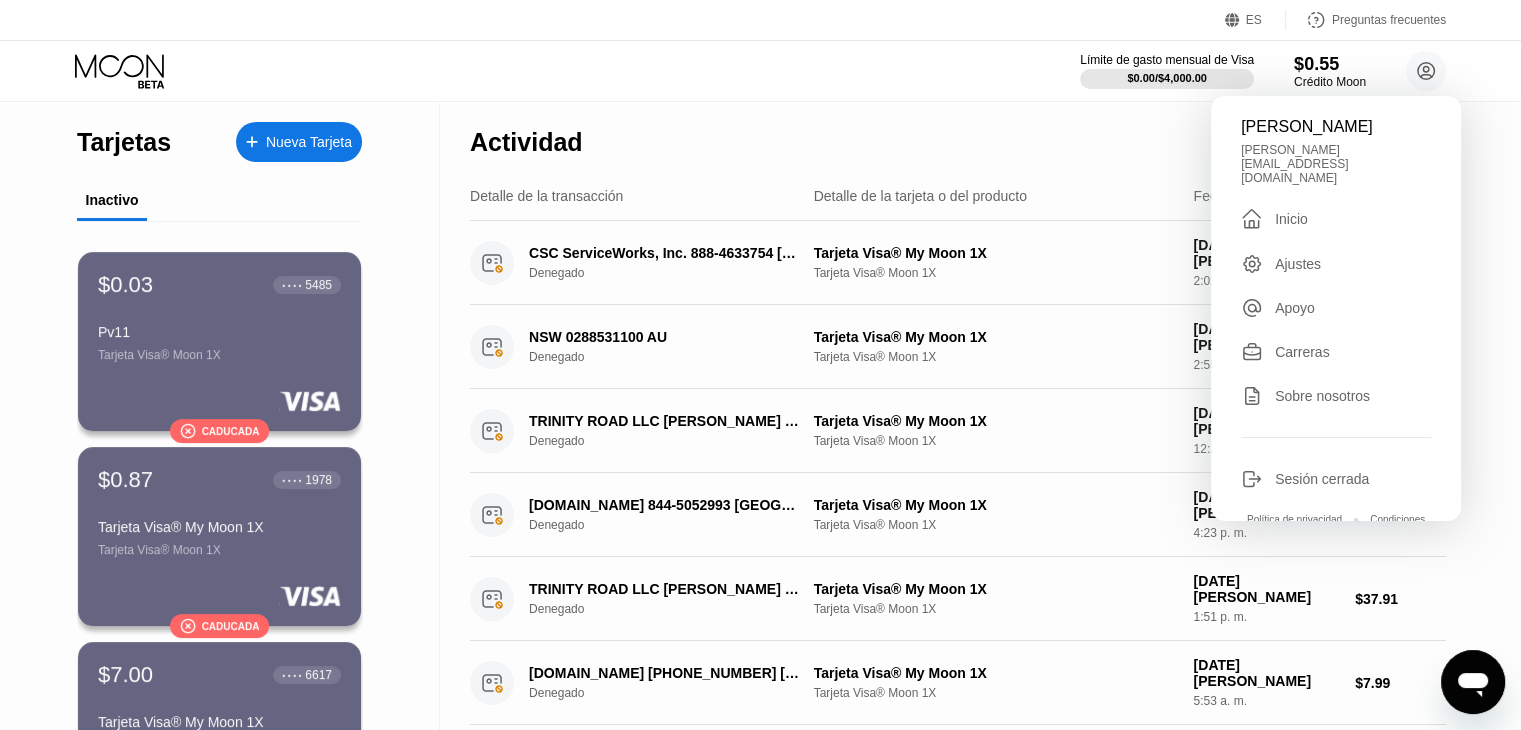 click on "Ajustes" at bounding box center (1336, 264) 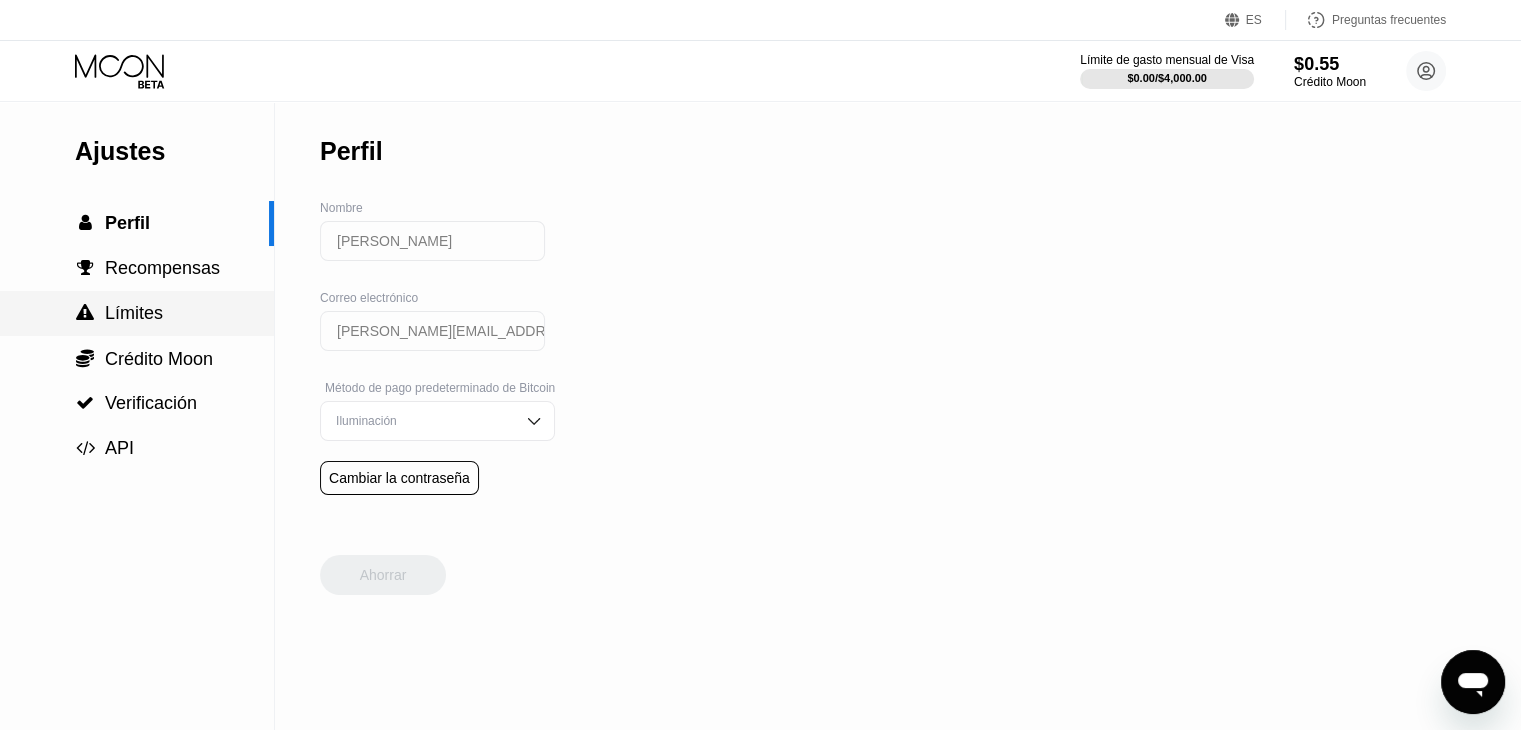 click on " Límites" at bounding box center (137, 313) 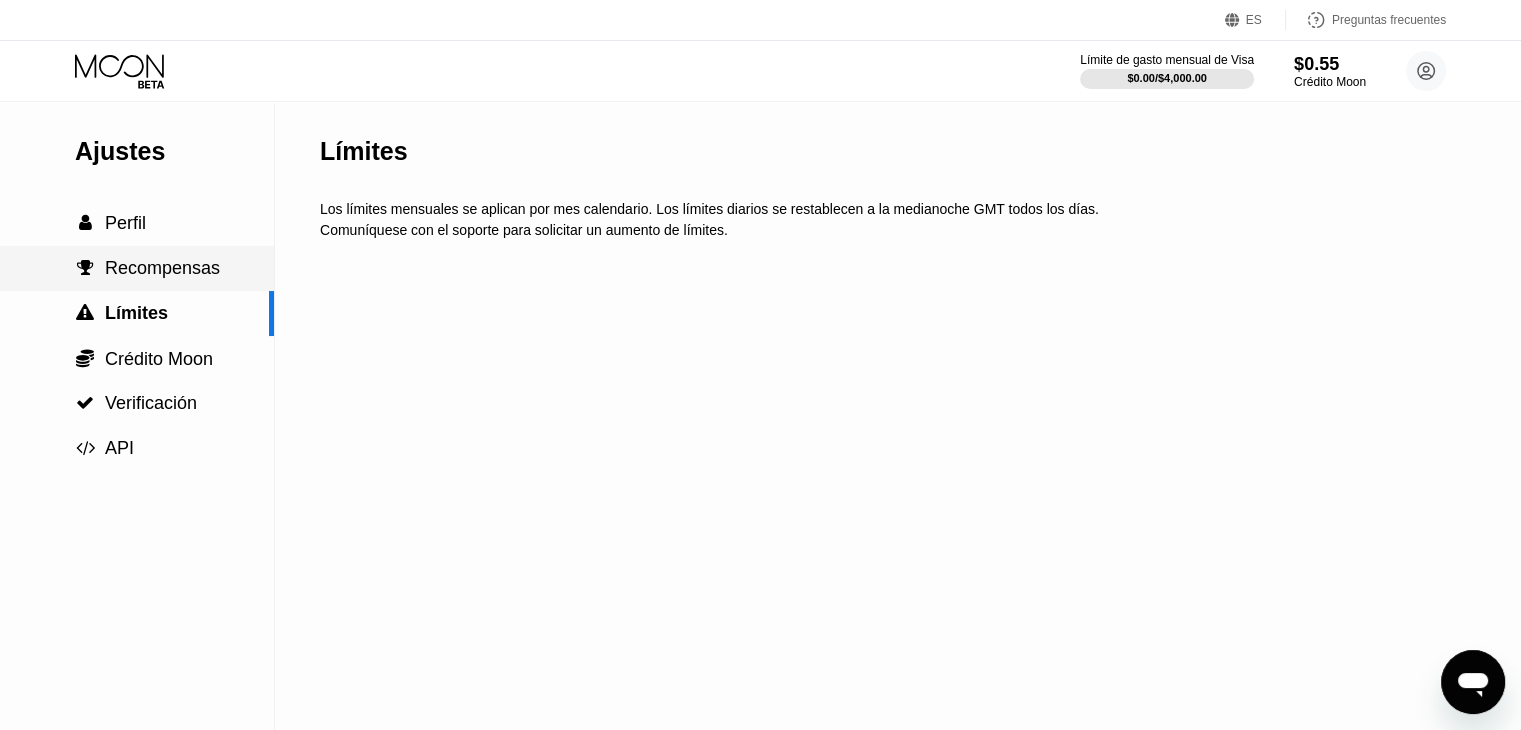 click on "Recompensas" at bounding box center [162, 268] 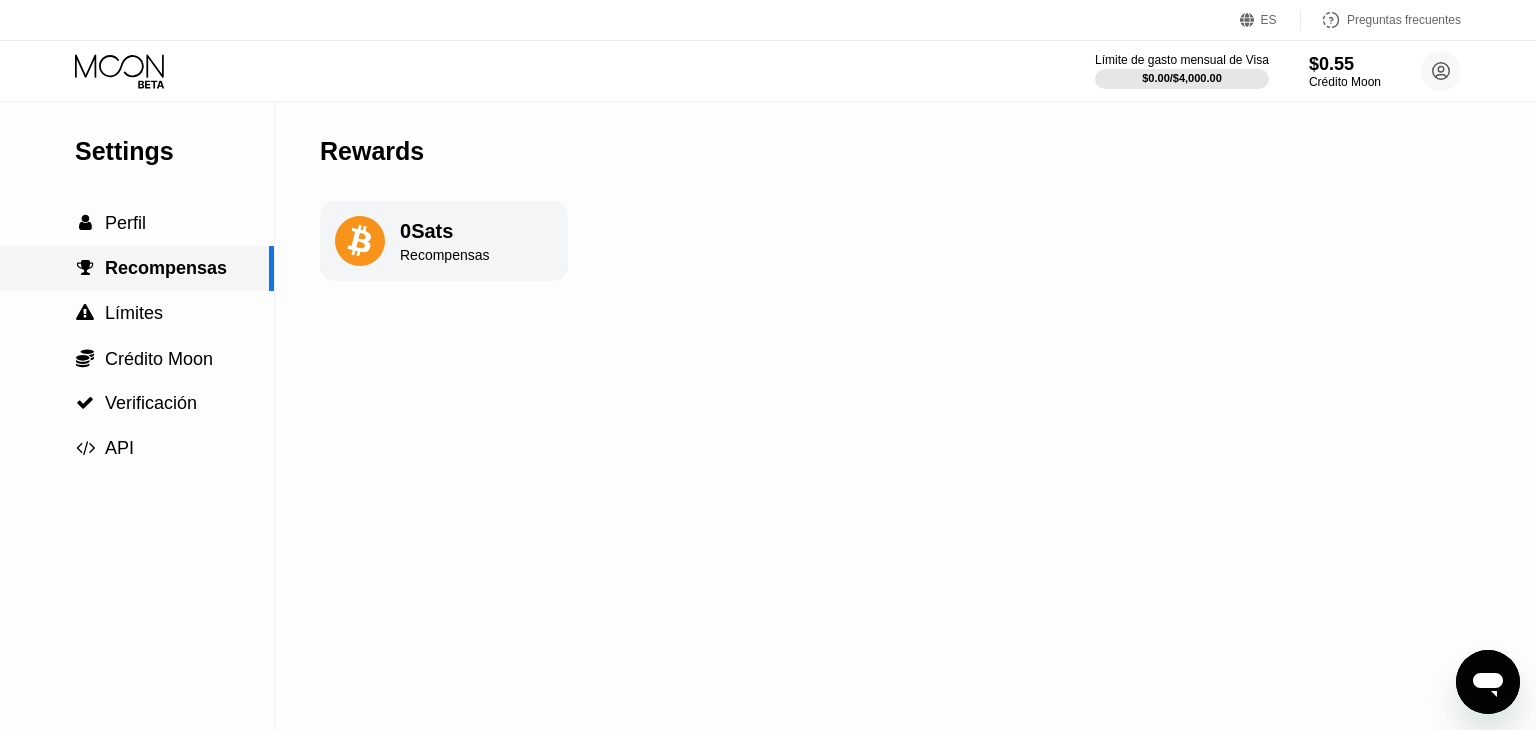 click on " Límites" at bounding box center (137, 313) 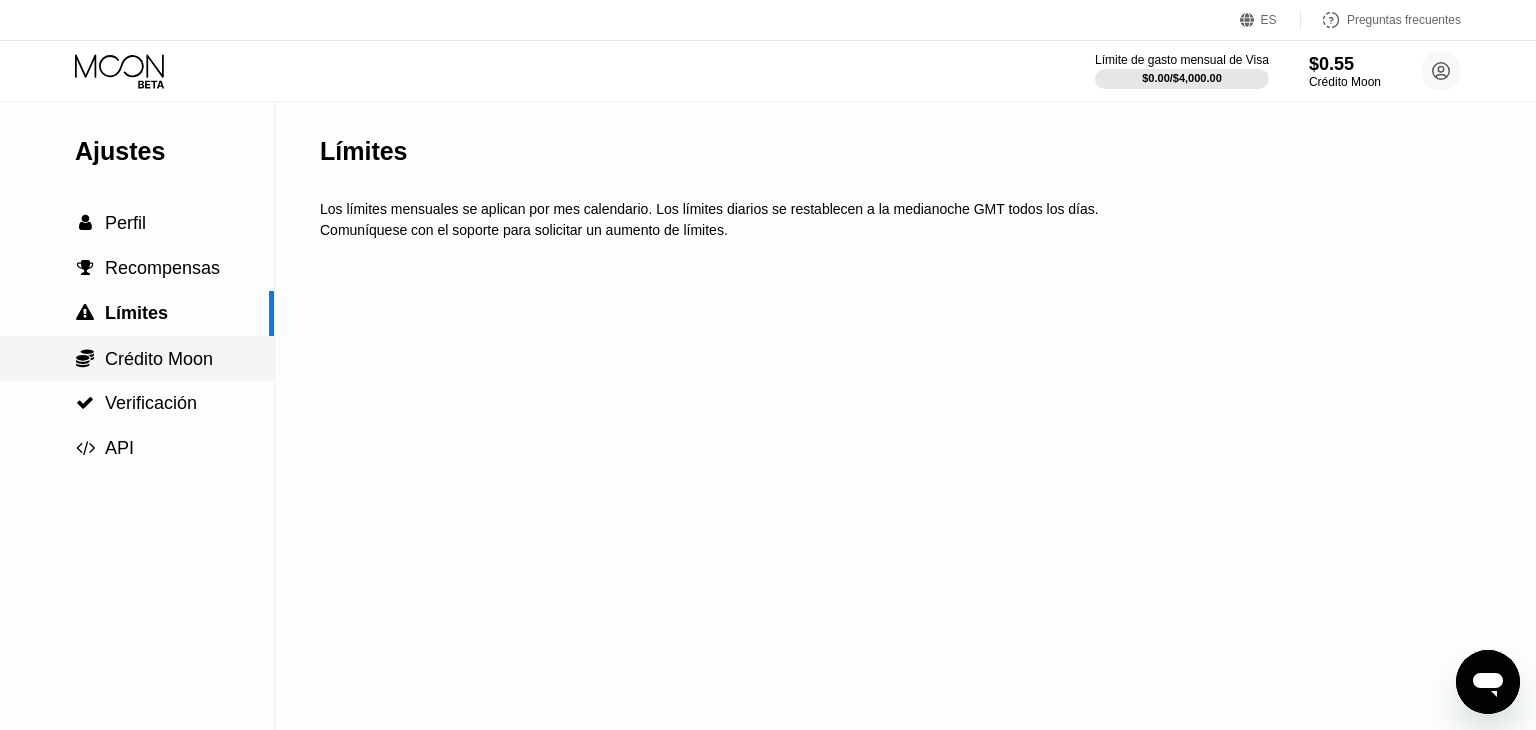 click on "Crédito Moon" at bounding box center (159, 359) 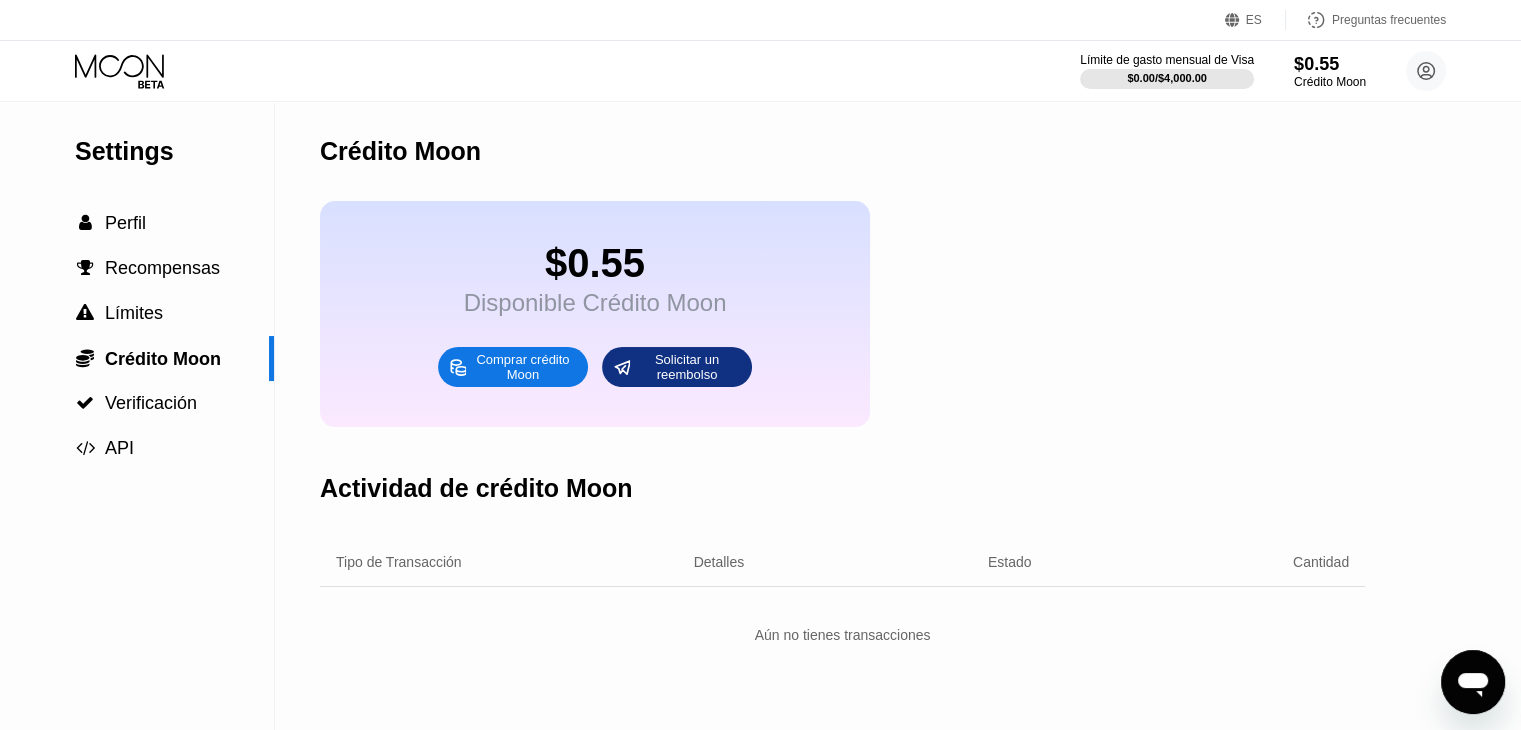 click on "Límite de gasto mensual de Visa $0.00  /  $4,000.00 $0.55 Crédito Moon Cirilo Guillén cirilo.guillen66@gmail.com  Inicio Ajustes Apoyo Carreras Sobre nosotros Sesión cerrada Política de privacidad Condiciones" at bounding box center (760, 71) 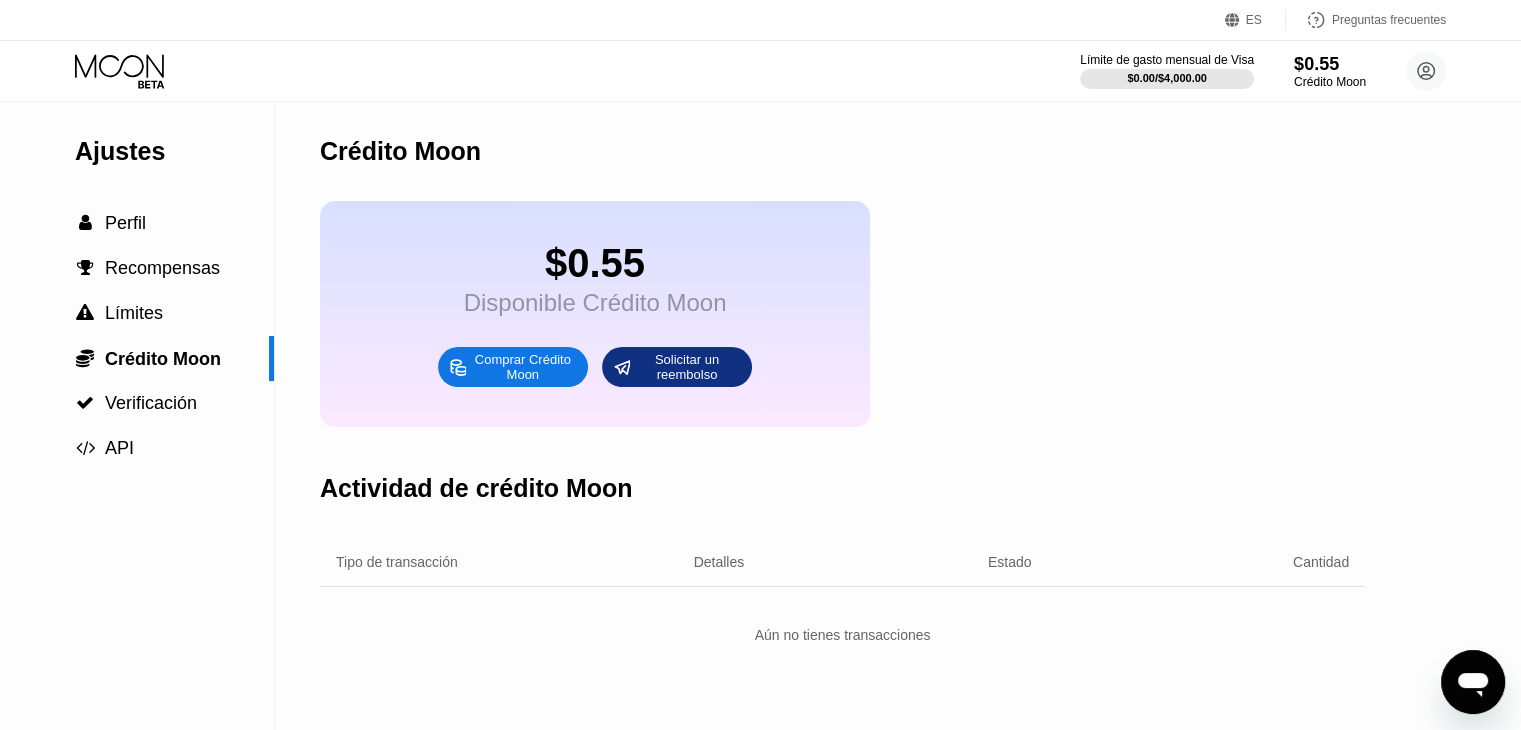 click 